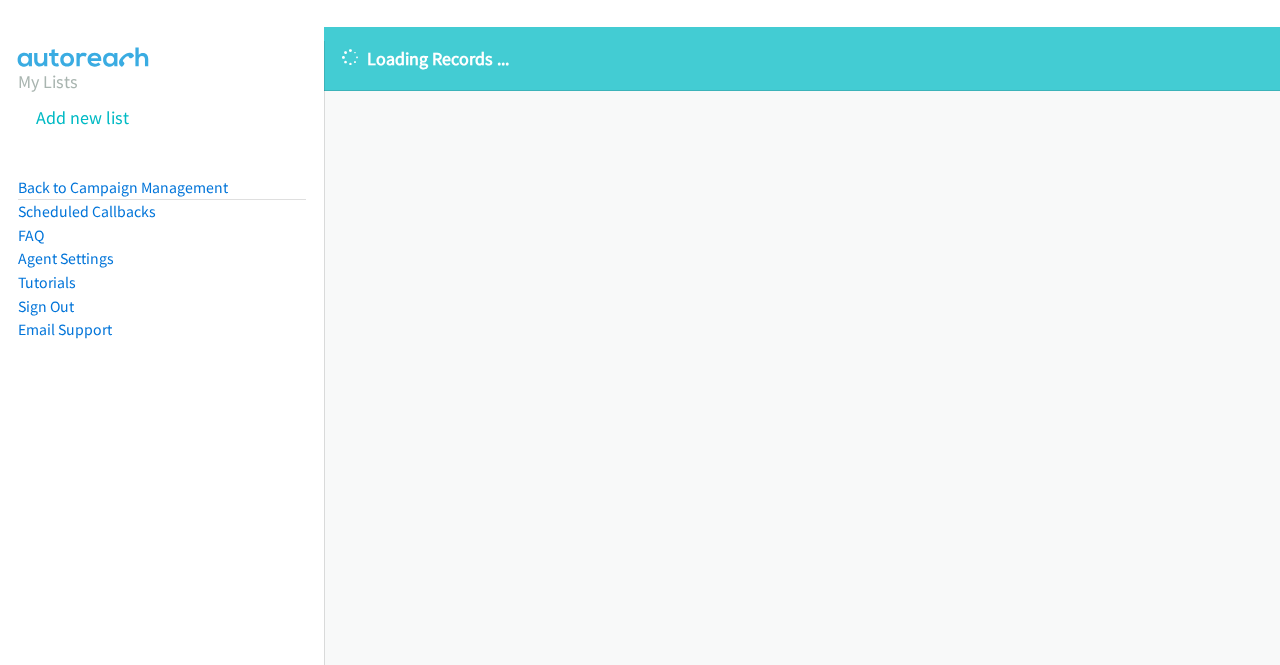 scroll, scrollTop: 0, scrollLeft: 0, axis: both 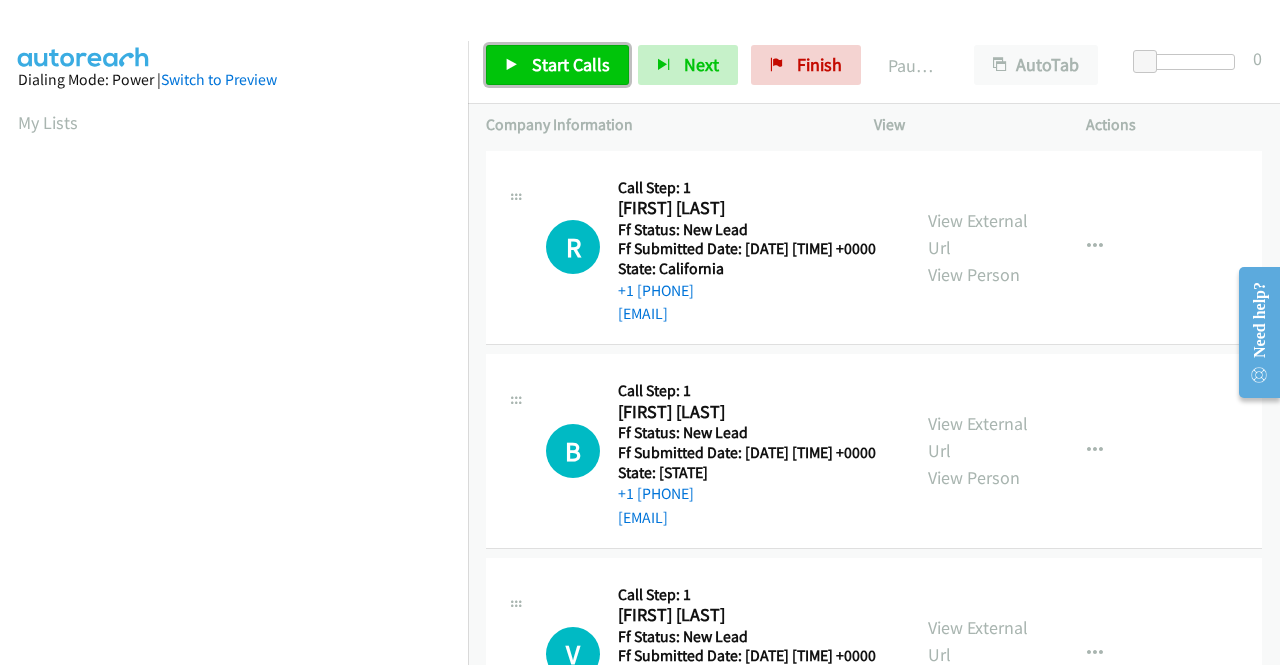 click on "Start Calls" at bounding box center [571, 64] 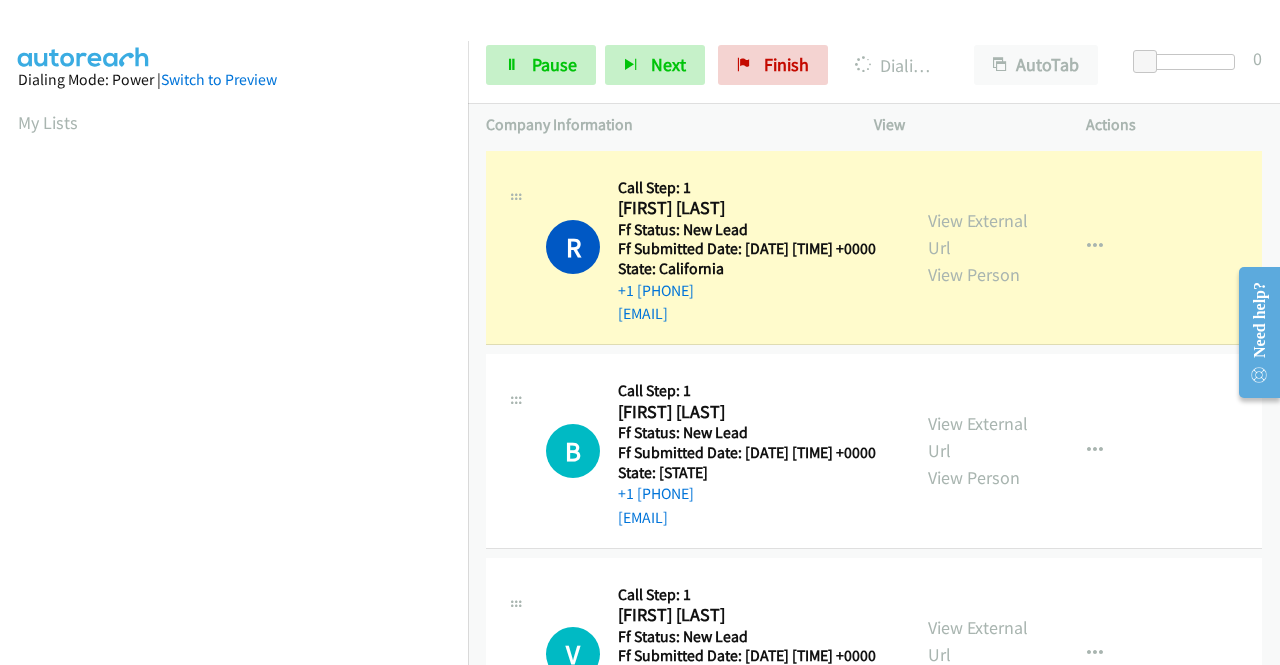scroll, scrollTop: 456, scrollLeft: 0, axis: vertical 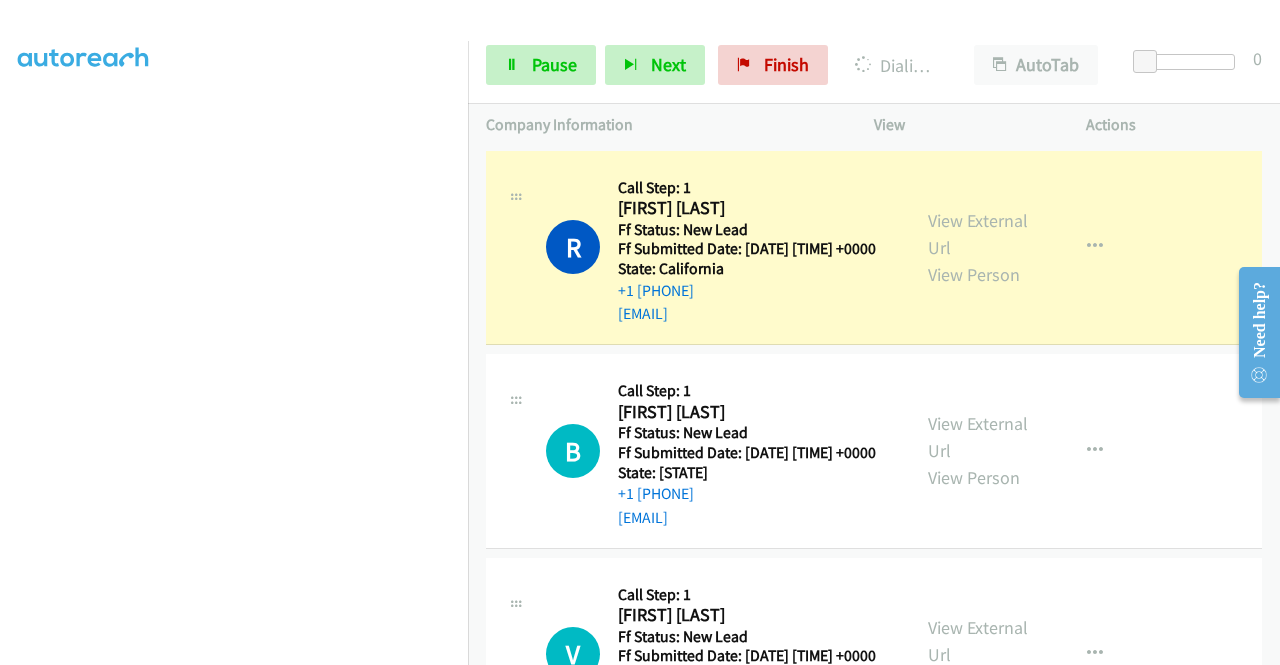 click on "Dialing Mode: Power
|
Switch to Preview
My Lists" at bounding box center [234, 152] 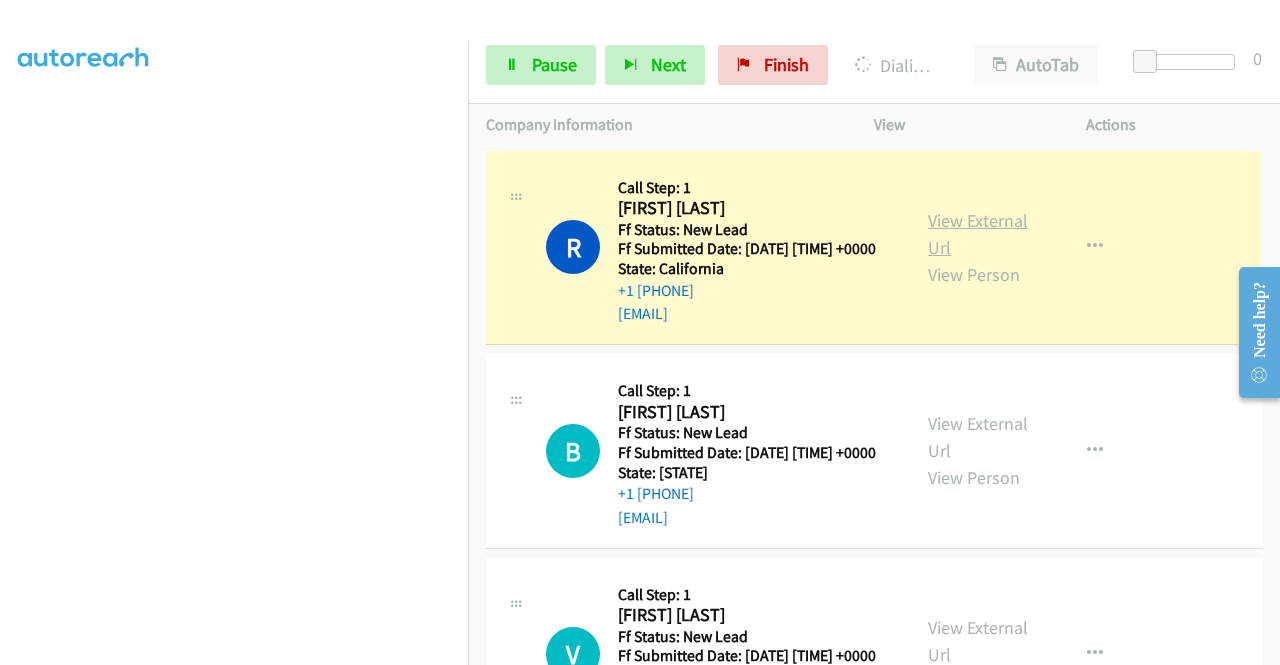 click on "View External Url" at bounding box center [978, 234] 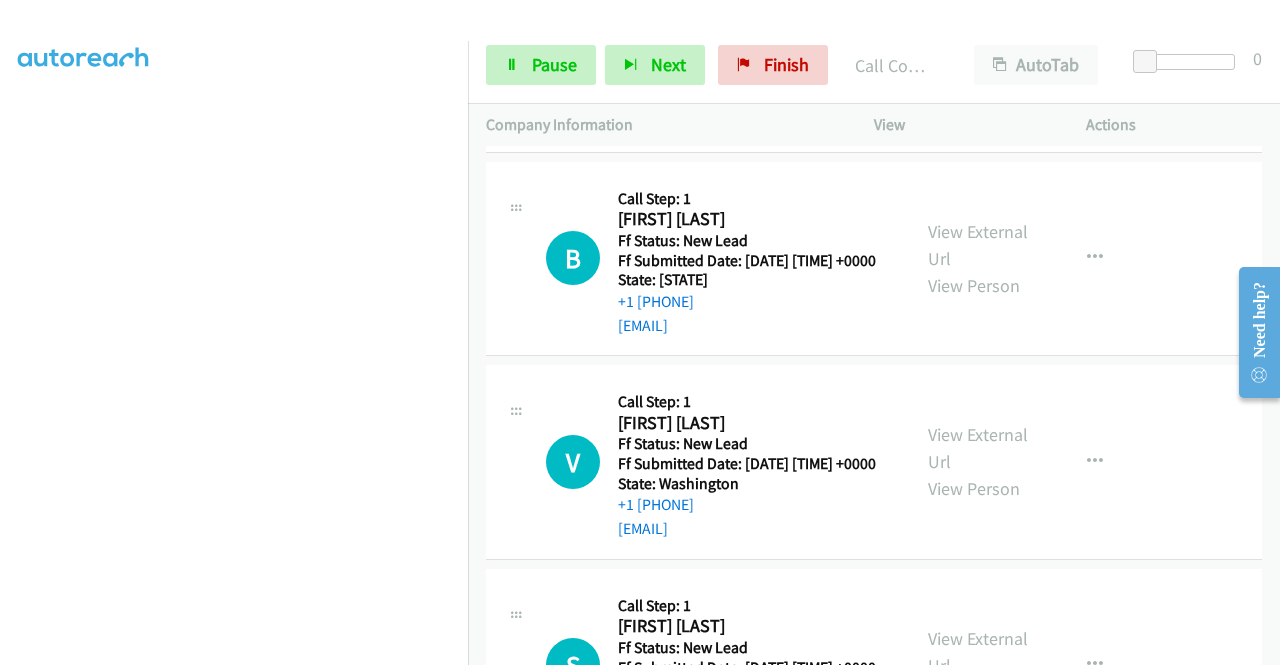 scroll, scrollTop: 253, scrollLeft: 0, axis: vertical 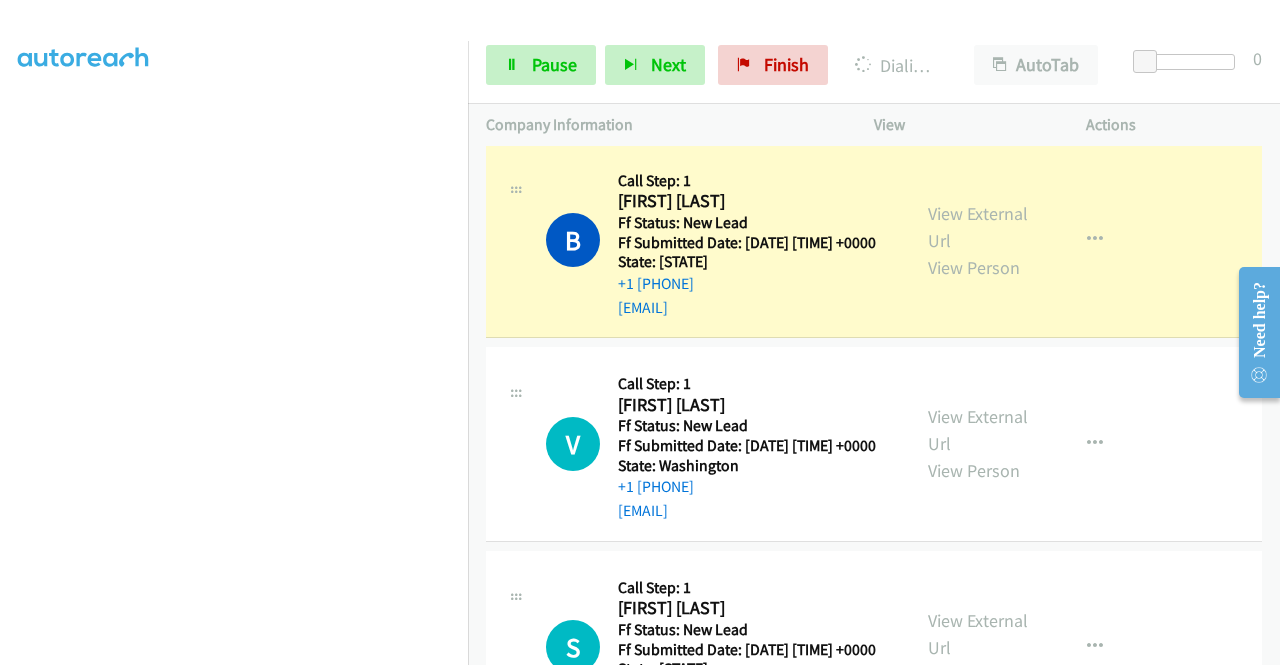 click on "View External Url
View Person" at bounding box center (980, 240) 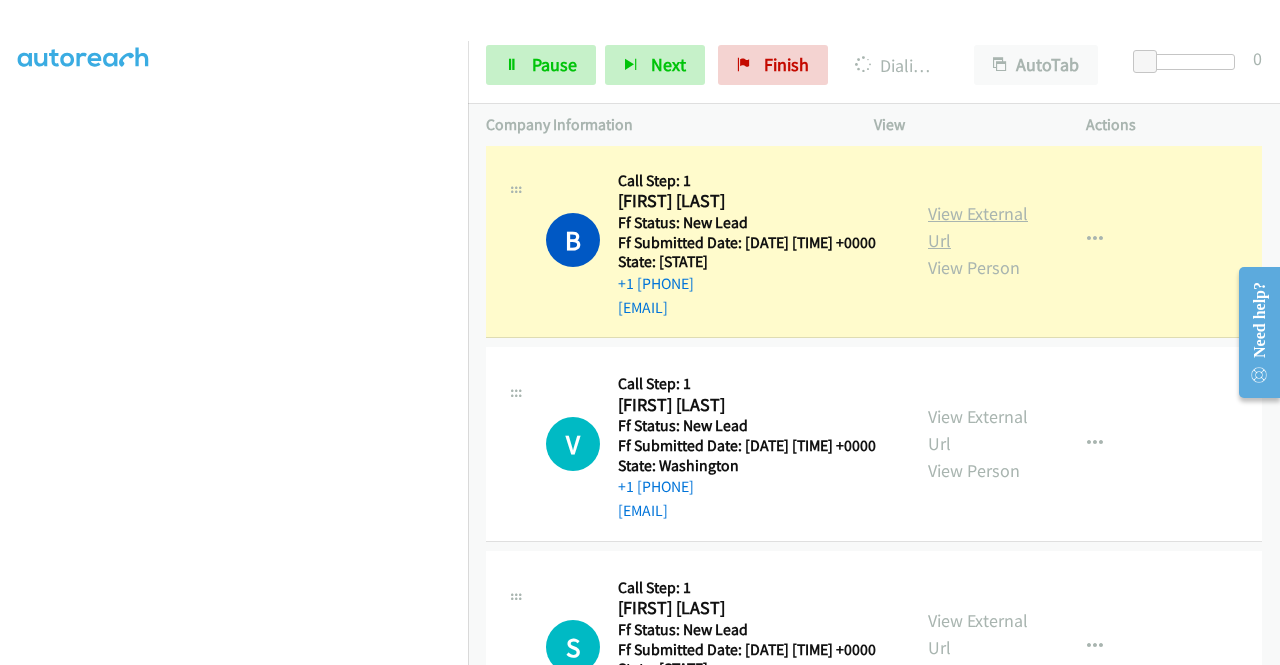click on "View External Url" at bounding box center (978, 227) 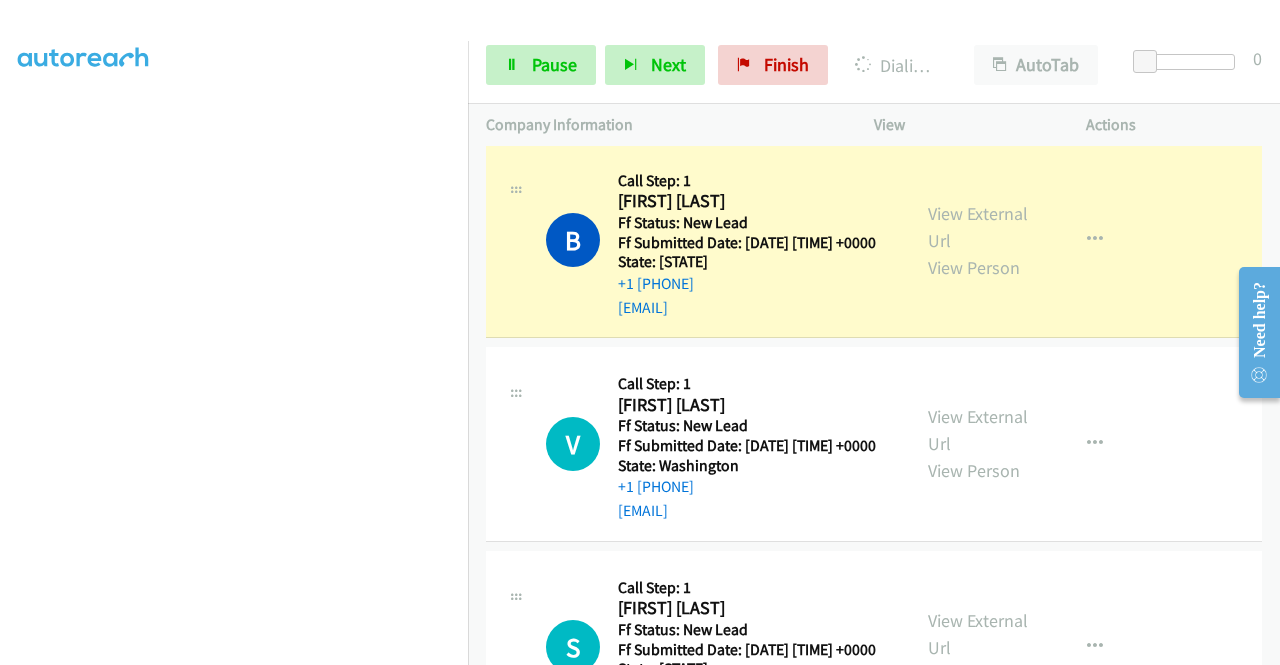 scroll, scrollTop: 456, scrollLeft: 0, axis: vertical 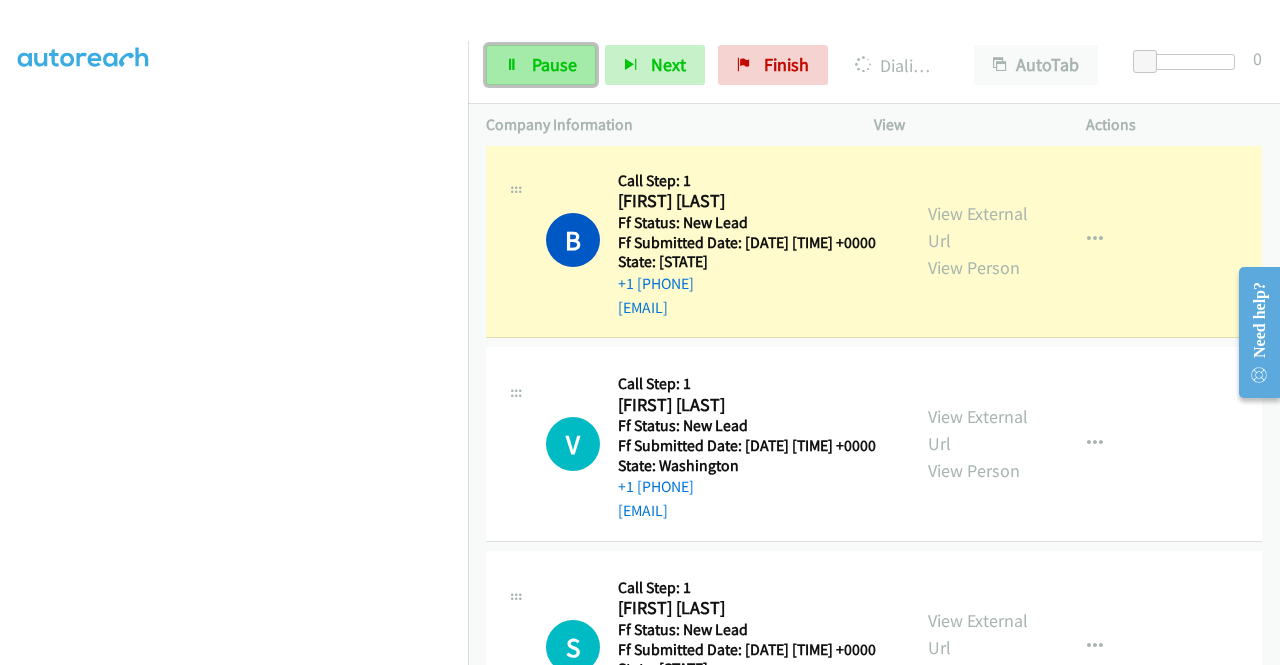 click on "Pause" at bounding box center [541, 65] 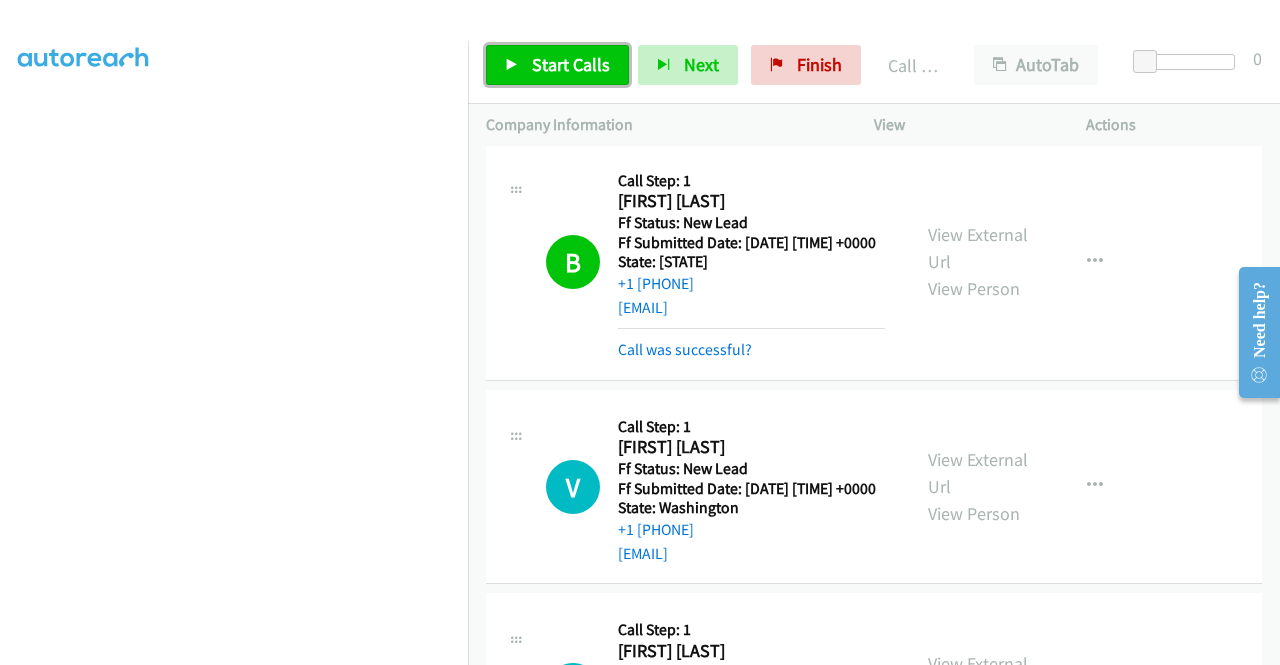 click on "Start Calls" at bounding box center (571, 64) 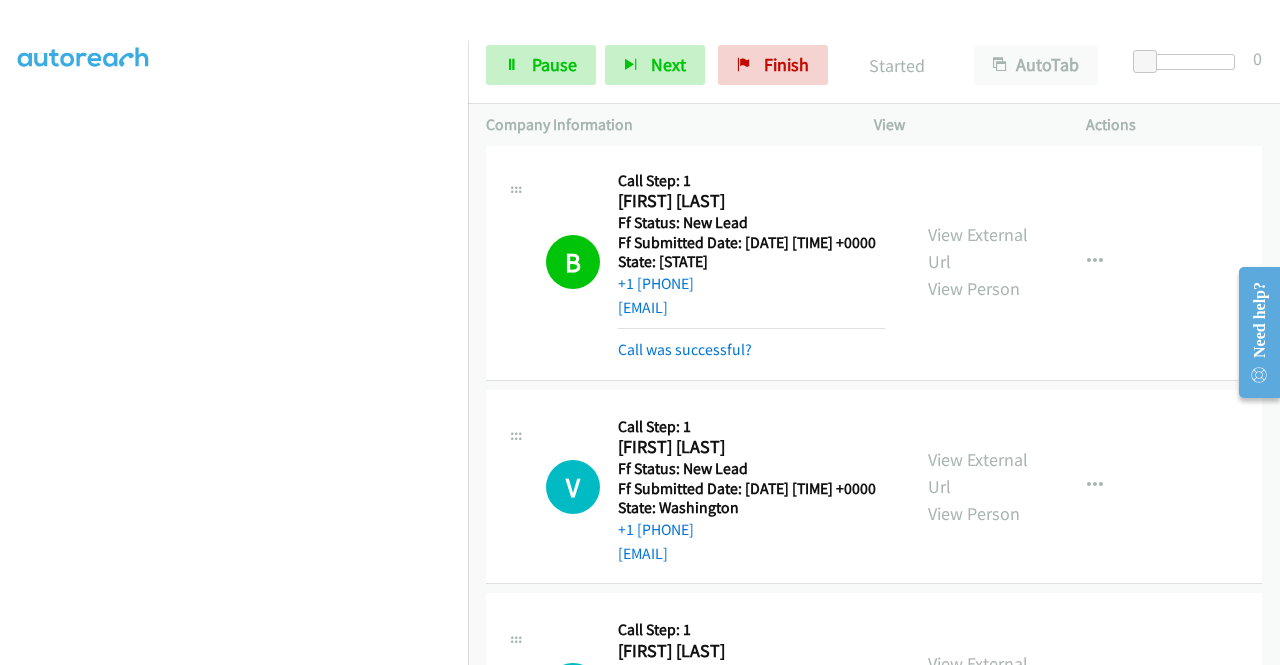 click on "+1 [PHONE]
Call failed - Please reload the list and try again
The Callbar Failed to Load Please Open it and Reload the Page
Hmm something isn't quite right.. Please refresh the page
Hmm something isn't quite right.. Please refresh the page
No records are currently dialable. We'll auto-refresh when new records are added or you can switch to another list or campaign.
Loading New Records ...
R
Callback Scheduled
Call Step: 1
[FIRST] [LAST]
America/Los_Angeles
Ff Status: New Lead
Ff Submitted Date: [DATE] [TIME] +0000
State: California
+1 [PHONE]
[EMAIL]
Call was successful?
View External Url" at bounding box center [874, 405] 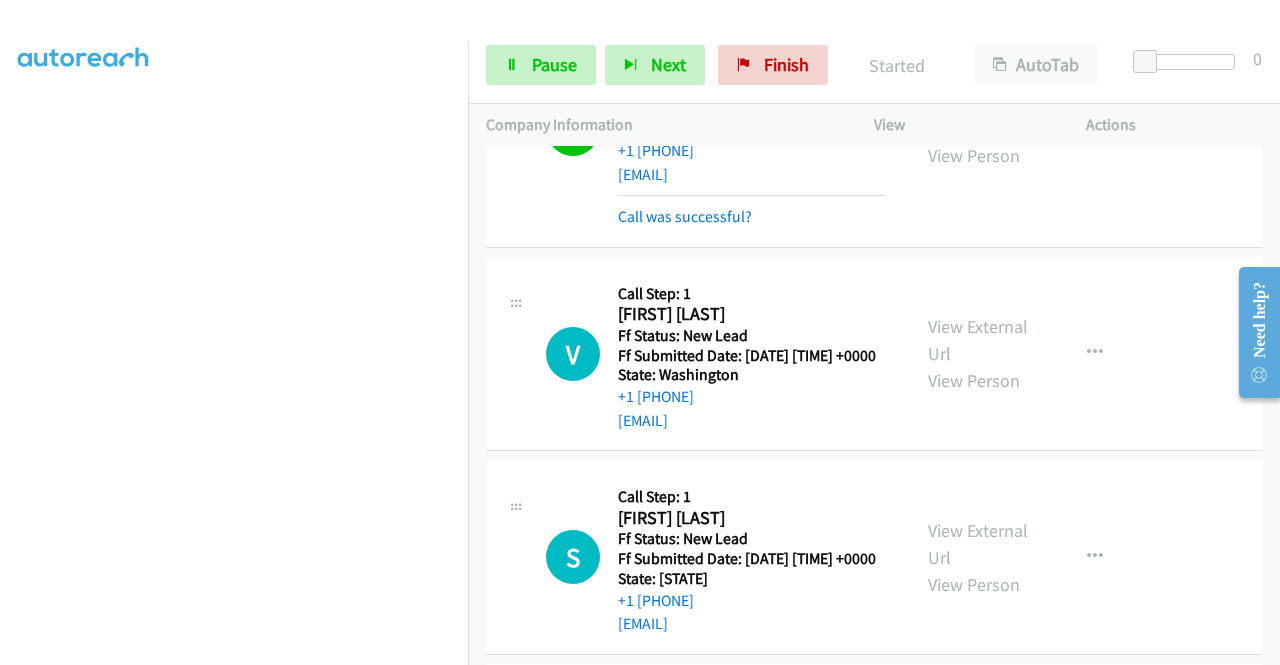 click on "+1 [PHONE]
Call failed - Please reload the list and try again
The Callbar Failed to Load Please Open it and Reload the Page
Hmm something isn't quite right.. Please refresh the page
Hmm something isn't quite right.. Please refresh the page
No records are currently dialable. We'll auto-refresh when new records are added or you can switch to another list or campaign.
Loading New Records ...
R
Callback Scheduled
Call Step: 1
[FIRST] [LAST]
America/Los_Angeles
Ff Status: New Lead
Ff Submitted Date: [DATE] [TIME] +0000
State: California
+1 [PHONE]
[EMAIL]
Call was successful?
View External Url" at bounding box center (874, 405) 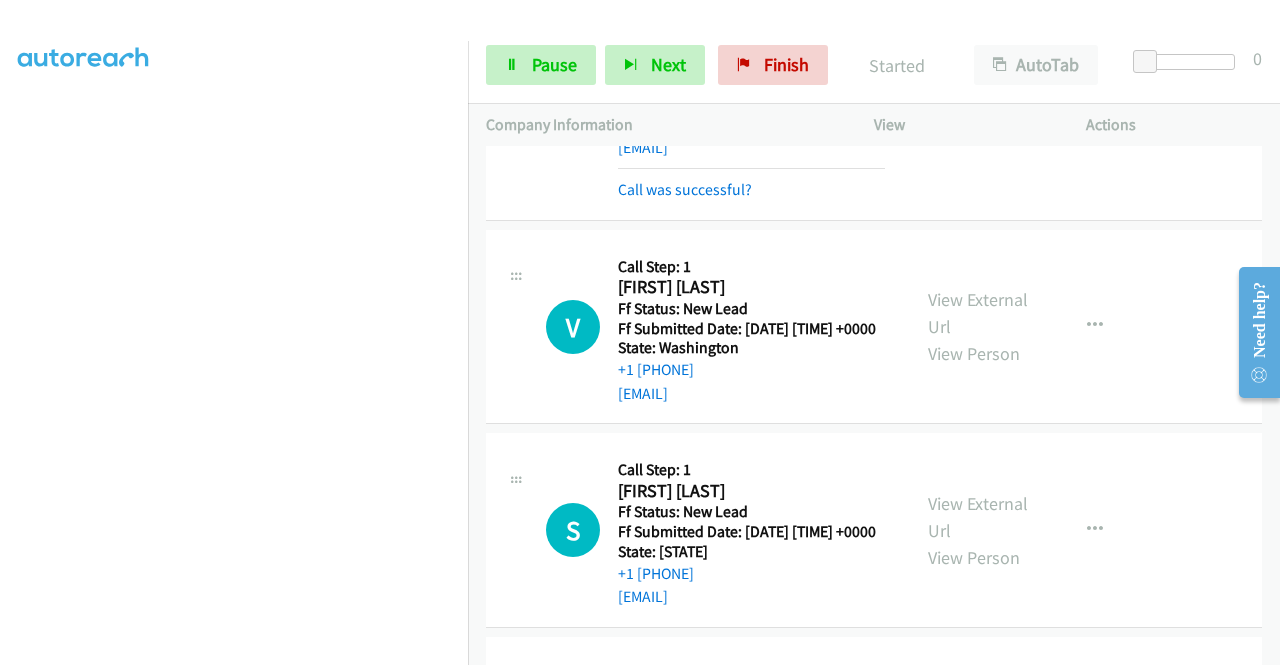 click on "+1 [PHONE]
Call failed - Please reload the list and try again
The Callbar Failed to Load Please Open it and Reload the Page
Hmm something isn't quite right.. Please refresh the page
Hmm something isn't quite right.. Please refresh the page
No records are currently dialable. We'll auto-refresh when new records are added or you can switch to another list or campaign.
Loading New Records ...
R
Callback Scheduled
Call Step: 1
[FIRST] [LAST]
America/Los_Angeles
Ff Status: New Lead
Ff Submitted Date: [DATE] [TIME] +0000
State: California
+1 [PHONE]
[EMAIL]
Call was successful?
View External Url" at bounding box center (874, 405) 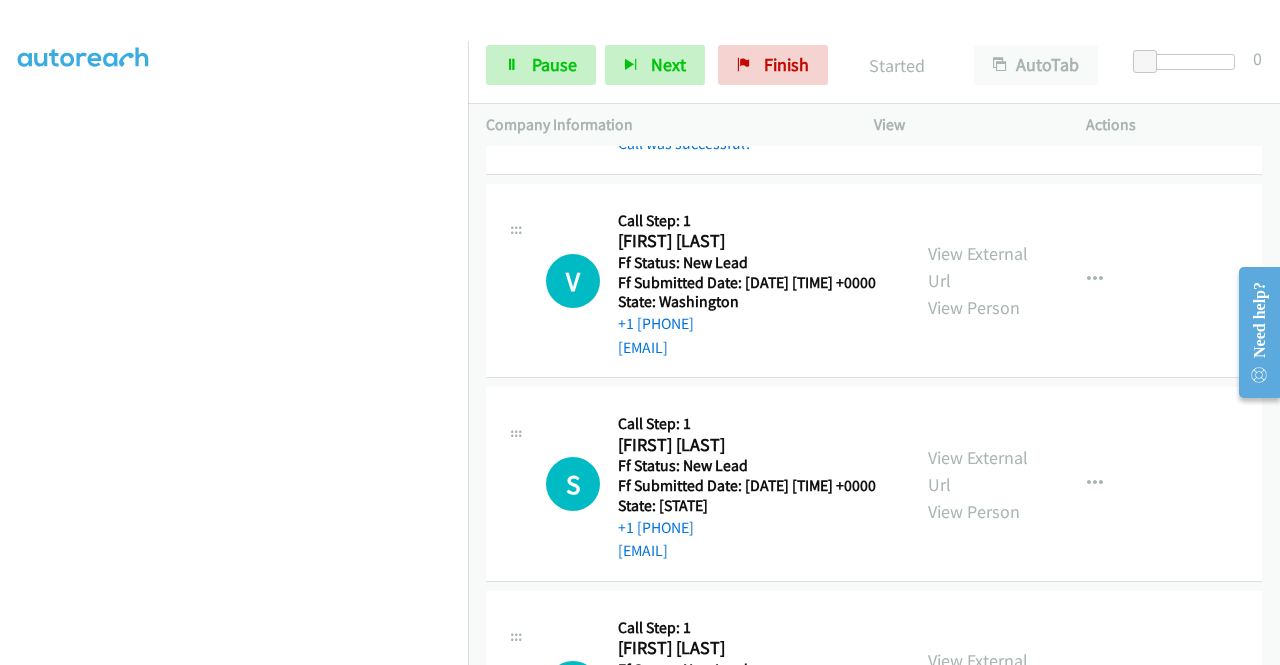 click on "+1 [PHONE]
Call failed - Please reload the list and try again
The Callbar Failed to Load Please Open it and Reload the Page
Hmm something isn't quite right.. Please refresh the page
Hmm something isn't quite right.. Please refresh the page
No records are currently dialable. We'll auto-refresh when new records are added or you can switch to another list or campaign.
Loading New Records ...
R
Callback Scheduled
Call Step: 1
[FIRST] [LAST]
America/Los_Angeles
Ff Status: New Lead
Ff Submitted Date: [DATE] [TIME] +0000
State: California
+1 [PHONE]
[EMAIL]
Call was successful?
View External Url" at bounding box center [874, 405] 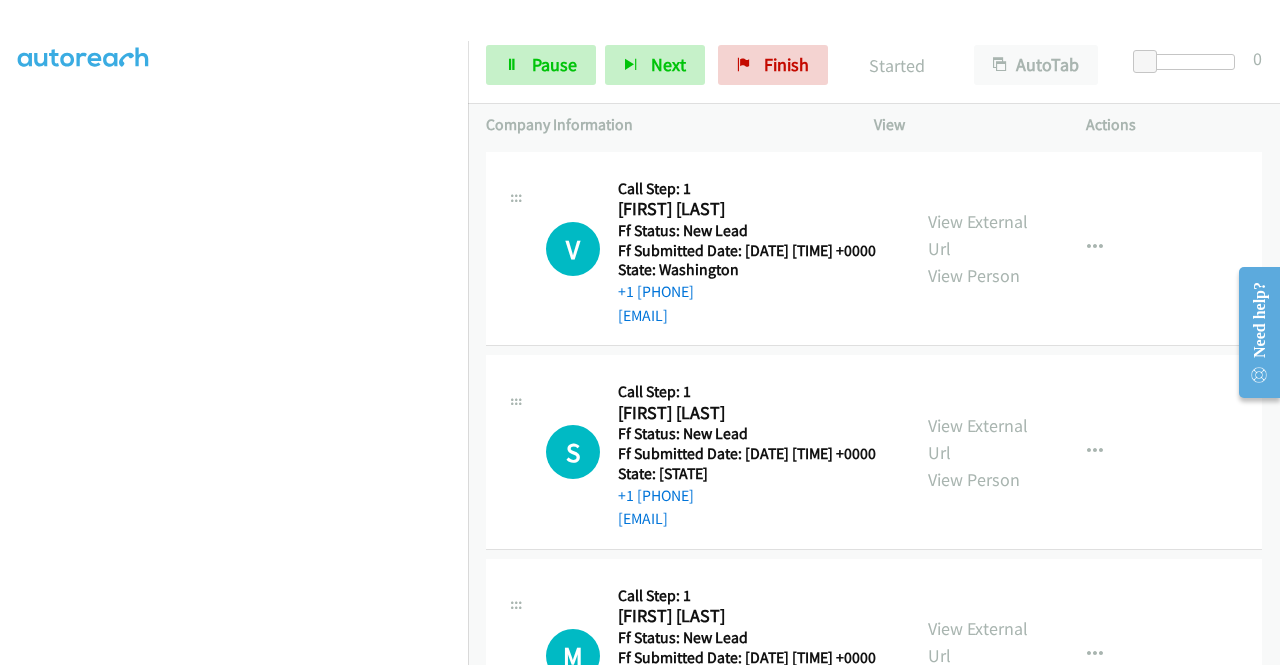 scroll, scrollTop: 493, scrollLeft: 0, axis: vertical 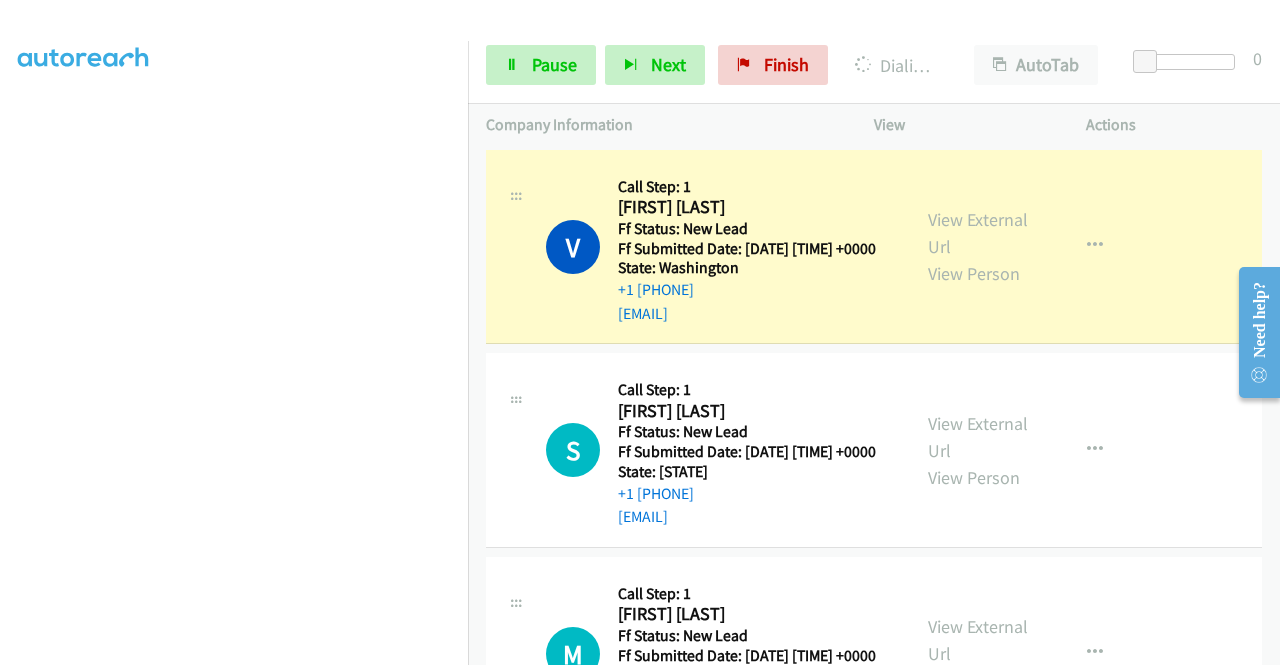 click on "Dialing Mode: Power
|
Switch to Preview
My Lists" at bounding box center [234, 152] 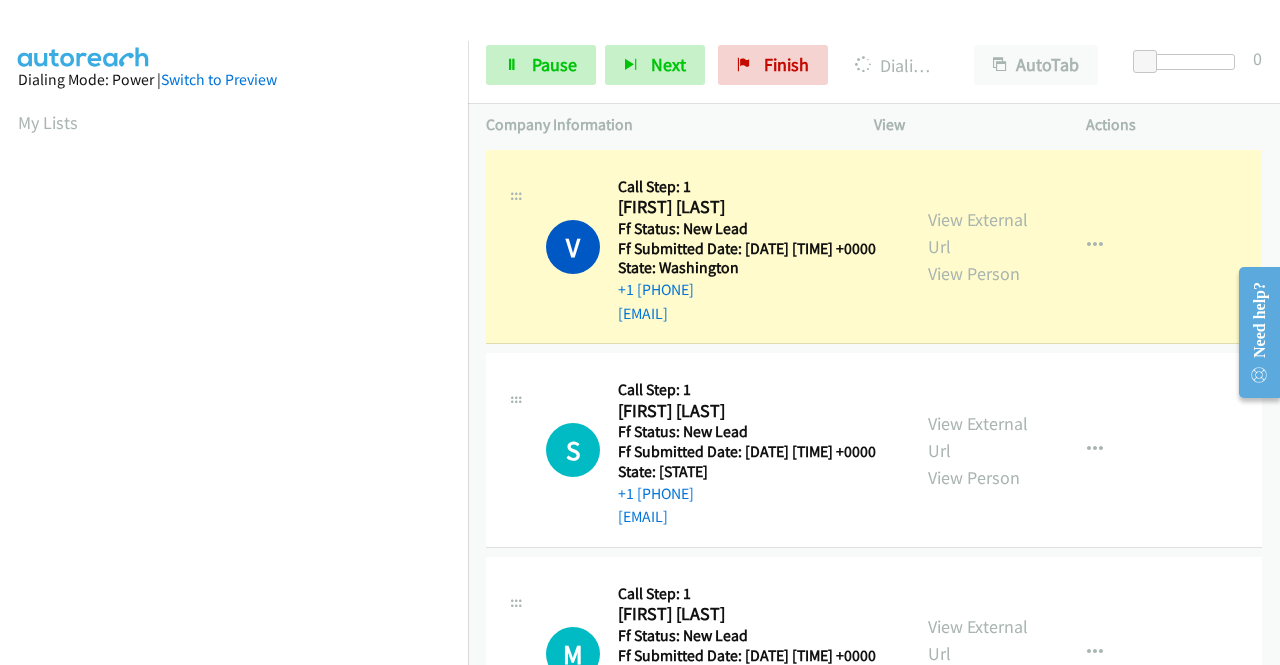 scroll, scrollTop: 456, scrollLeft: 0, axis: vertical 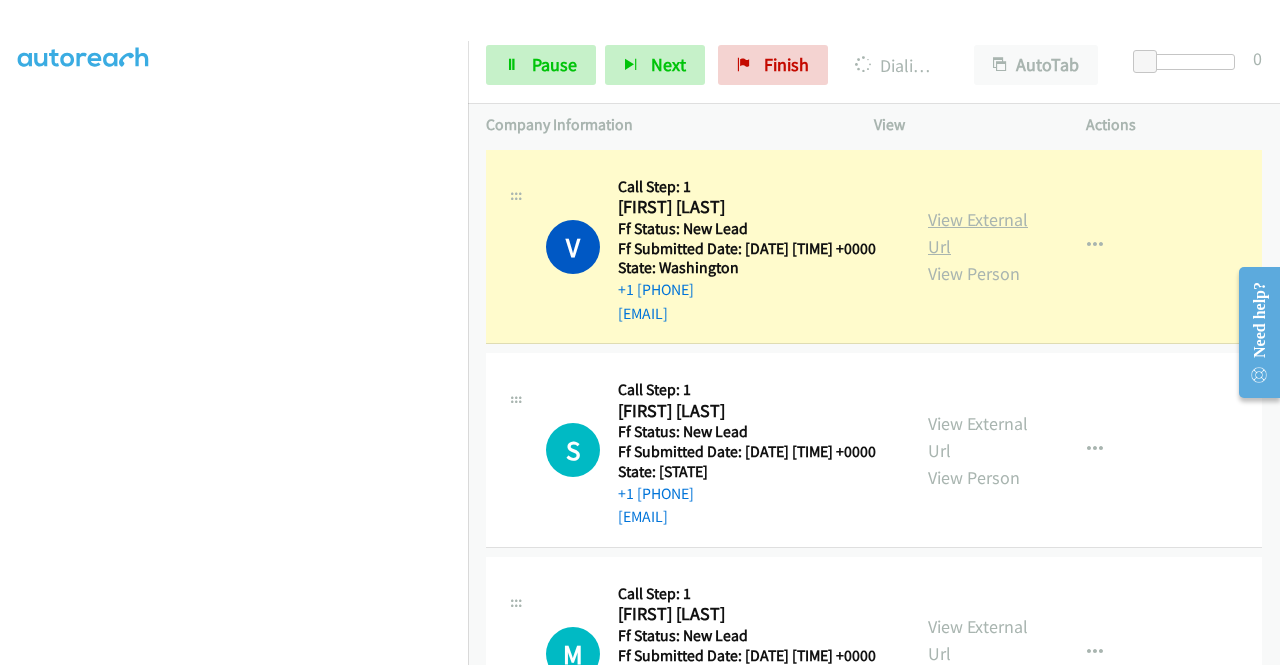 click on "View External Url" at bounding box center (978, 233) 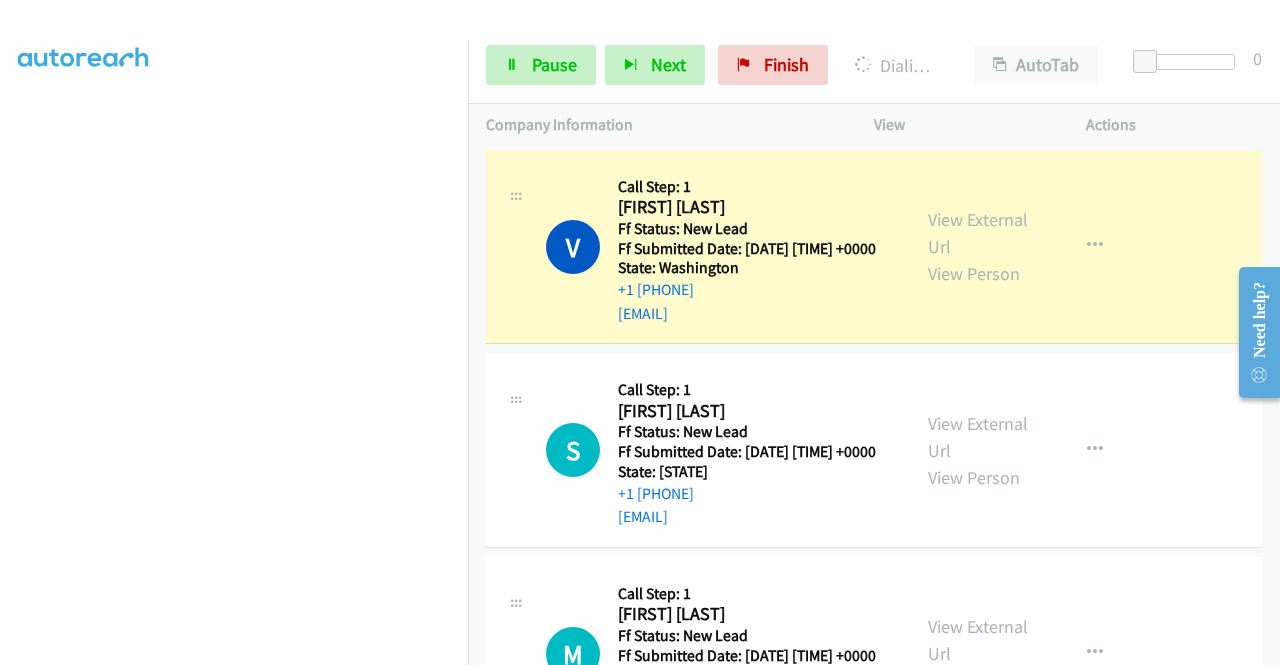 scroll, scrollTop: 0, scrollLeft: 0, axis: both 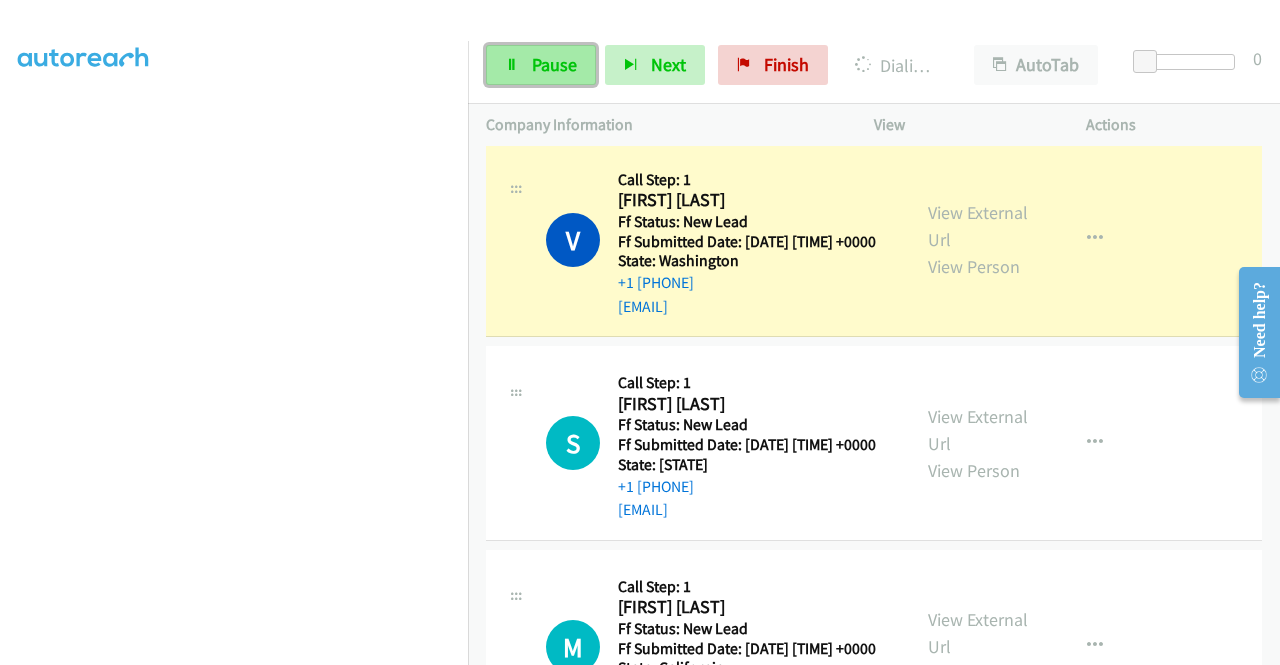 click on "Pause" at bounding box center [554, 64] 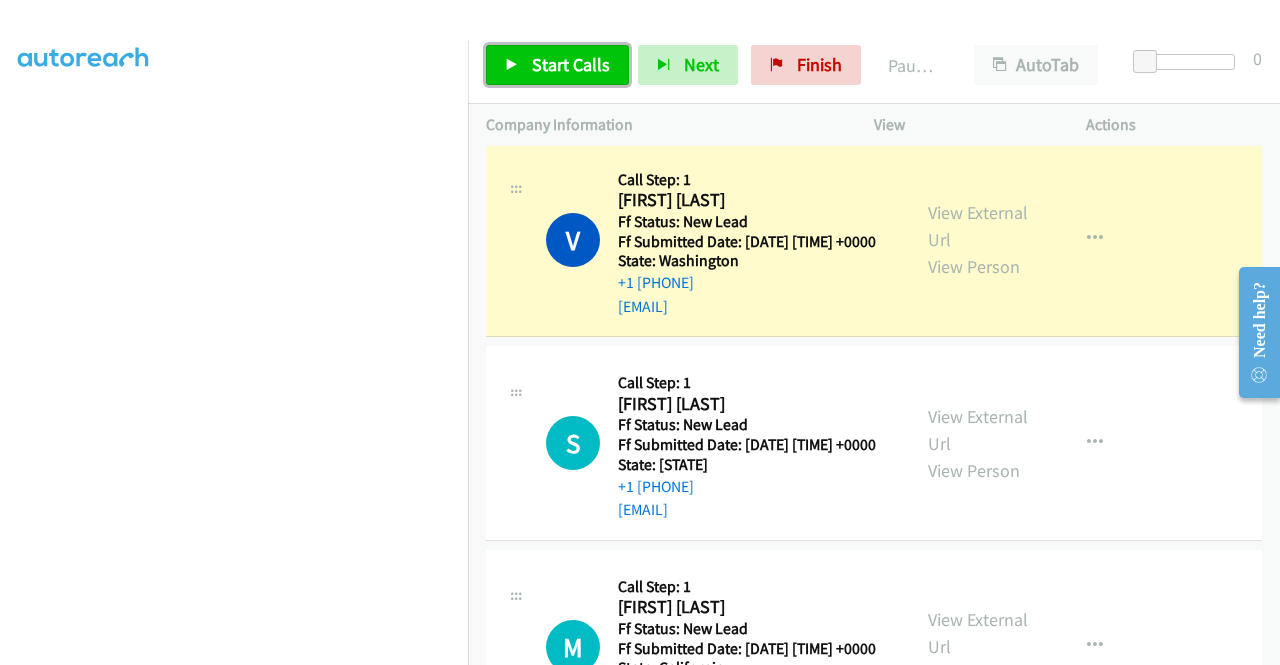 click on "Start Calls" at bounding box center (571, 64) 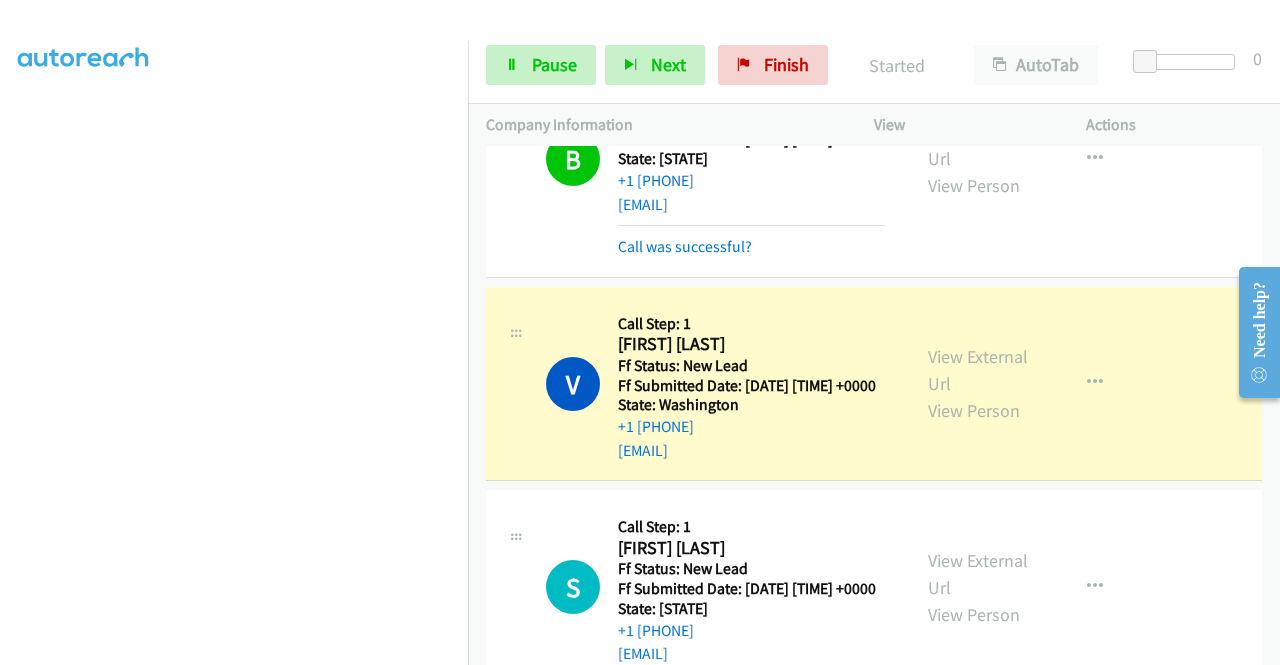 scroll, scrollTop: 346, scrollLeft: 0, axis: vertical 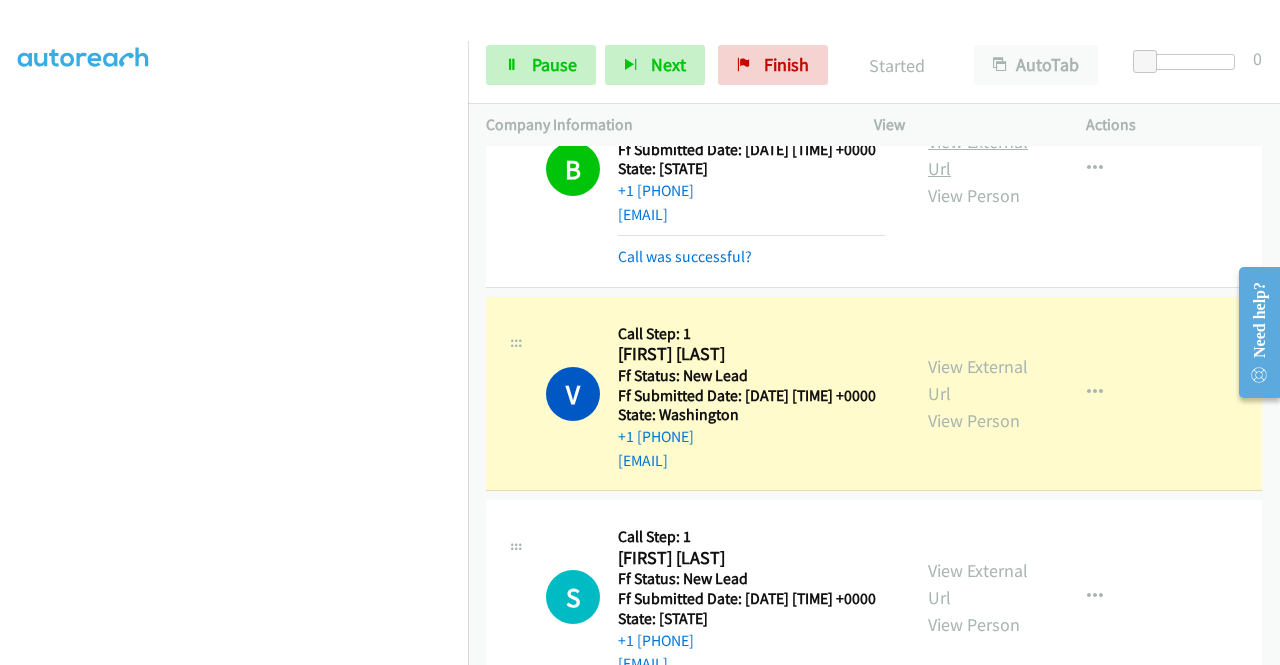 click on "View External Url" at bounding box center (978, 155) 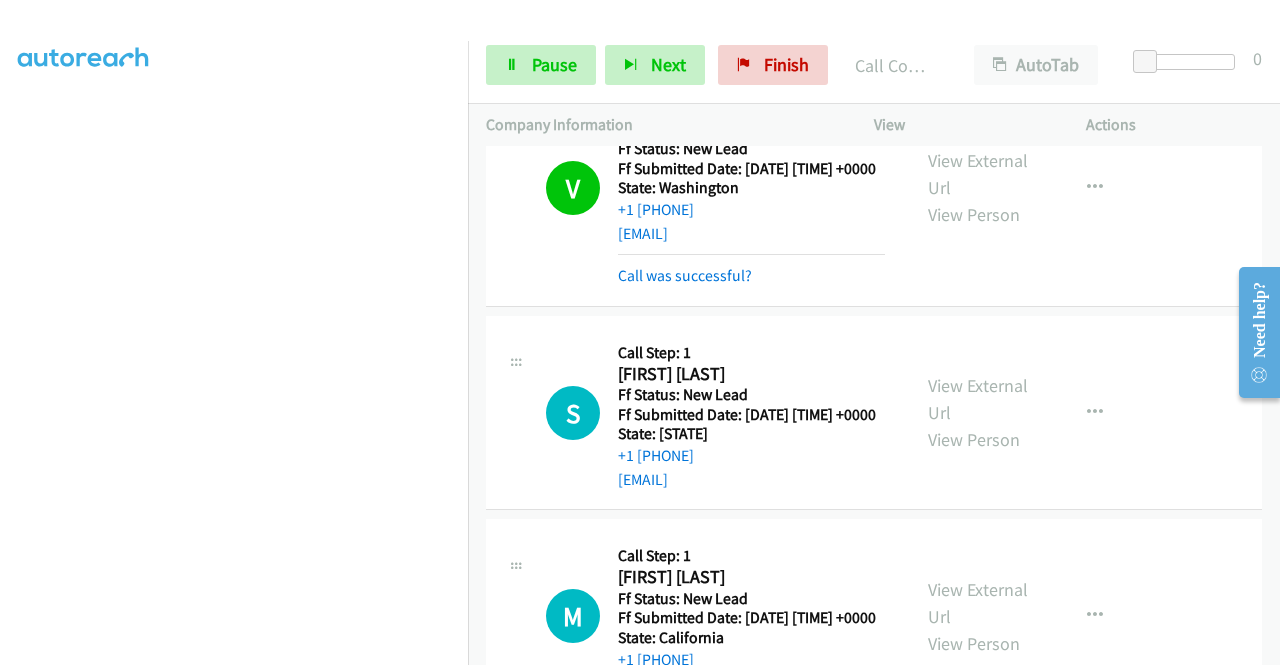 scroll, scrollTop: 640, scrollLeft: 0, axis: vertical 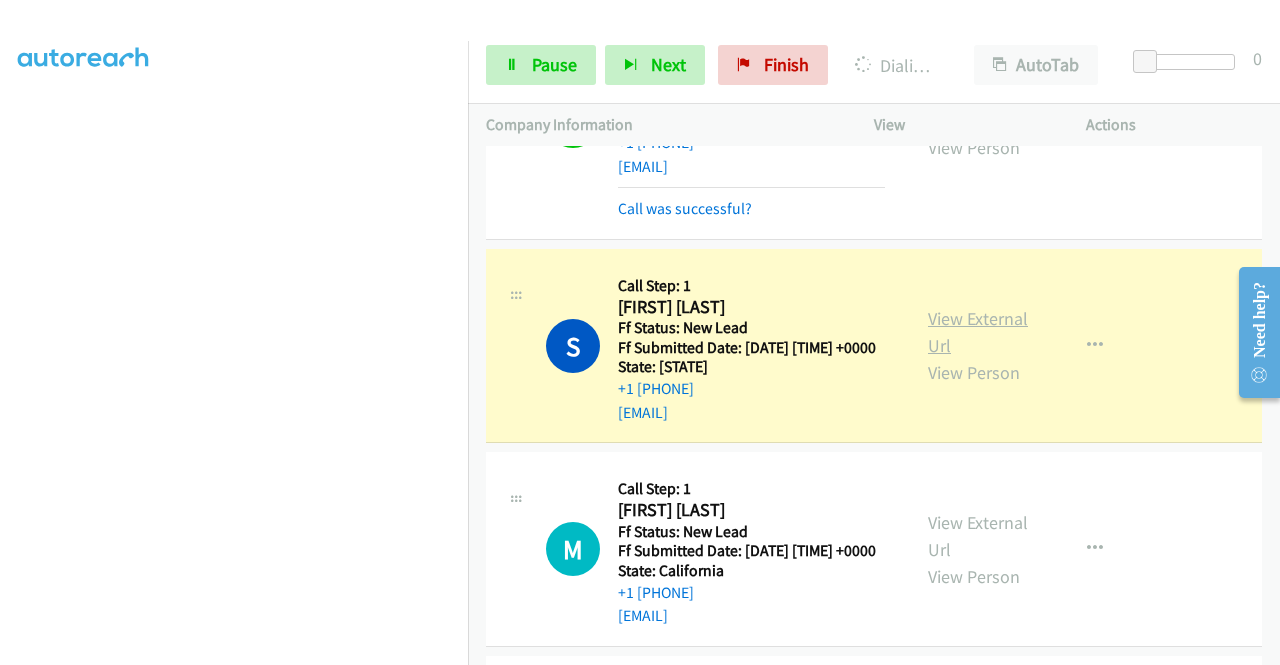 click on "View External Url" at bounding box center (978, 332) 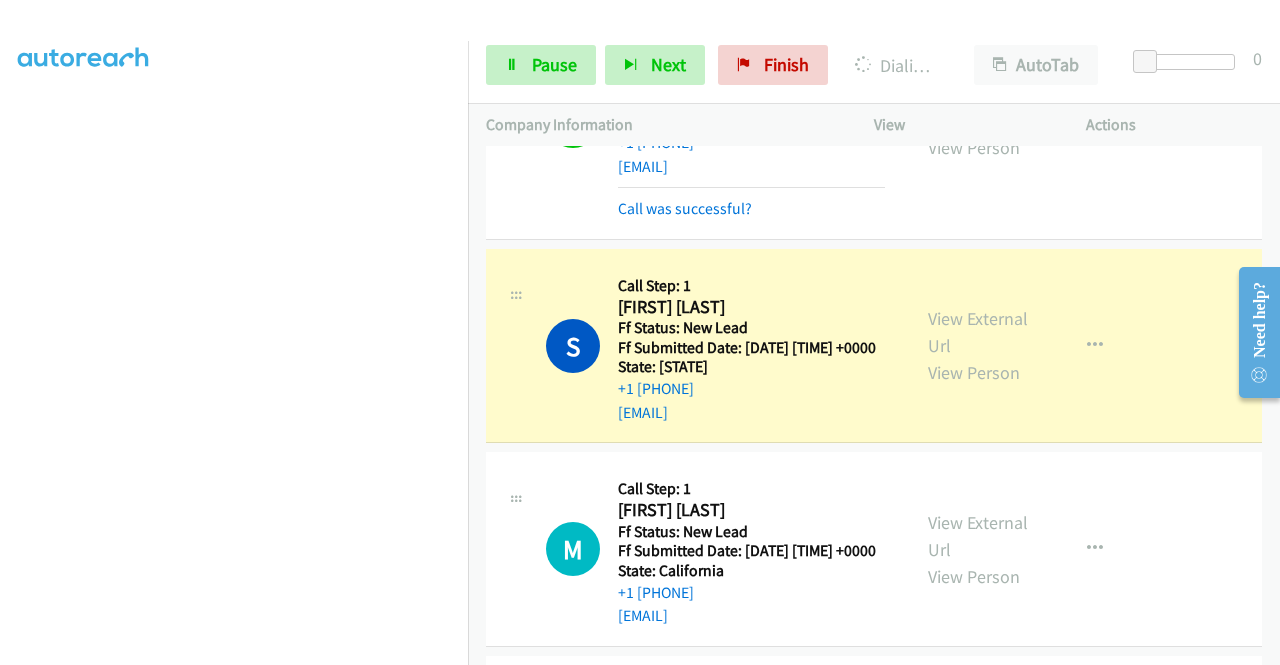 scroll, scrollTop: 456, scrollLeft: 0, axis: vertical 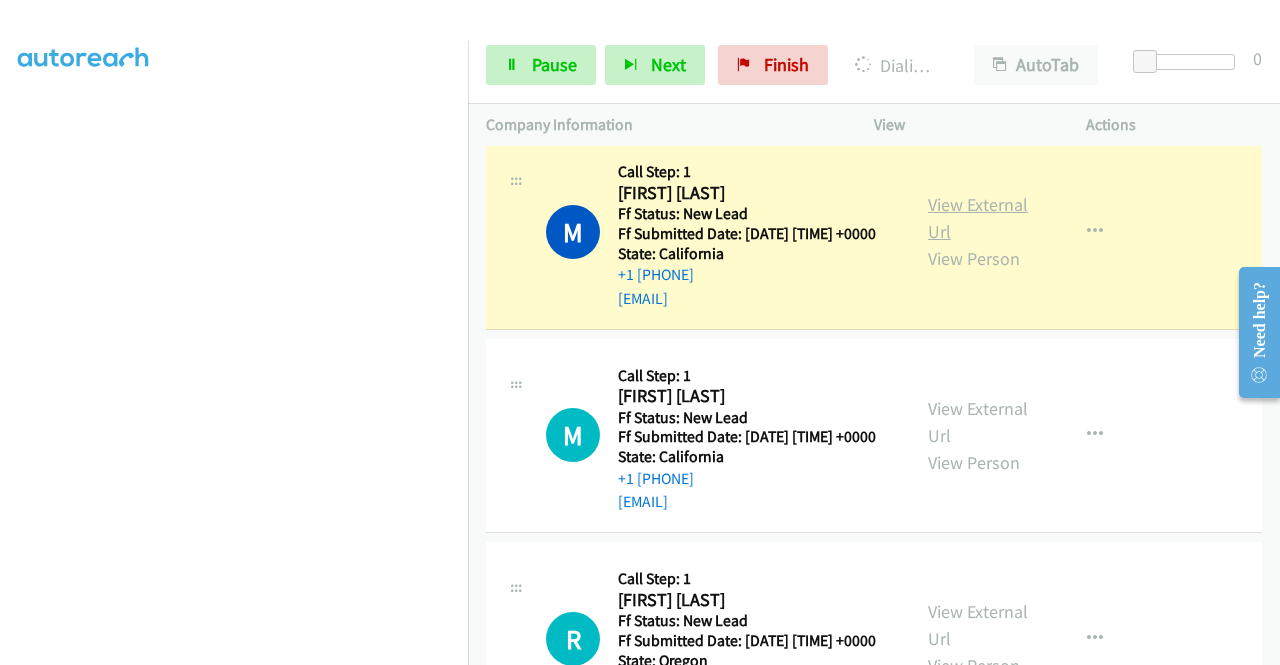 click on "View External Url" at bounding box center (978, 218) 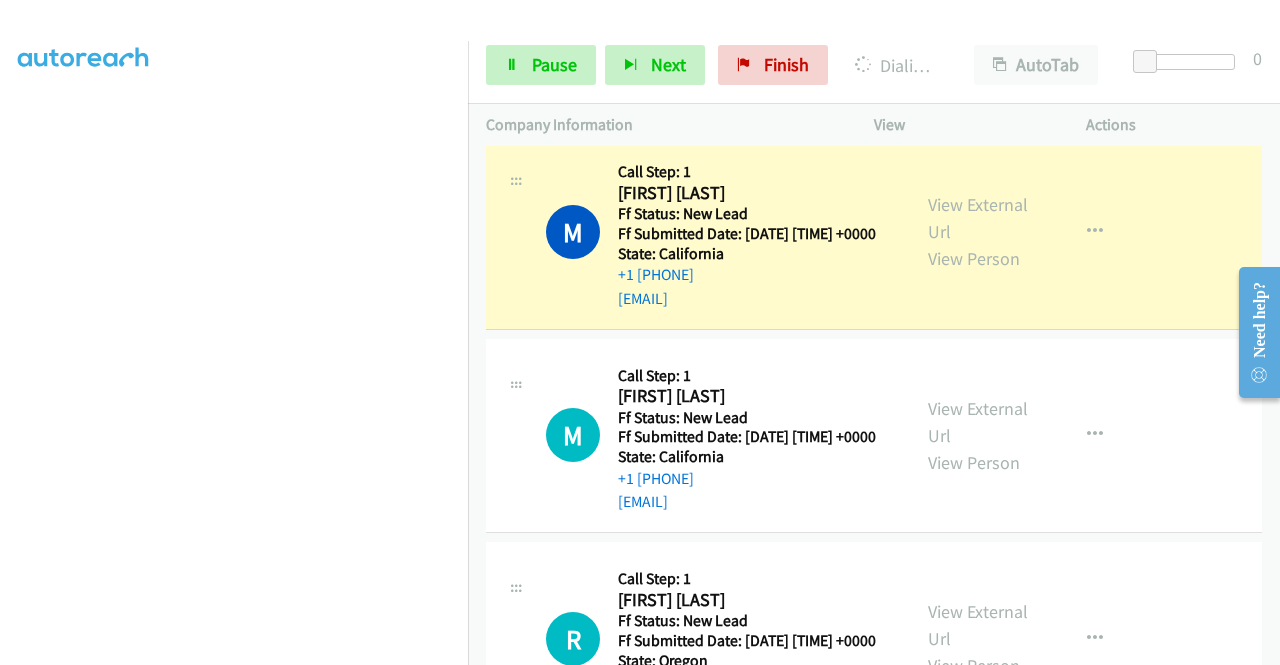 scroll, scrollTop: 0, scrollLeft: 0, axis: both 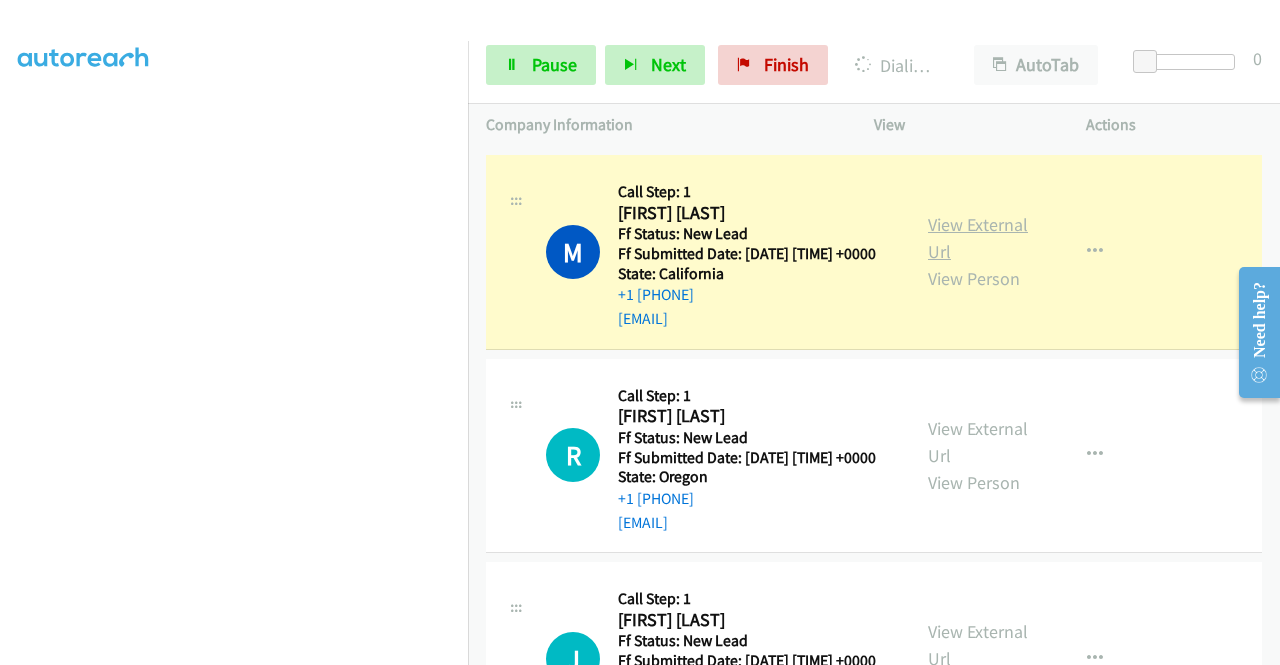 click on "View External Url" at bounding box center [978, 238] 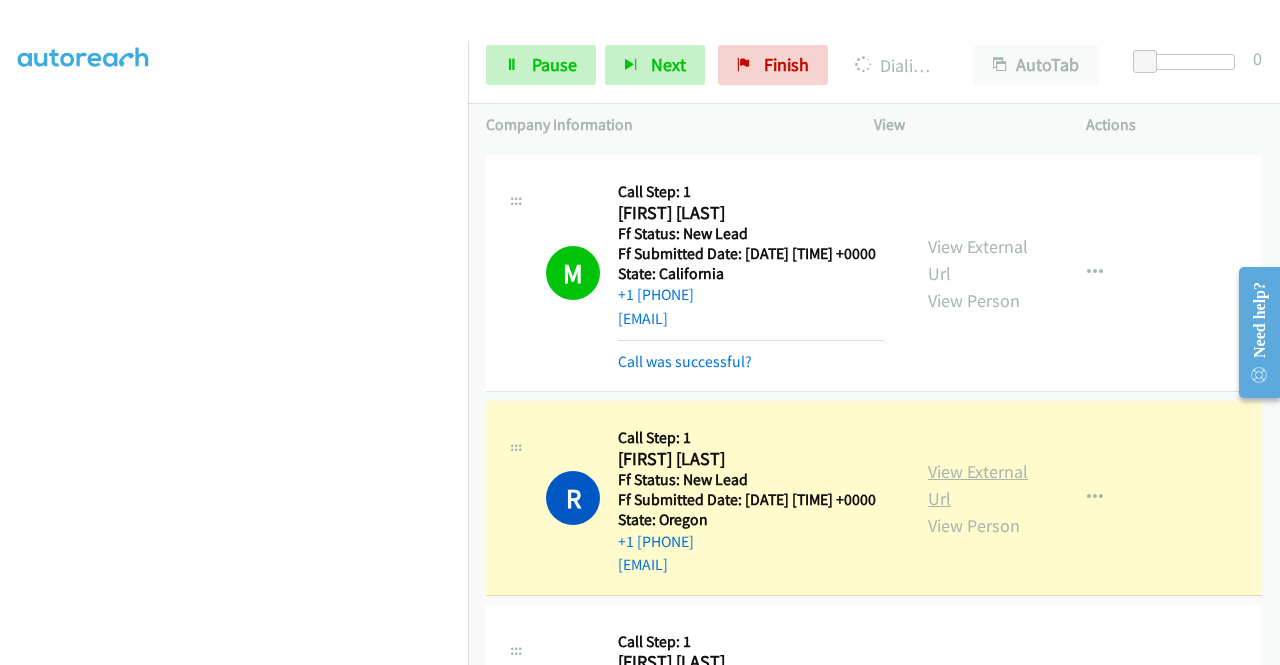 click on "View External Url" at bounding box center [978, 485] 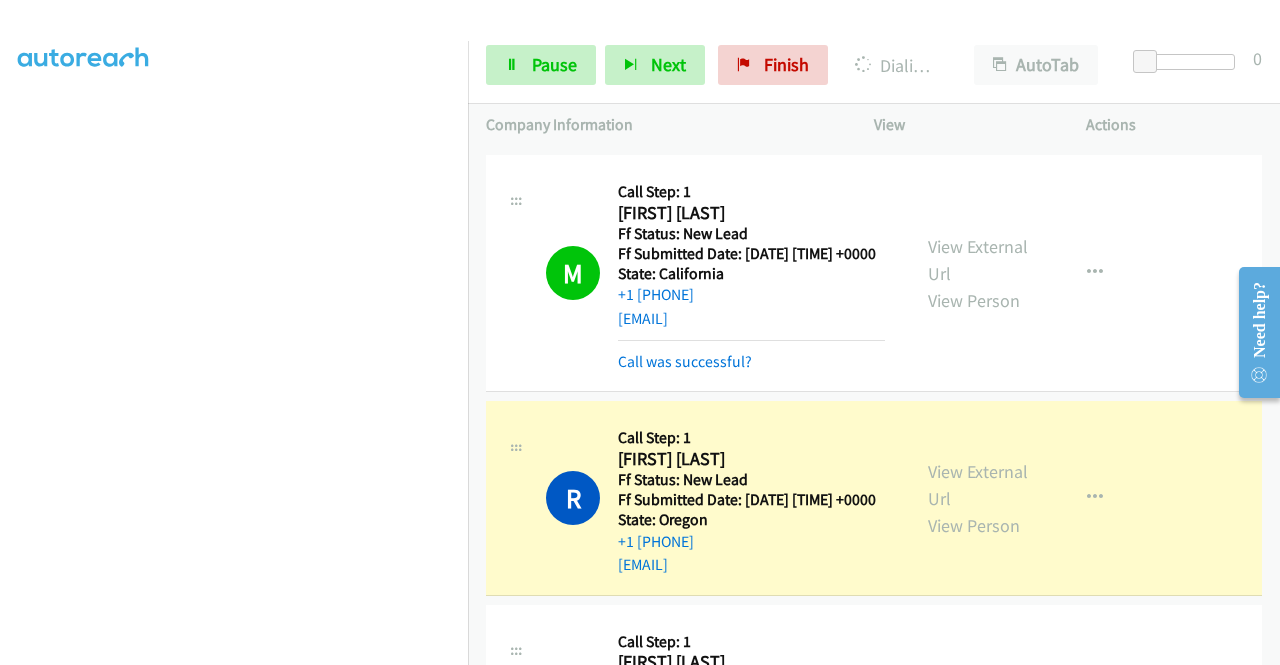 scroll, scrollTop: 0, scrollLeft: 0, axis: both 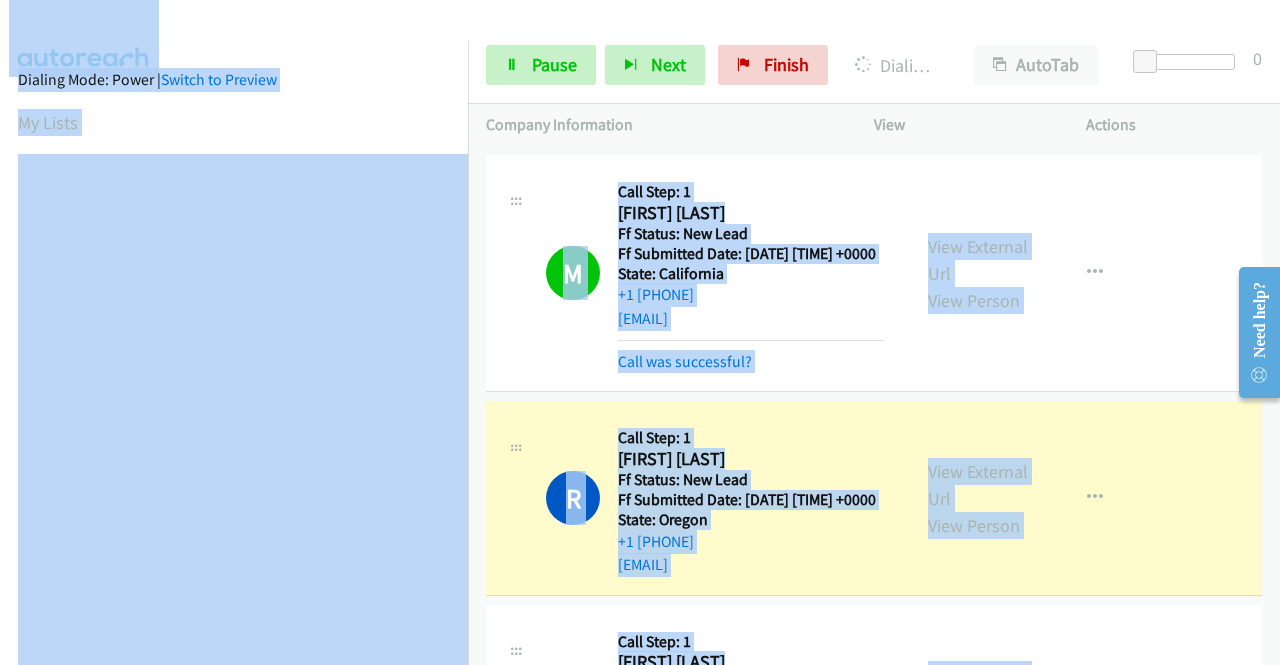 drag, startPoint x: 470, startPoint y: 345, endPoint x: 456, endPoint y: 389, distance: 46.173584 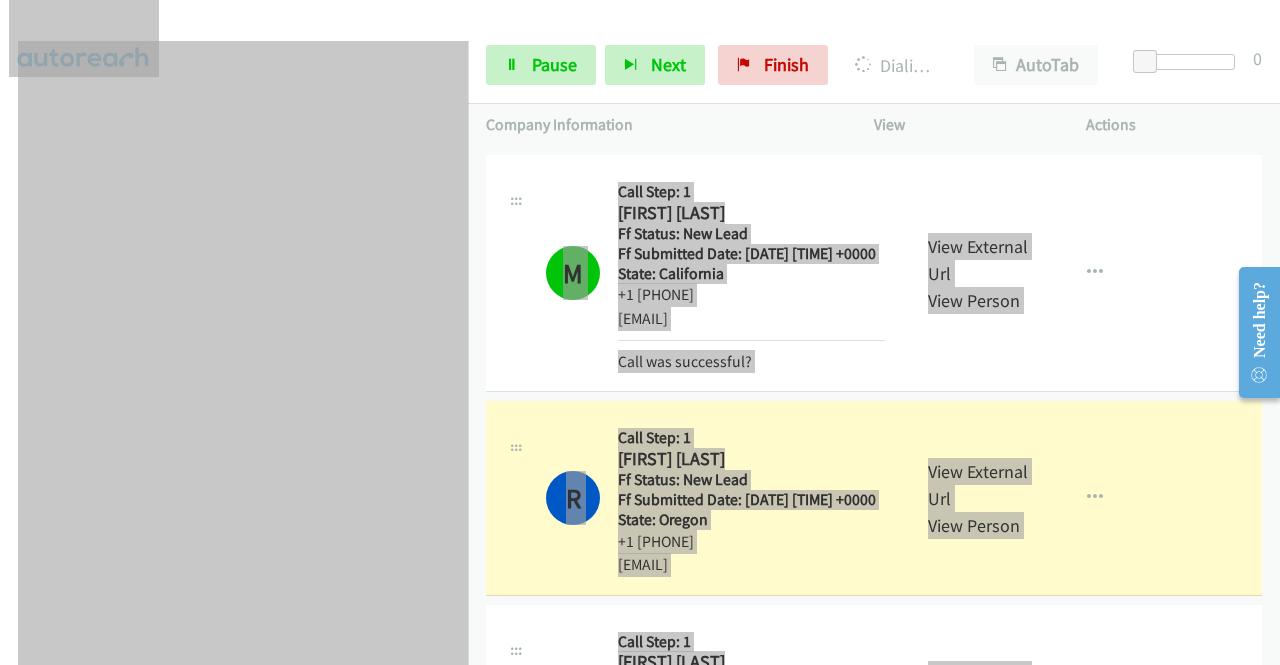 scroll, scrollTop: 0, scrollLeft: 15, axis: horizontal 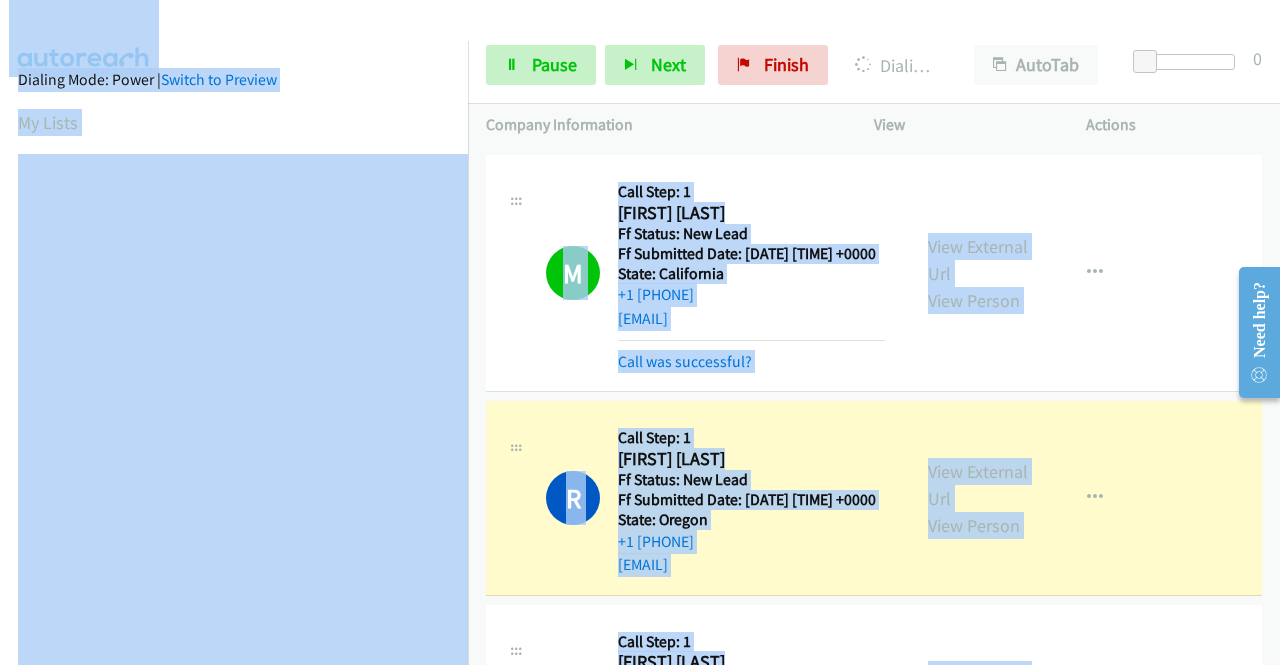 click on "M
Callback Scheduled
Call Step: 1
[FIRST] [LAST]
America/Los_Angeles
Ff Status: New Lead
Ff Submitted Date: [DATE] [TIME] +0000
State: California
+1 [PHONE]
[EMAIL]
Call was successful?
View External Url
View Person
View External Url
Email
Schedule/Manage Callback
Skip Call
Add to do not call list" at bounding box center [874, 273] 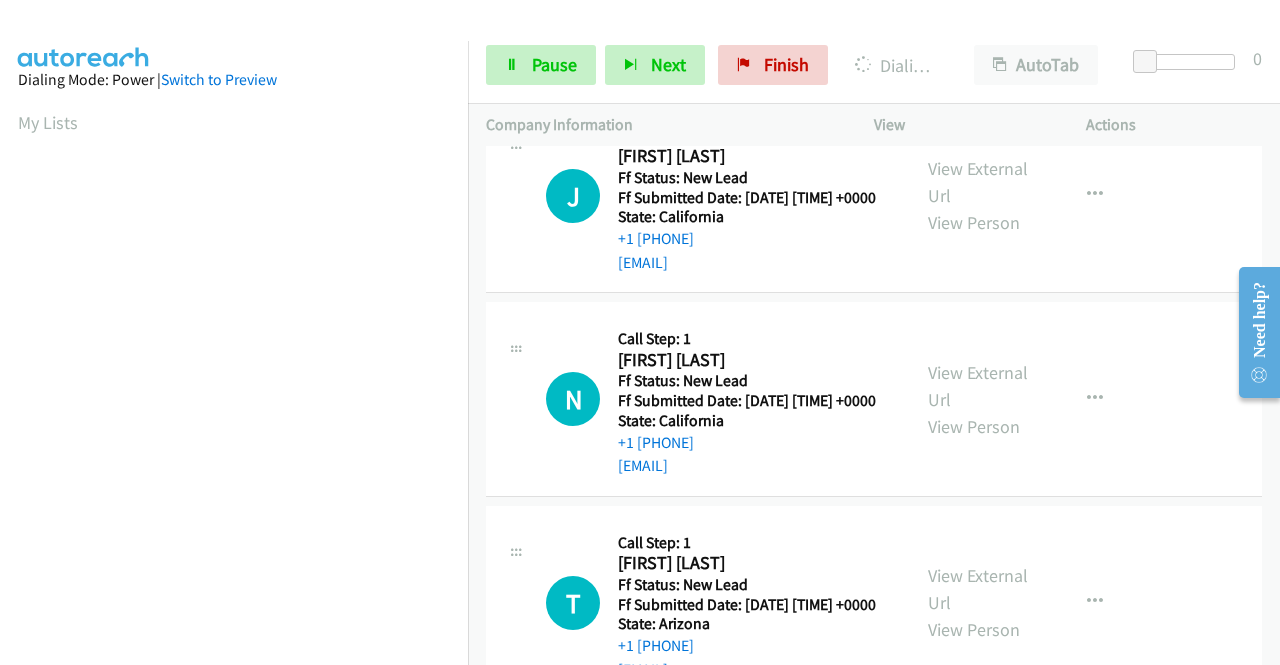 scroll, scrollTop: 1733, scrollLeft: 0, axis: vertical 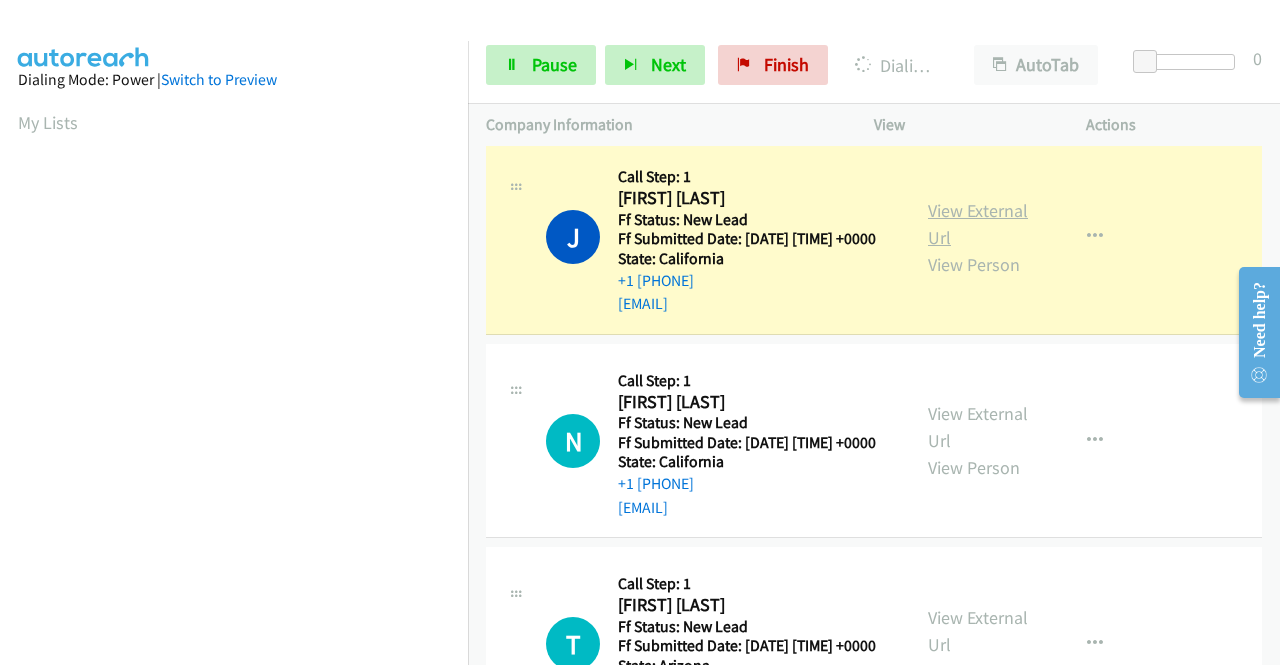 click on "View External Url" at bounding box center (978, 224) 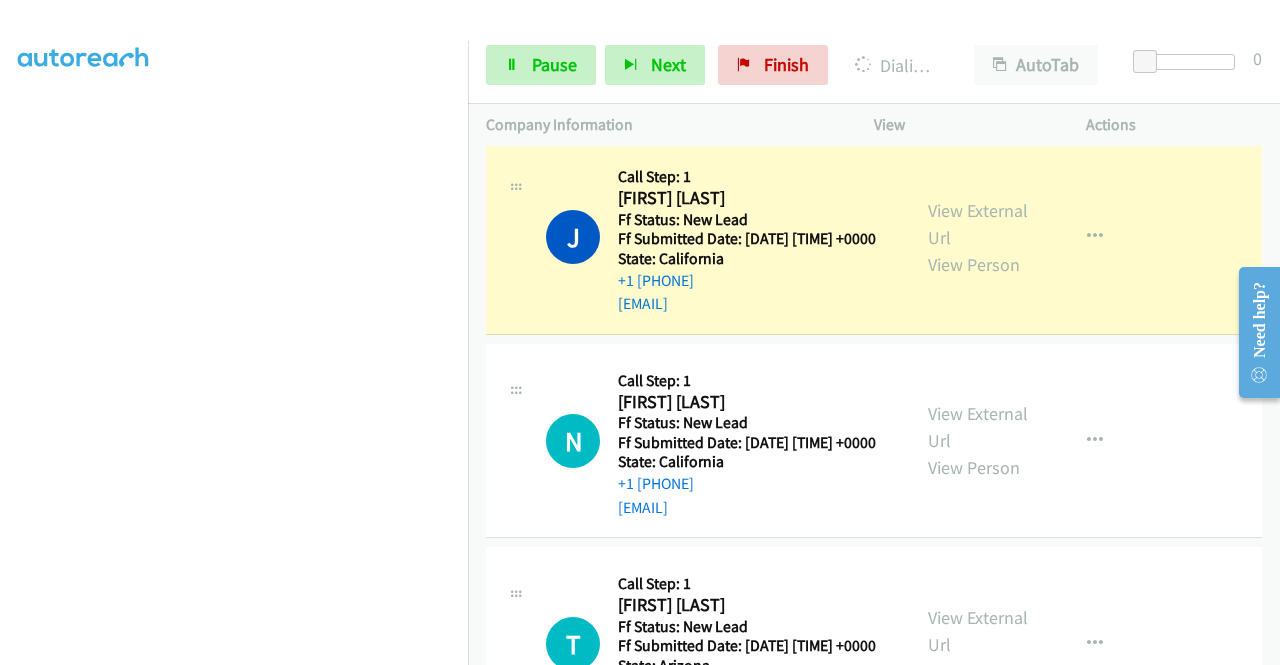 scroll, scrollTop: 456, scrollLeft: 15, axis: both 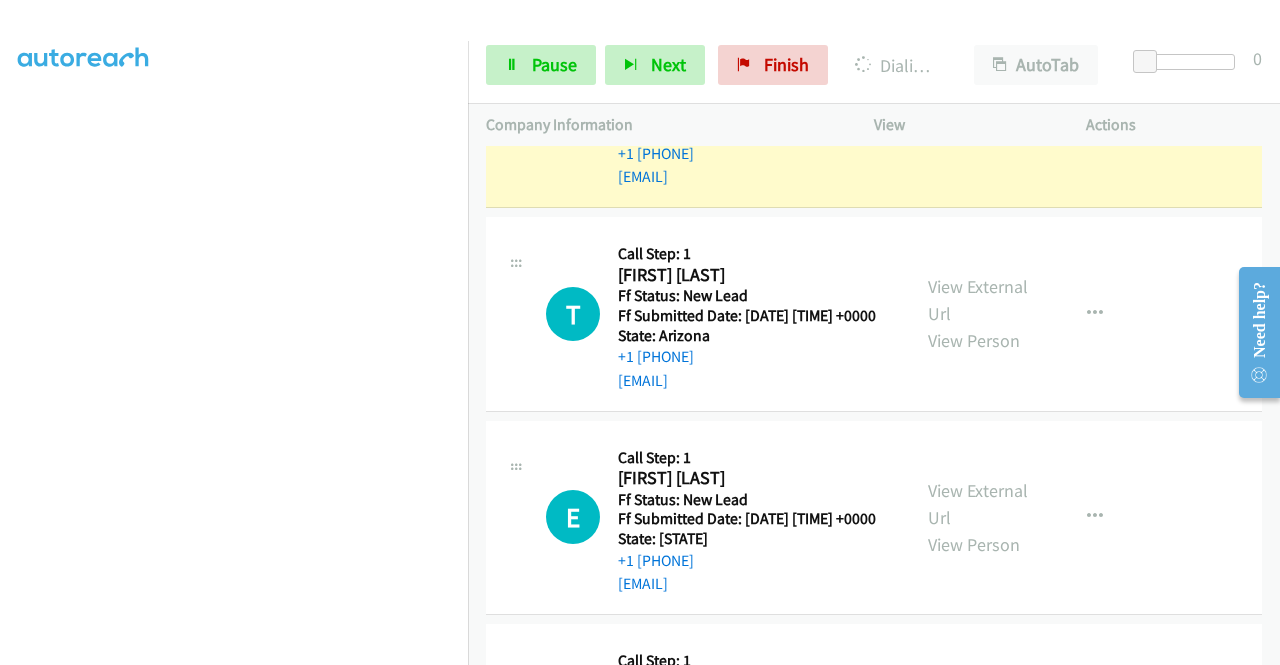 click on "View External Url" at bounding box center (978, 97) 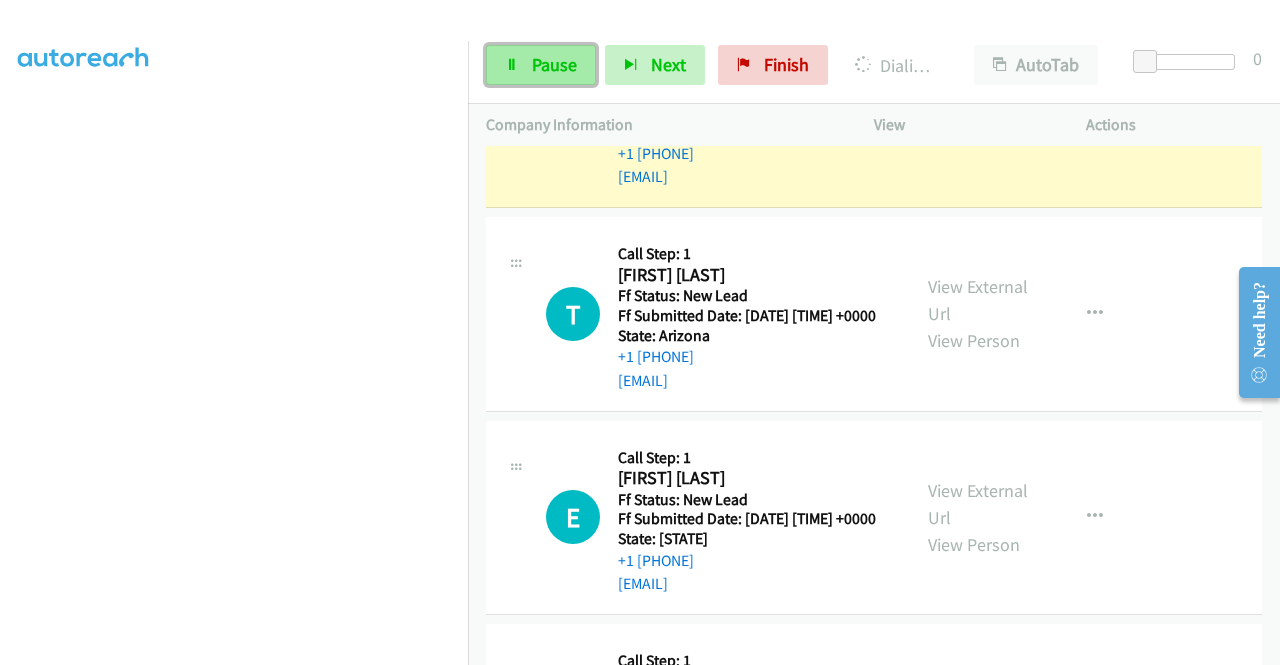 click on "Pause" at bounding box center [541, 65] 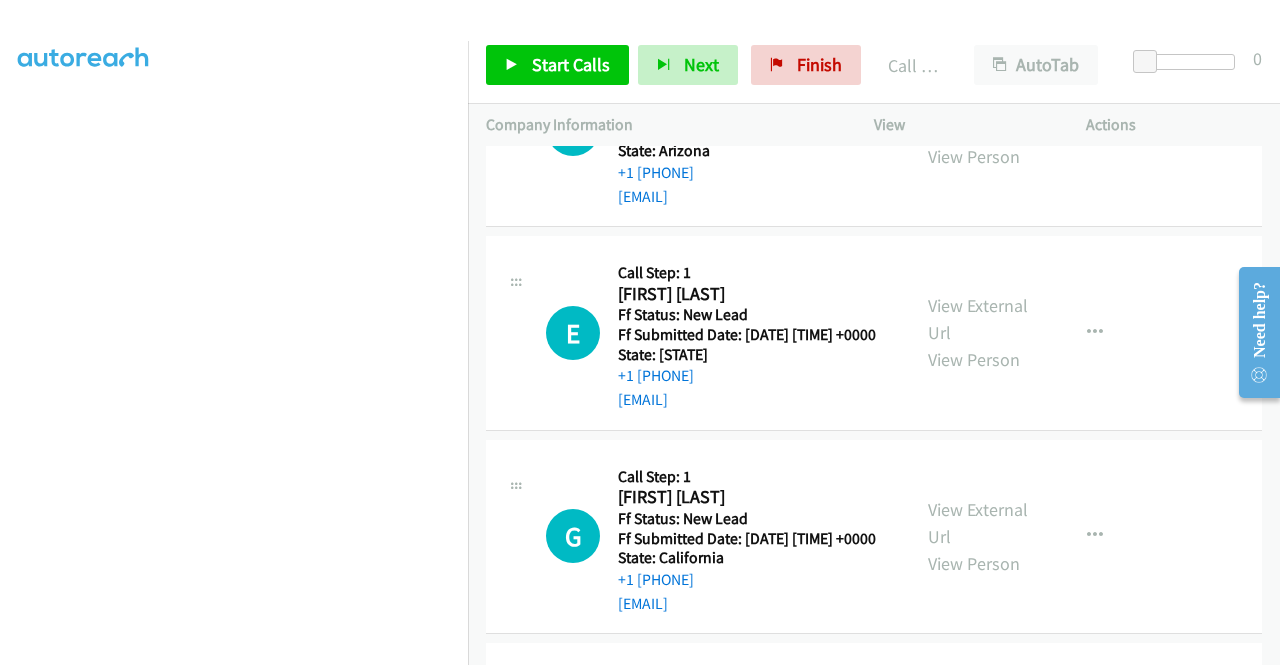 scroll, scrollTop: 2373, scrollLeft: 0, axis: vertical 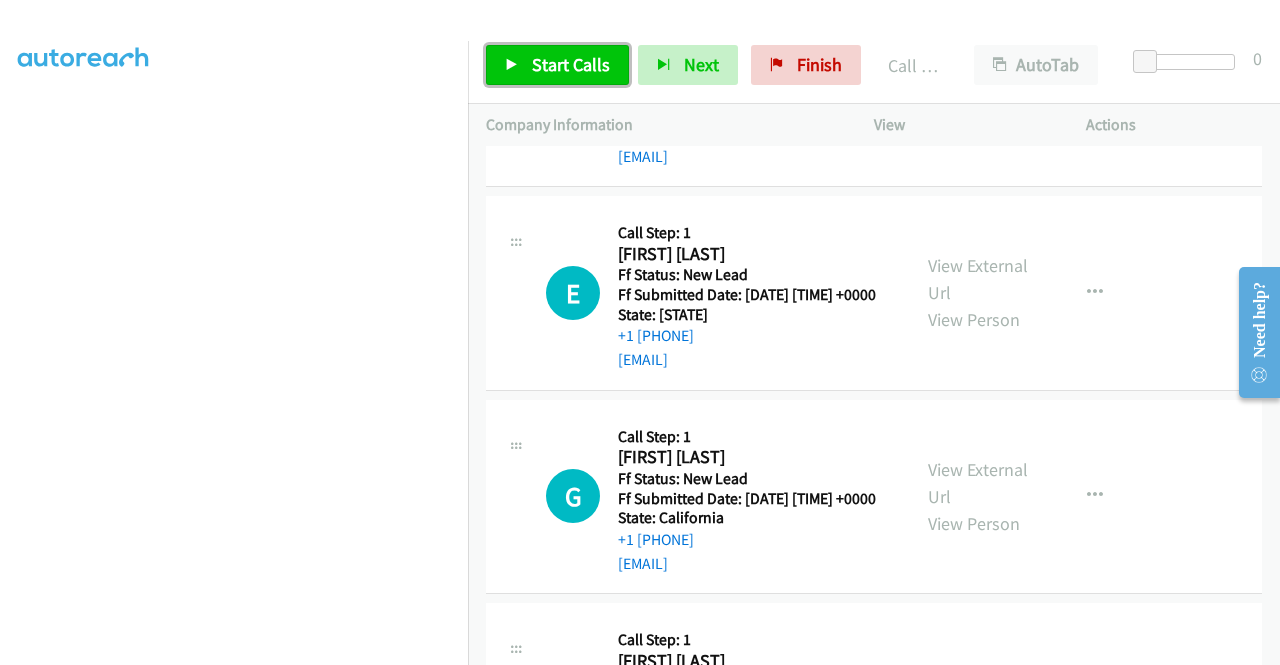 click on "Start Calls" at bounding box center [557, 65] 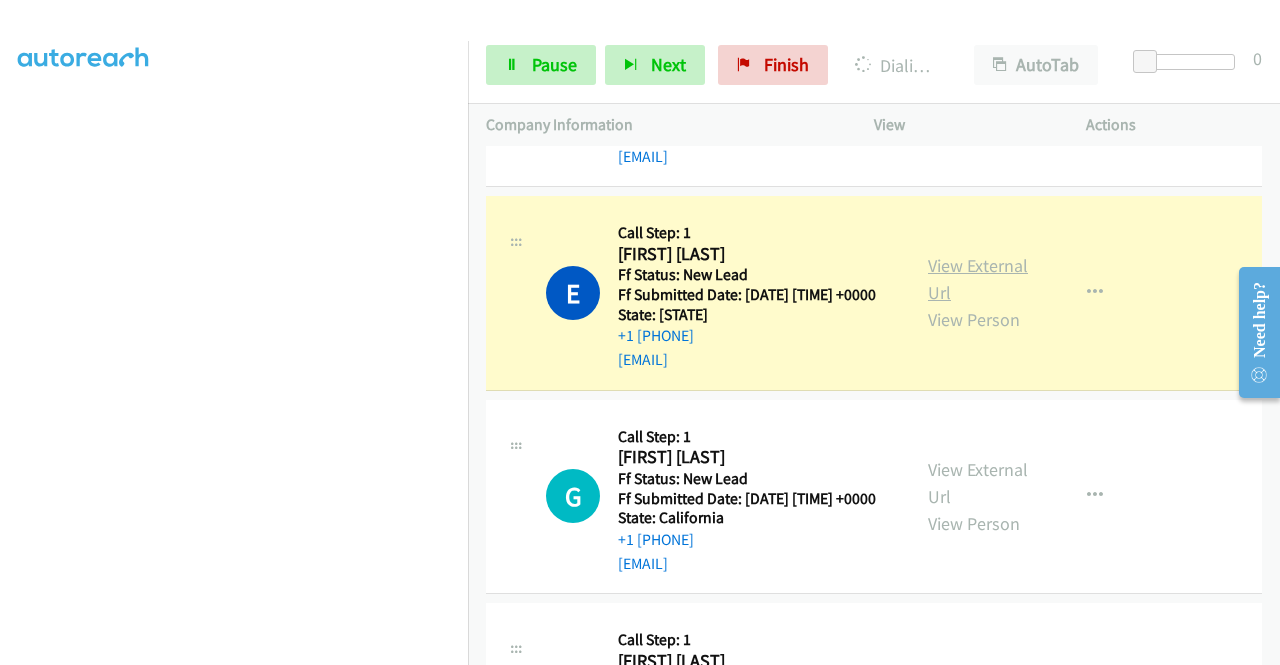 click on "View External Url" at bounding box center [978, 279] 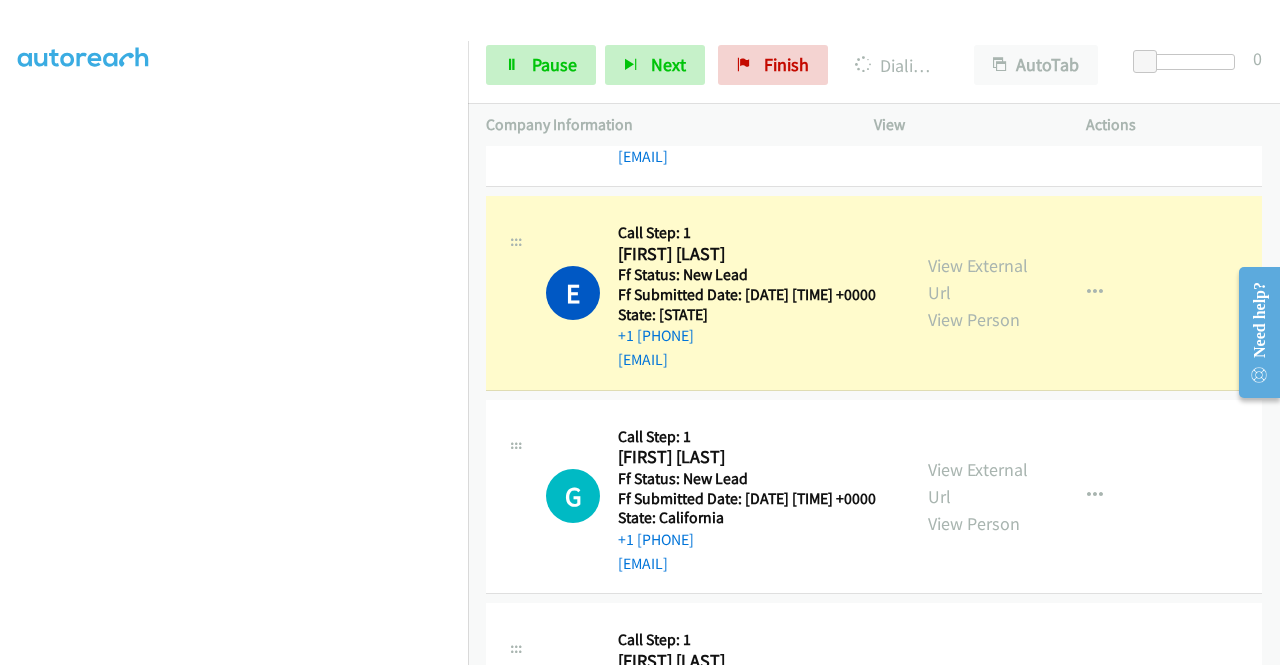 scroll, scrollTop: 0, scrollLeft: 15, axis: horizontal 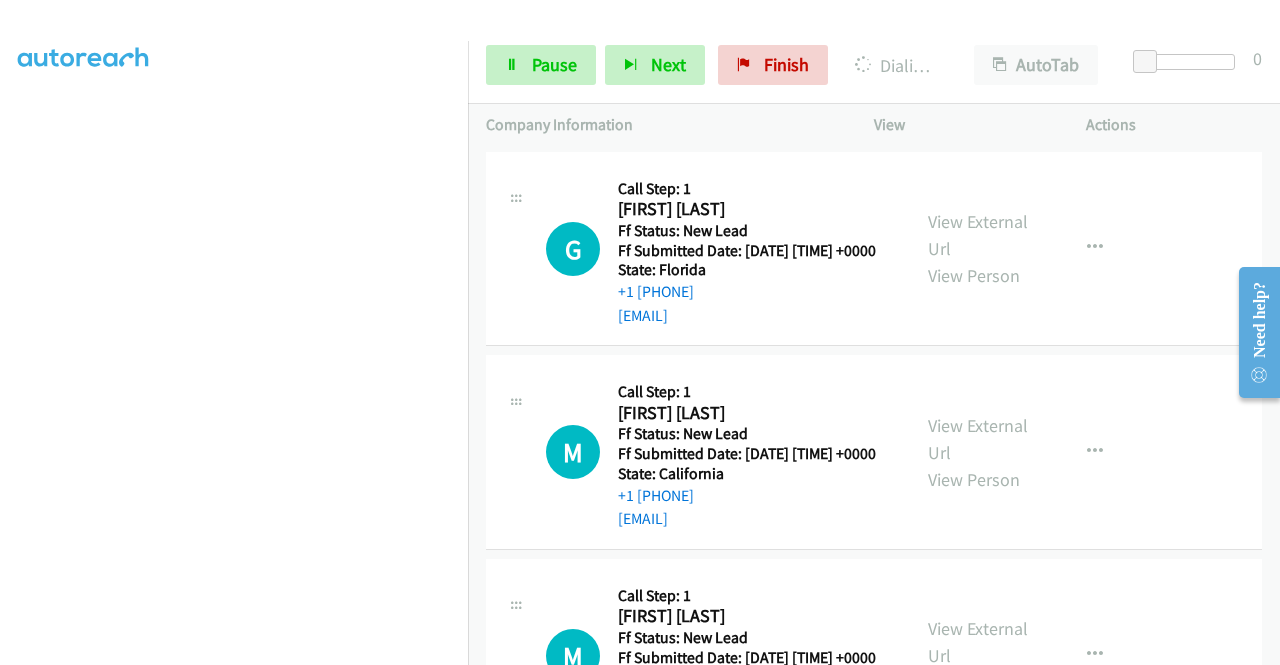 click on "View External Url" at bounding box center [978, 32] 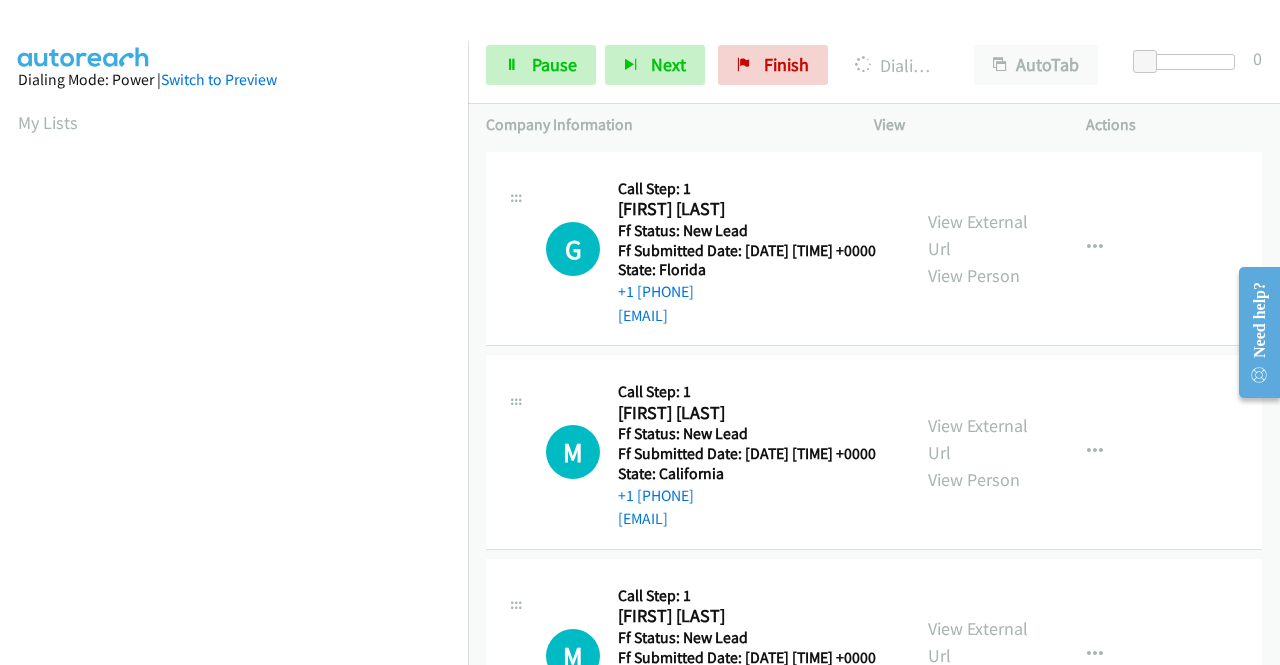 scroll, scrollTop: 393, scrollLeft: 15, axis: both 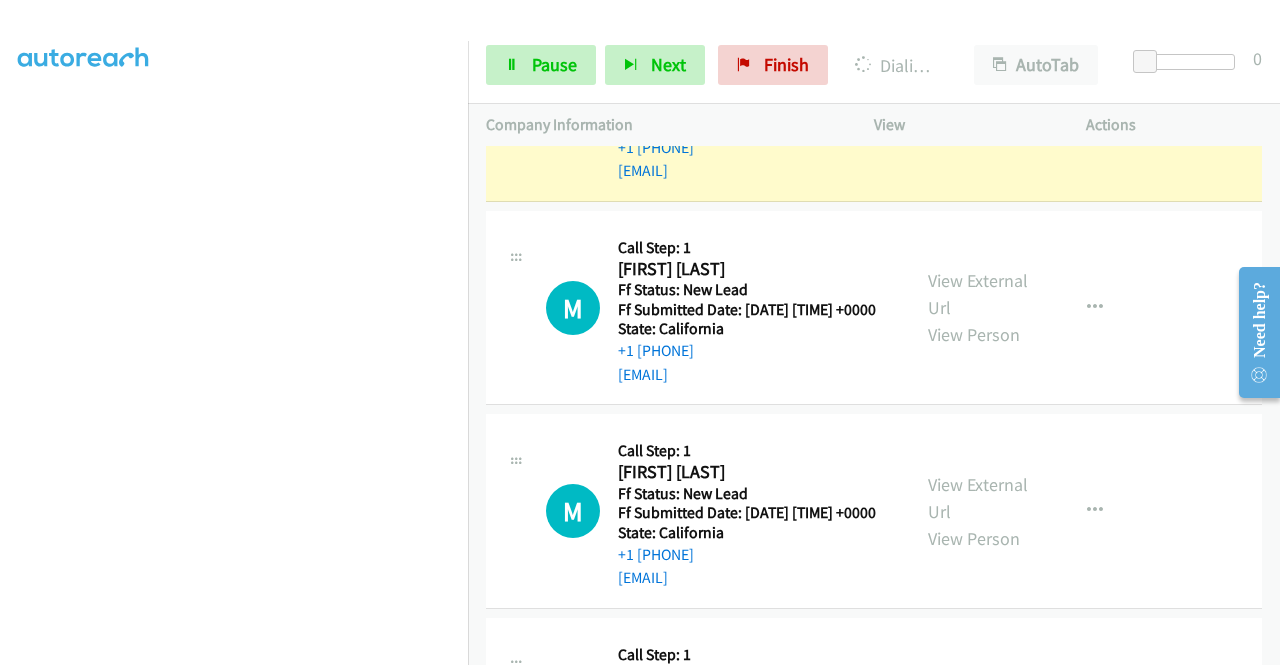 click on "View External Url" at bounding box center [978, 91] 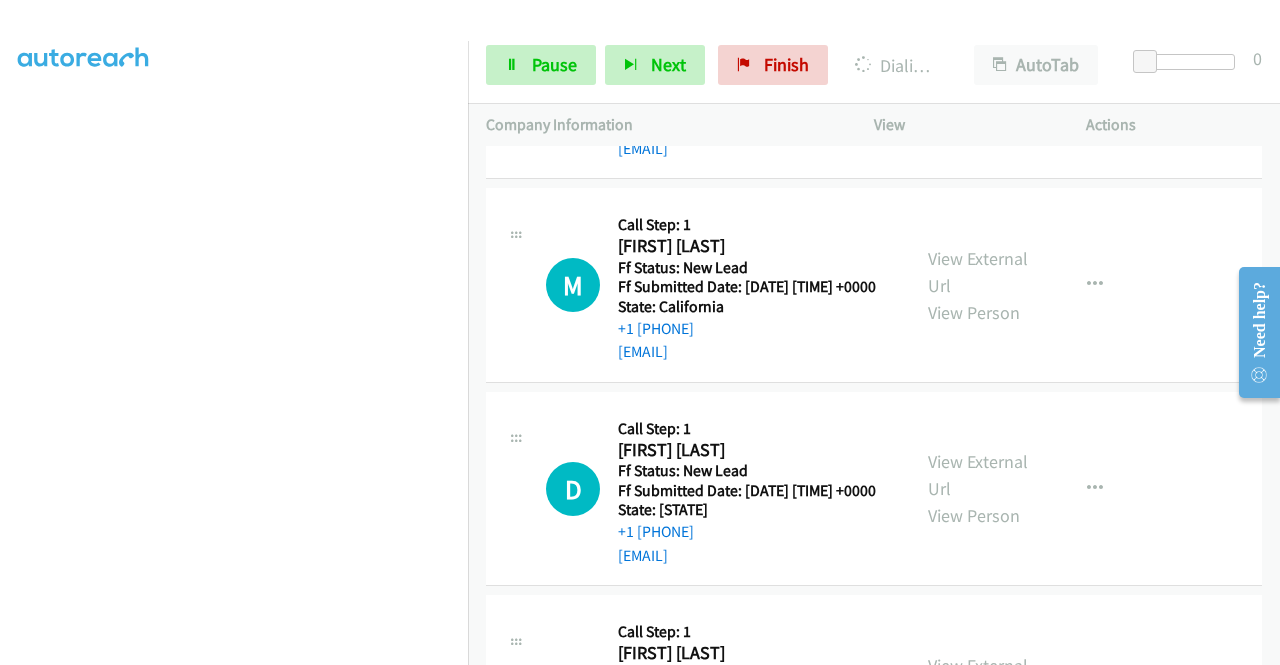scroll, scrollTop: 3320, scrollLeft: 0, axis: vertical 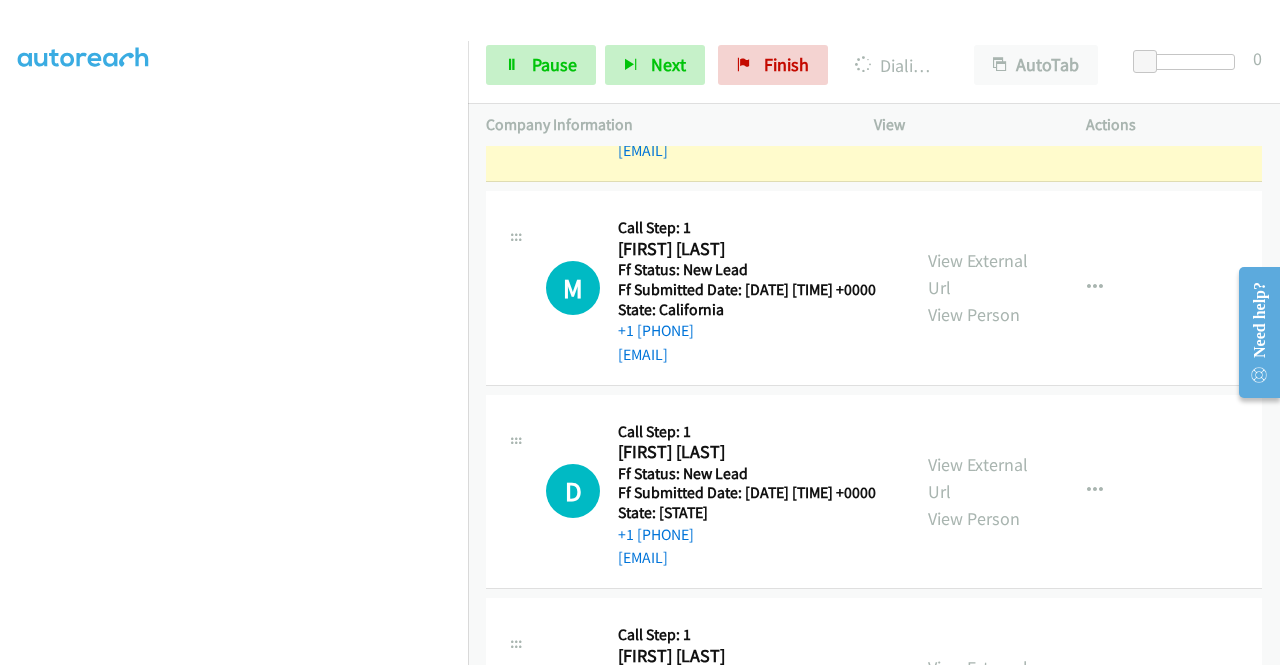 click on "View External Url" at bounding box center [978, 71] 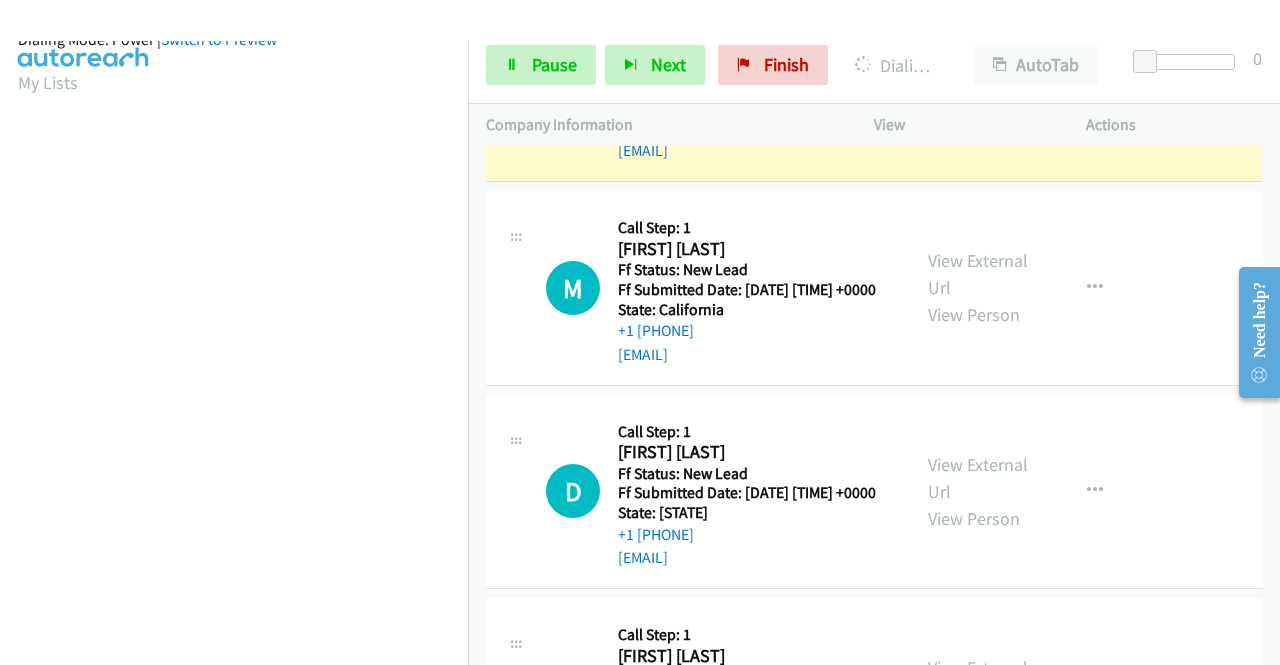 scroll, scrollTop: 456, scrollLeft: 15, axis: both 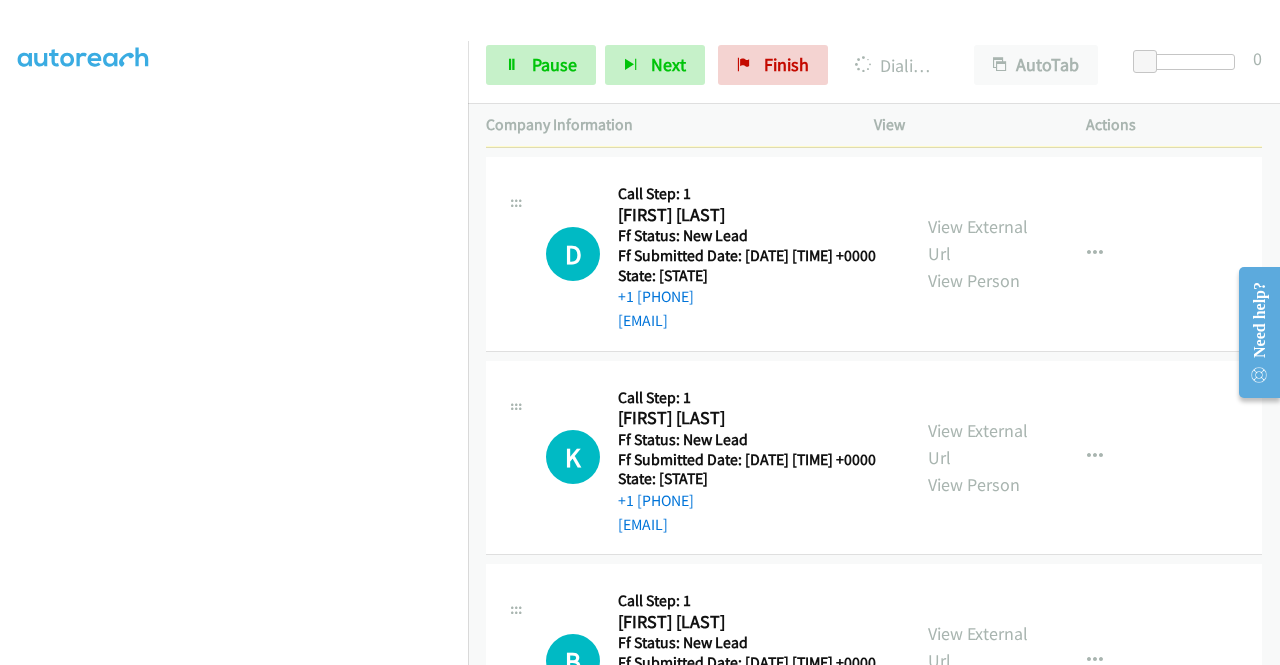 click on "View External Url" at bounding box center (978, 37) 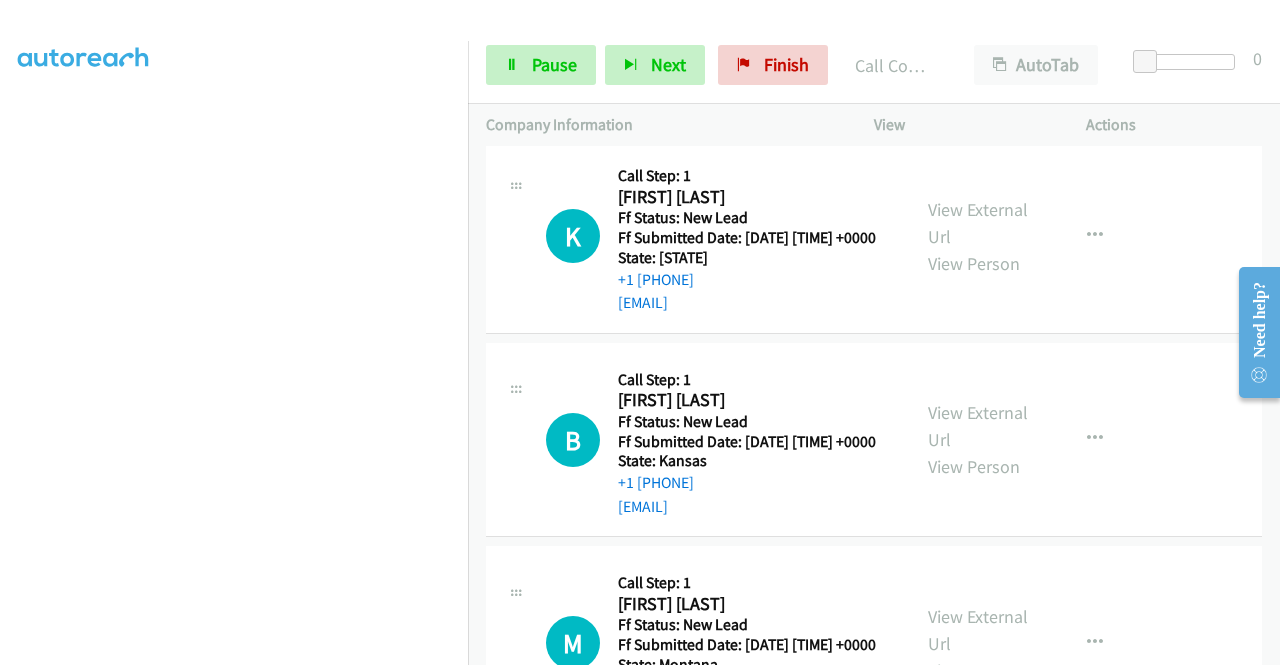 scroll, scrollTop: 3880, scrollLeft: 0, axis: vertical 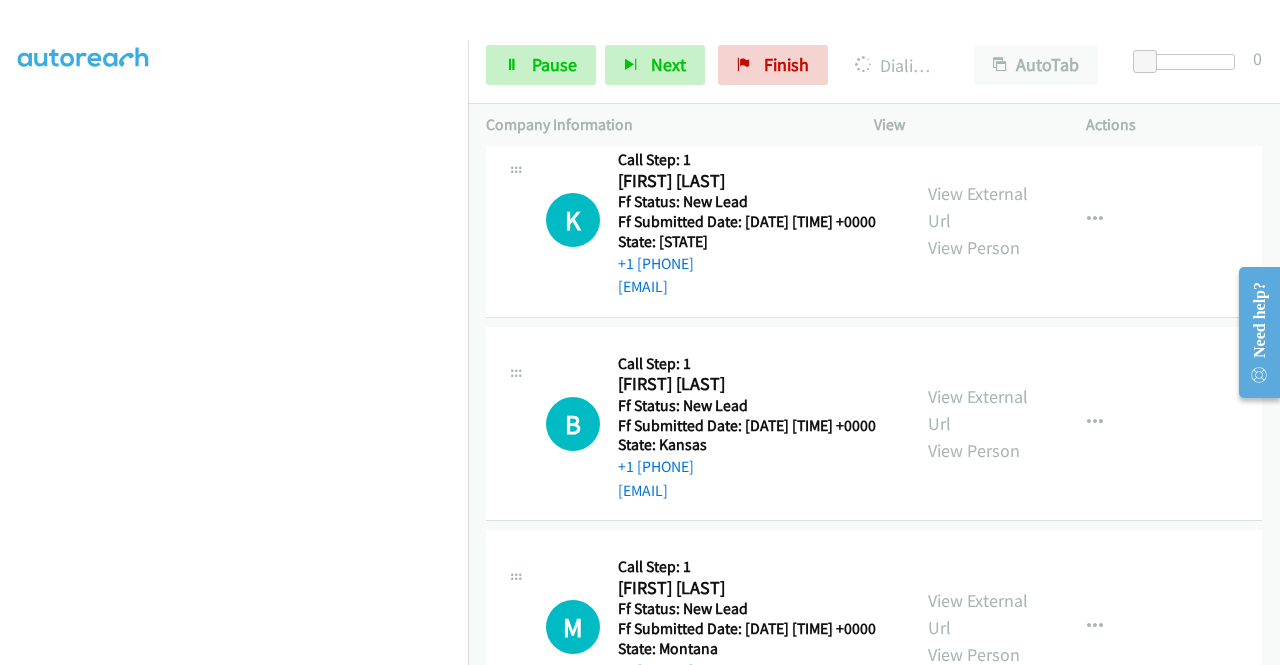 click on "View External Url" at bounding box center (978, 3) 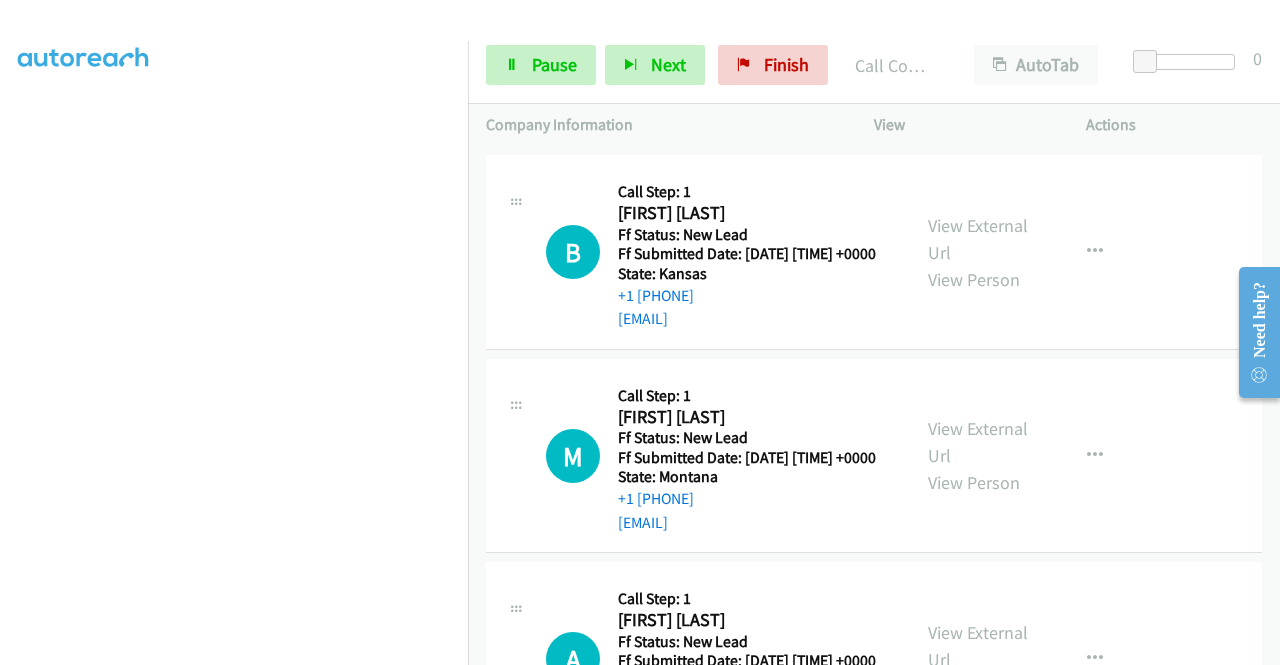 scroll, scrollTop: 4147, scrollLeft: 0, axis: vertical 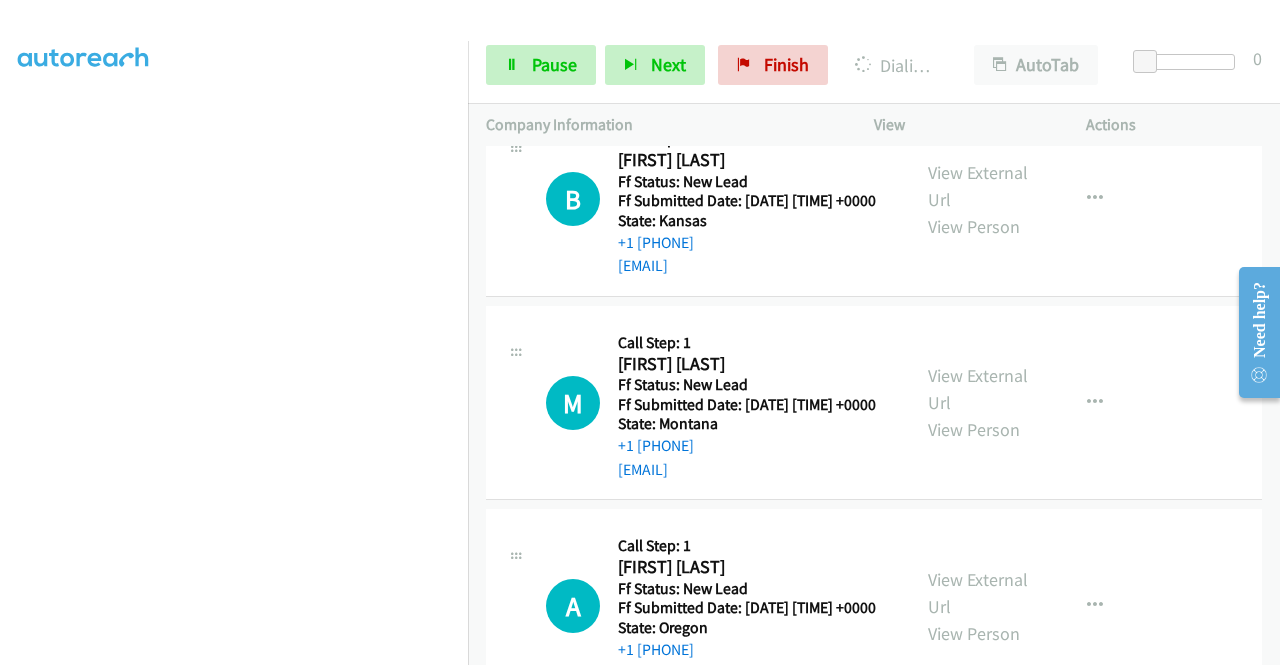 click on "View External Url" at bounding box center (978, -18) 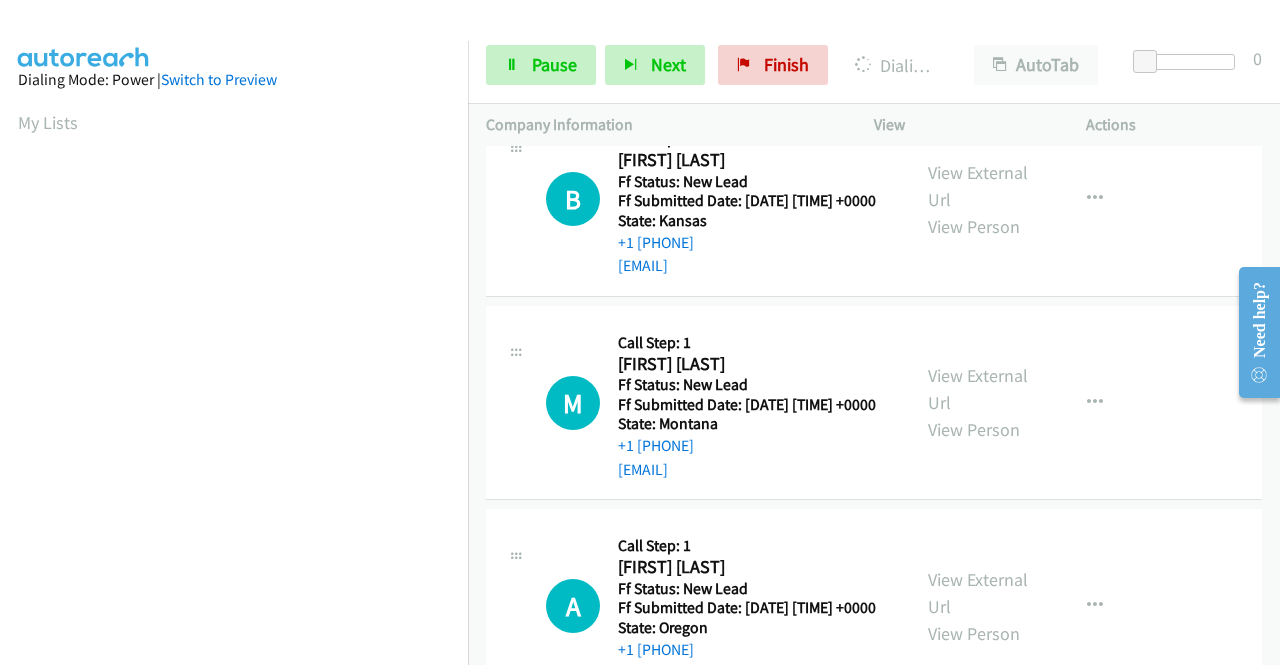 scroll, scrollTop: 390, scrollLeft: 15, axis: both 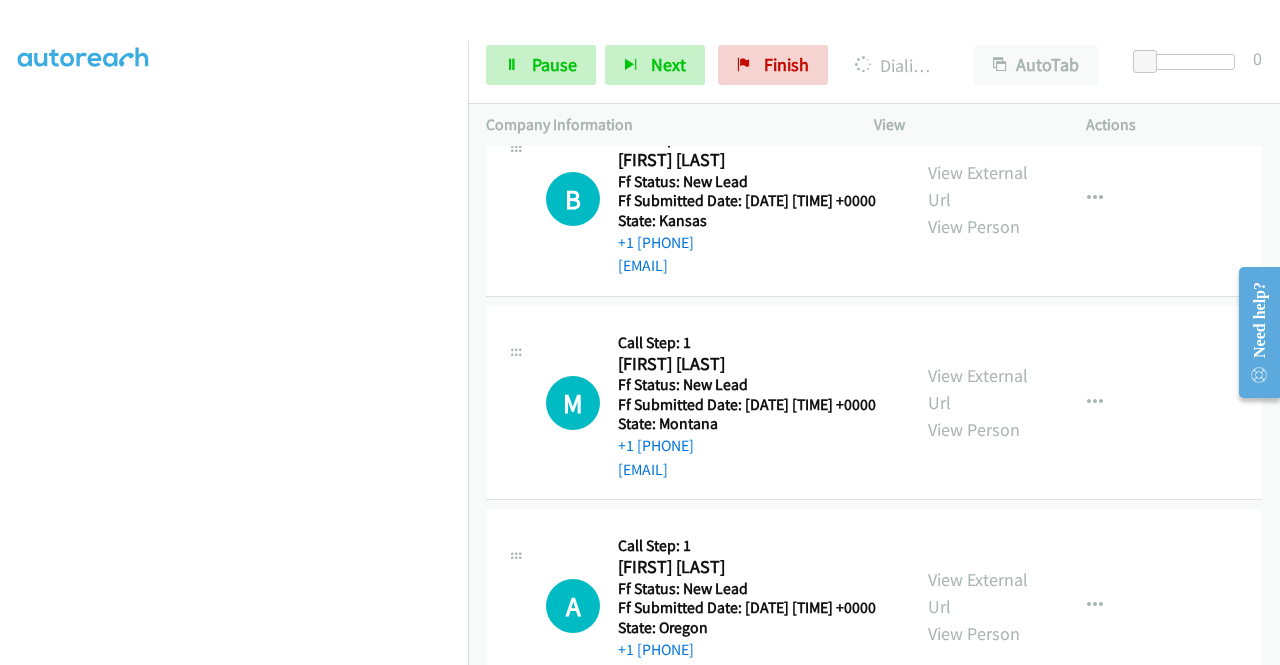 click on "State: [STATE]" at bounding box center [874, -229] 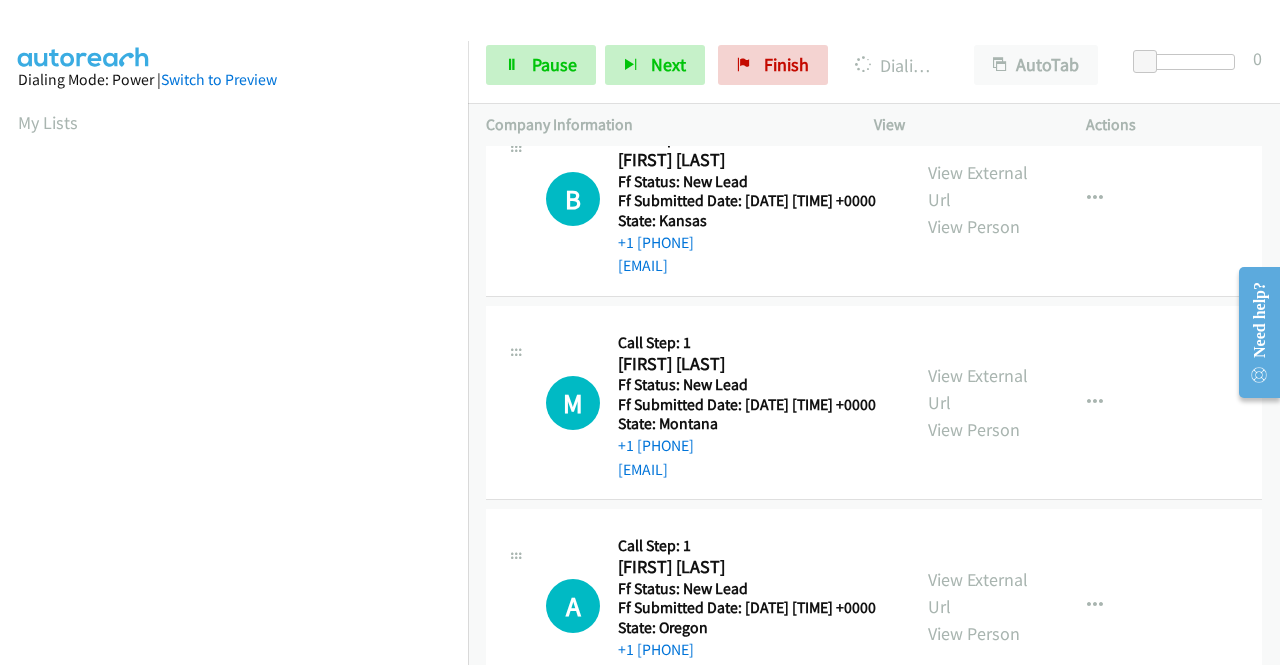 scroll, scrollTop: 456, scrollLeft: 15, axis: both 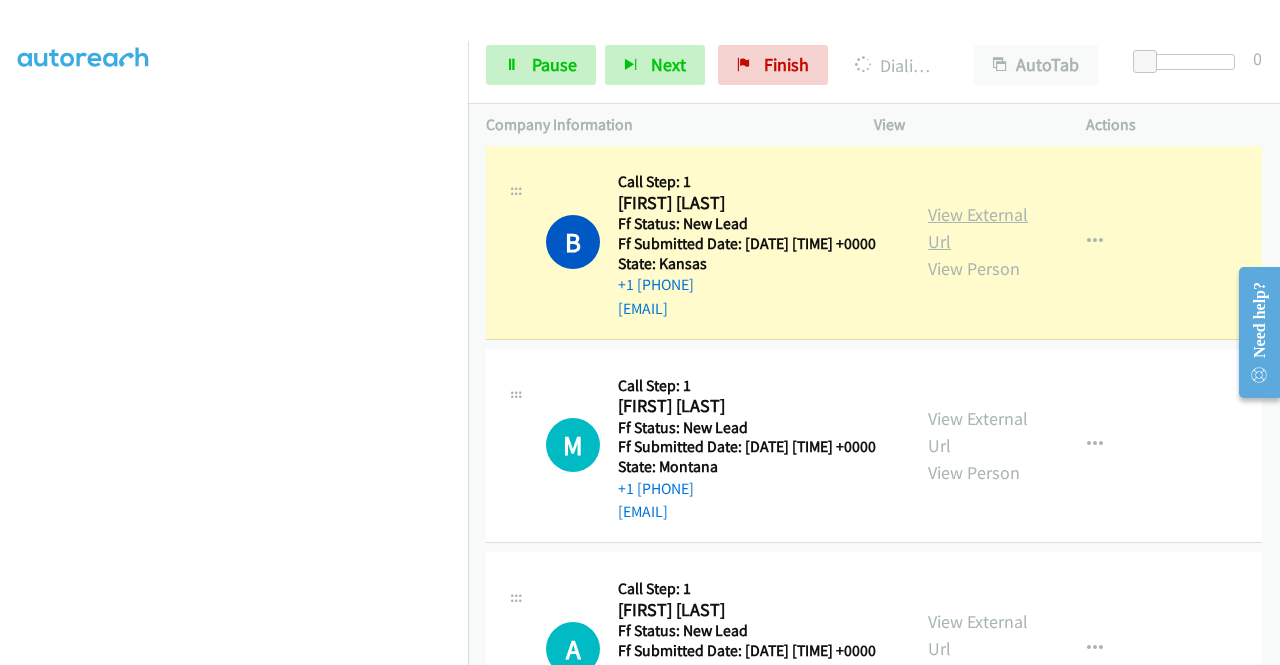 click on "View External Url" at bounding box center [978, 228] 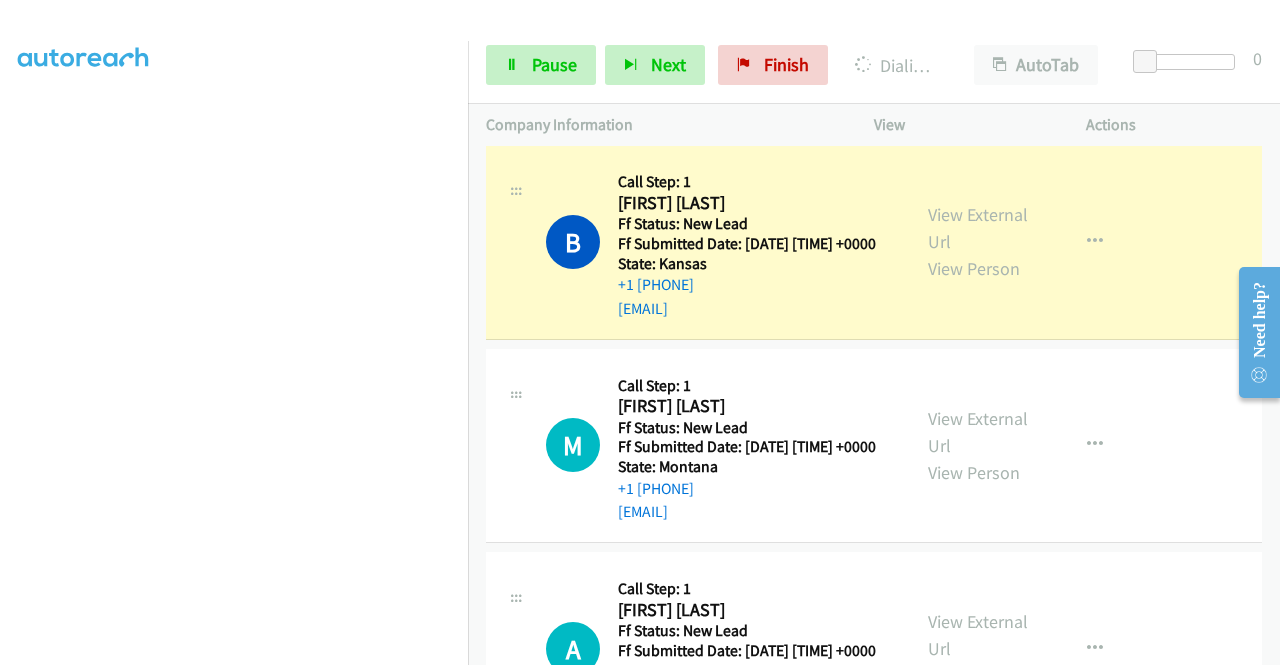 scroll, scrollTop: 0, scrollLeft: 15, axis: horizontal 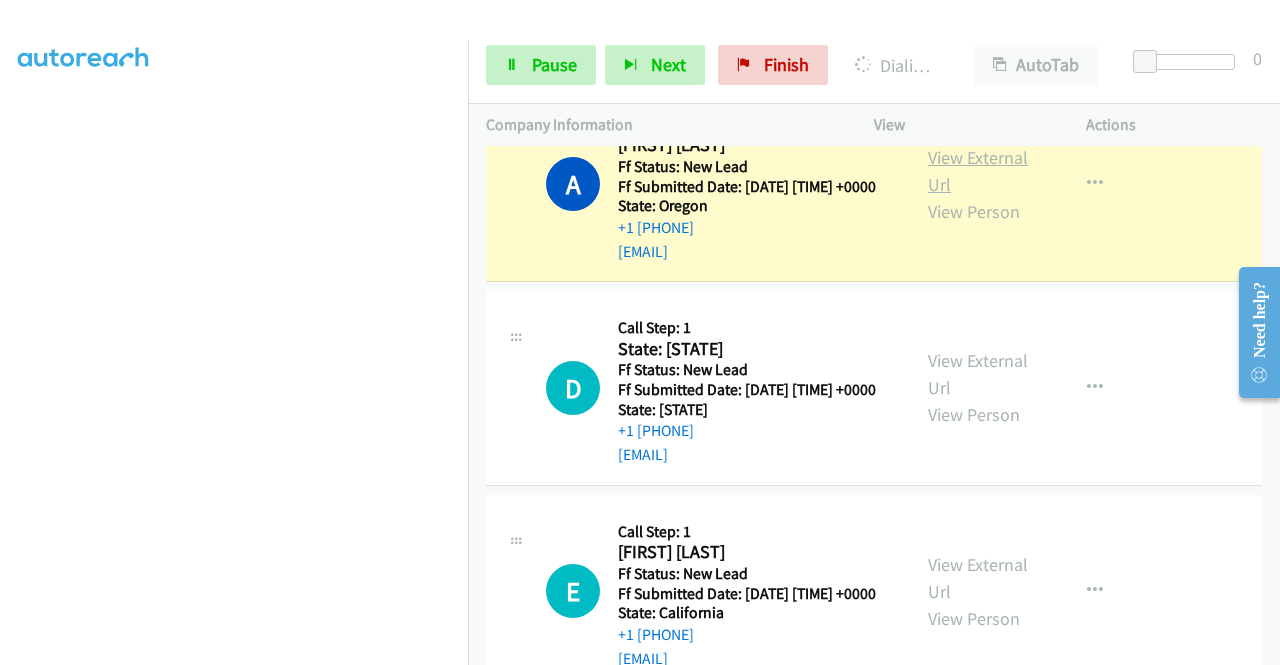 click on "View External Url" at bounding box center [978, 171] 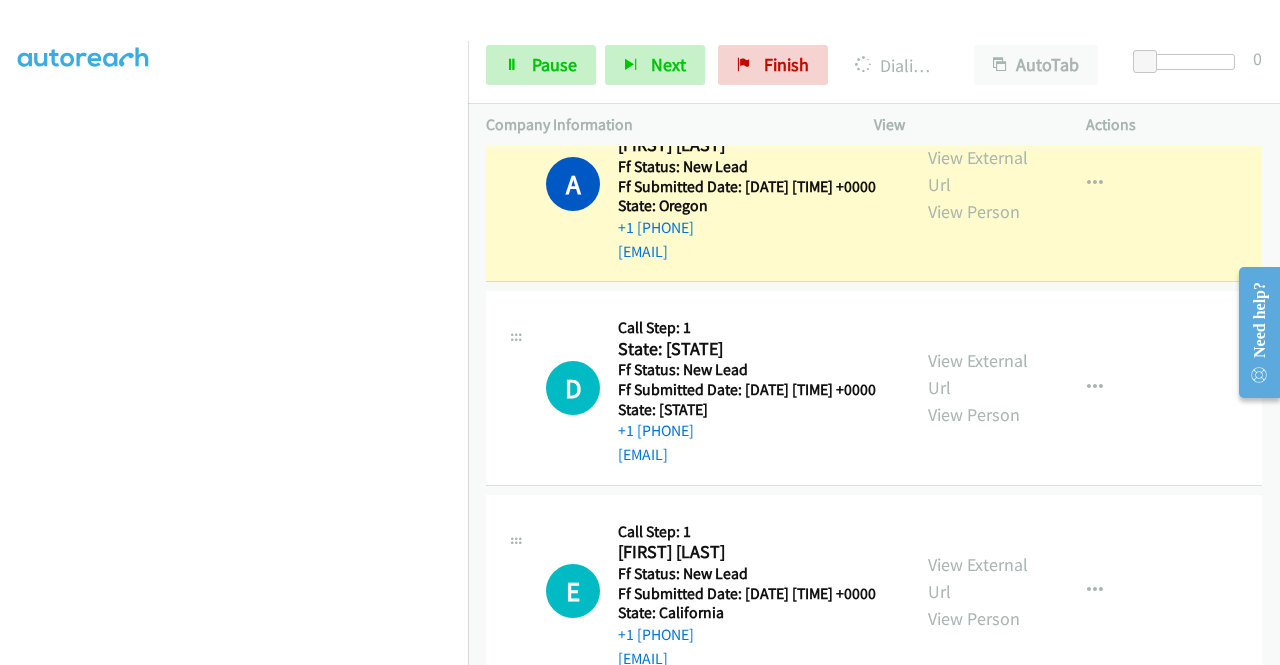 scroll, scrollTop: 0, scrollLeft: 15, axis: horizontal 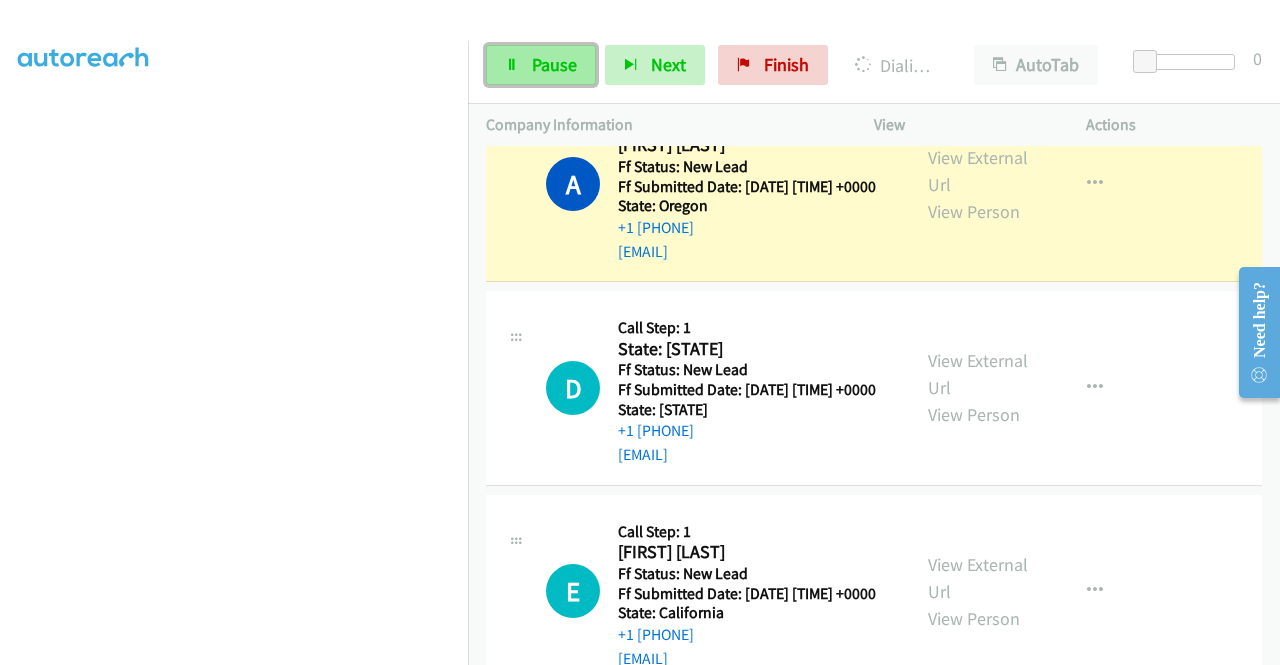 click on "Pause" at bounding box center [554, 64] 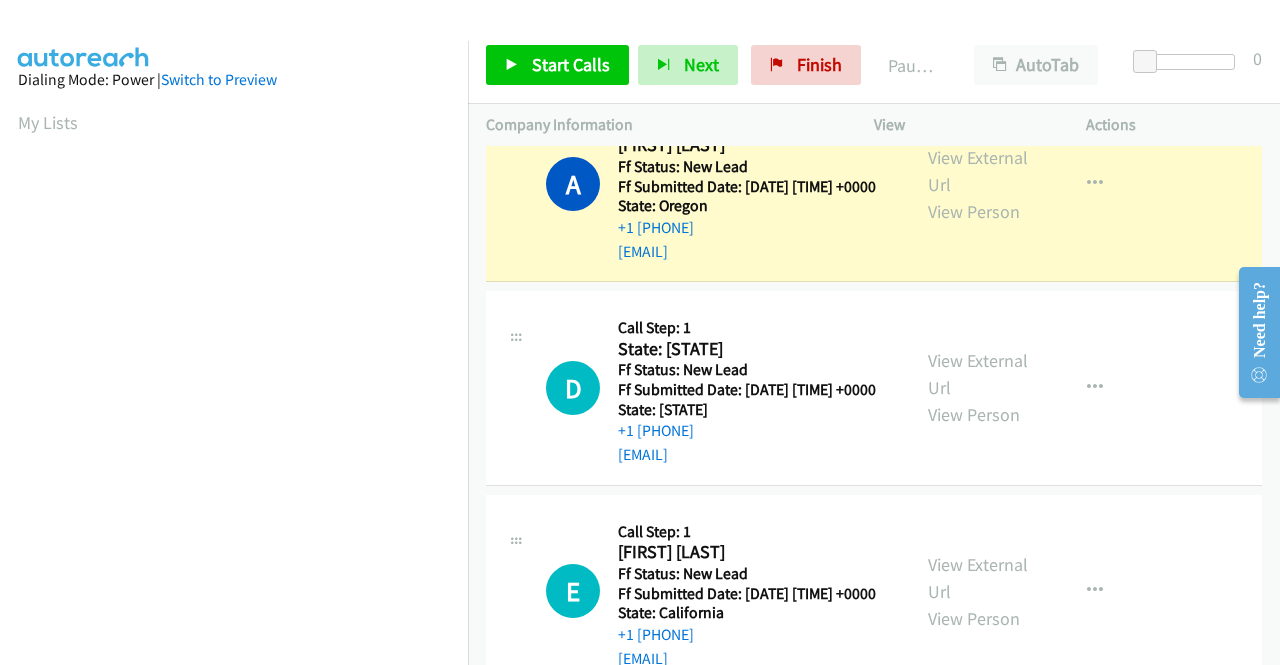 scroll, scrollTop: 456, scrollLeft: 15, axis: both 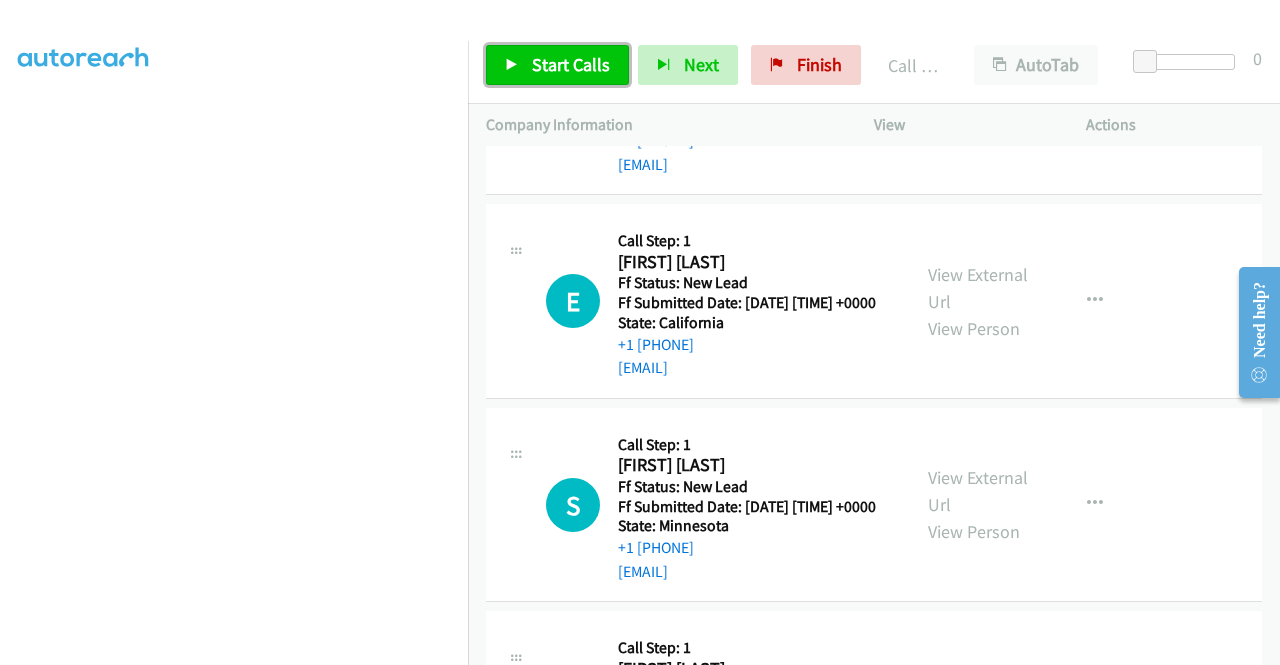 click on "Start Calls" at bounding box center (571, 64) 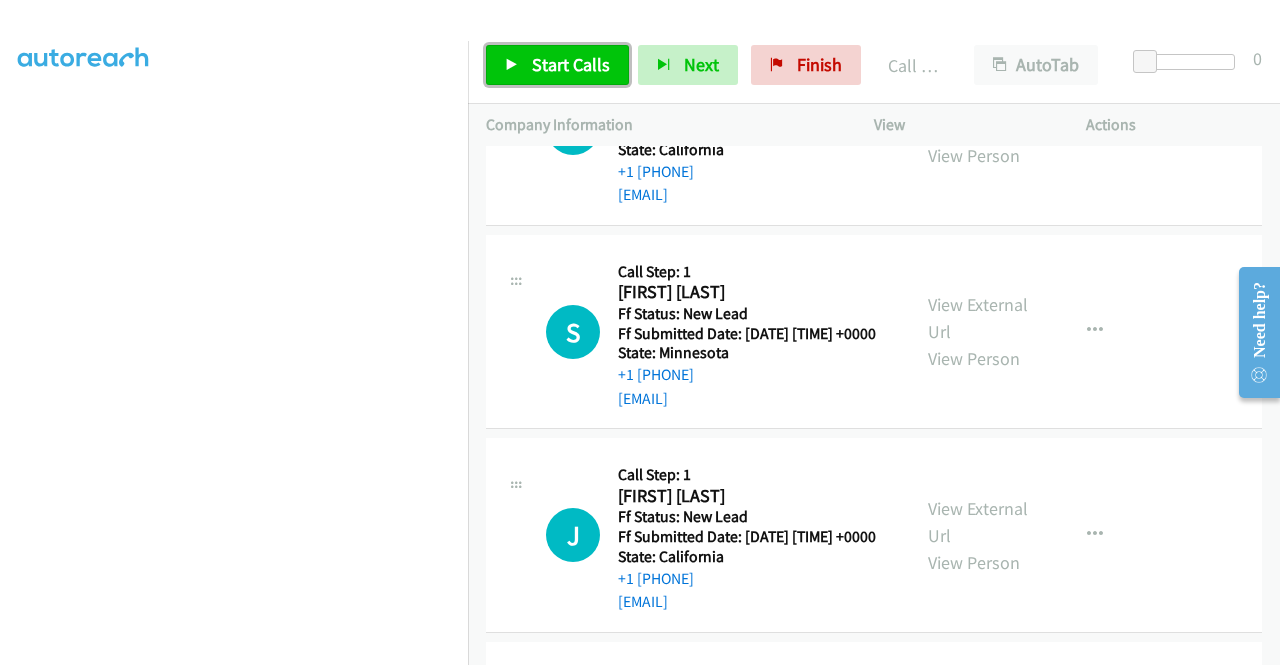 scroll, scrollTop: 5174, scrollLeft: 0, axis: vertical 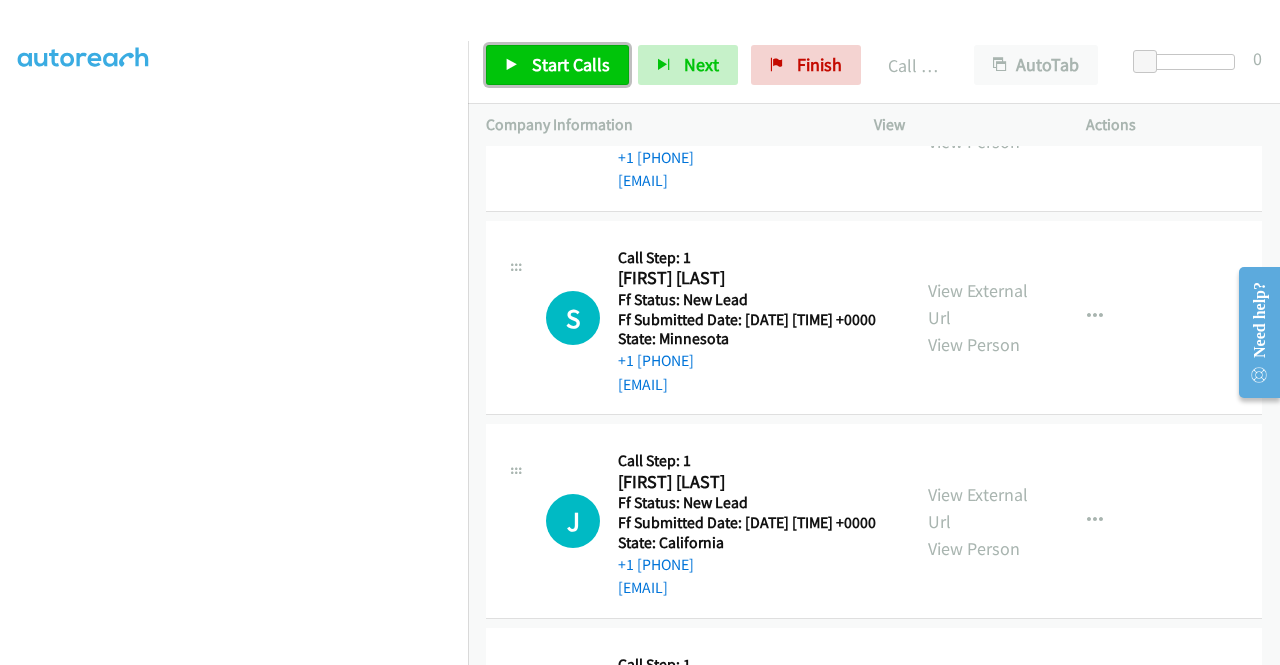 click on "Start Calls" at bounding box center (571, 64) 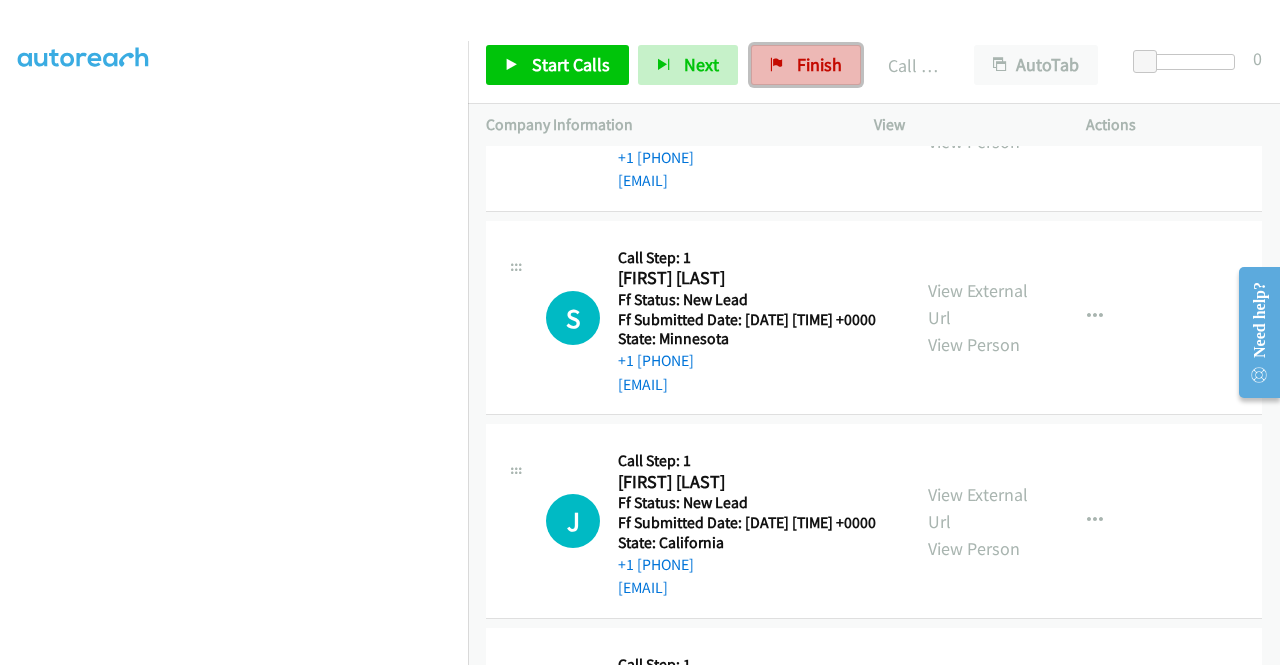 click on "Finish" at bounding box center (806, 65) 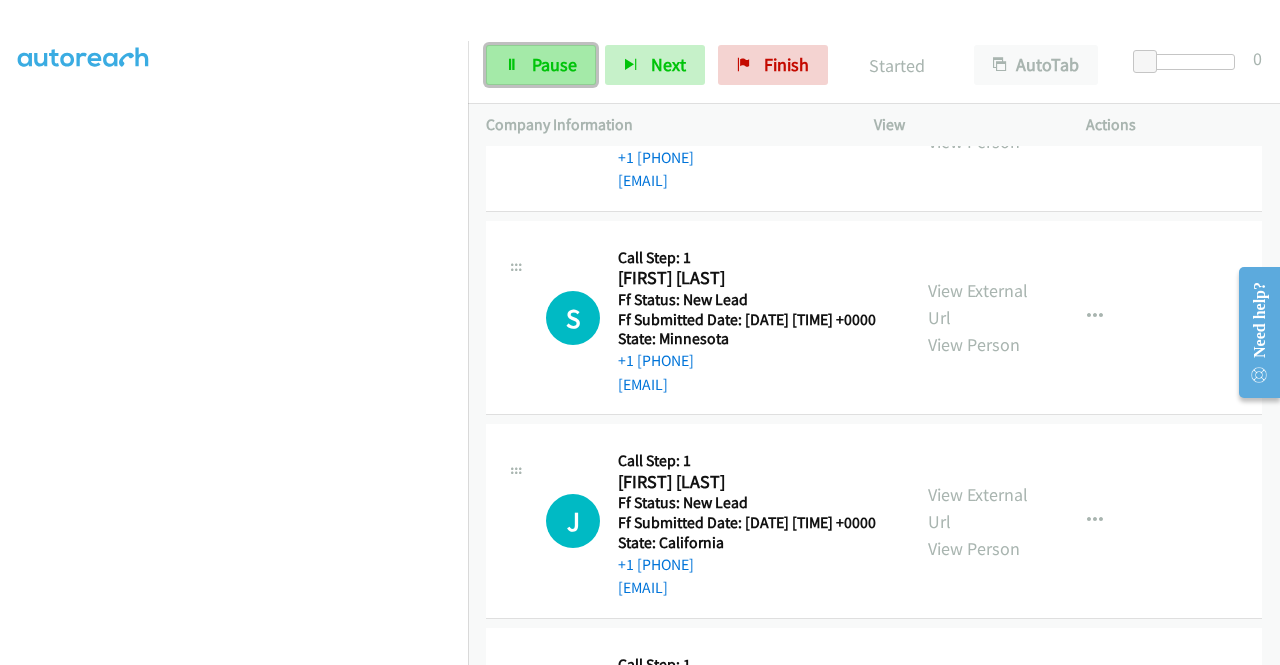 click on "Pause" at bounding box center (554, 64) 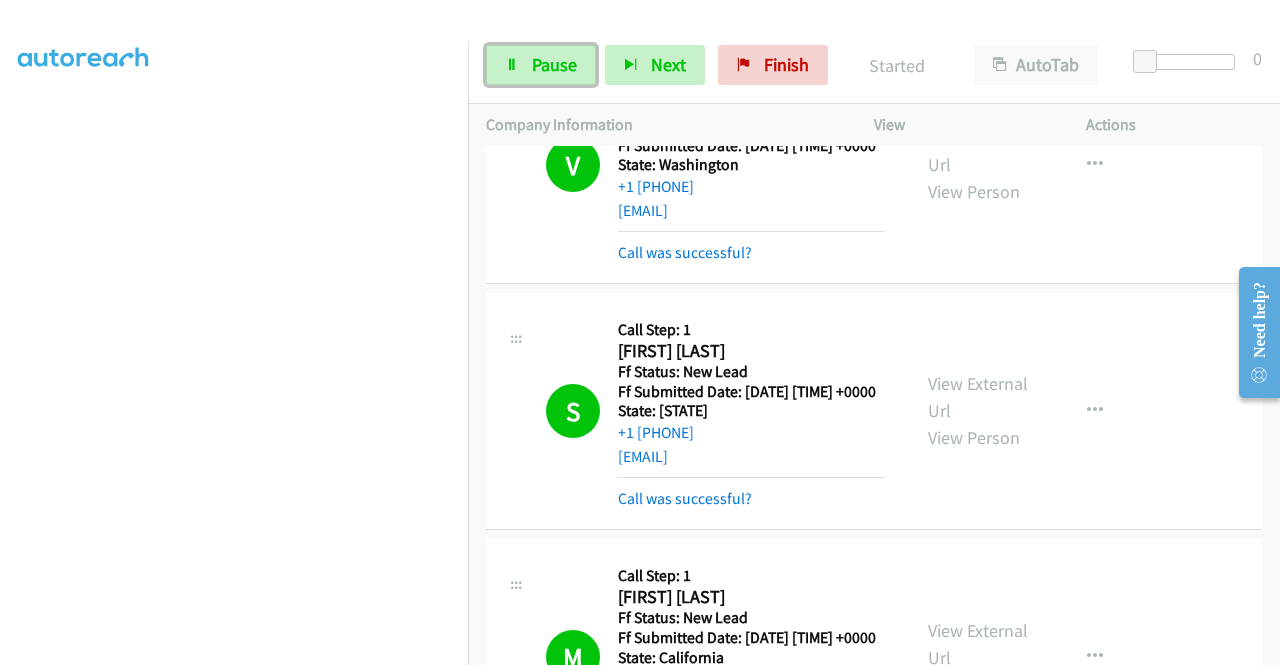 scroll, scrollTop: 0, scrollLeft: 0, axis: both 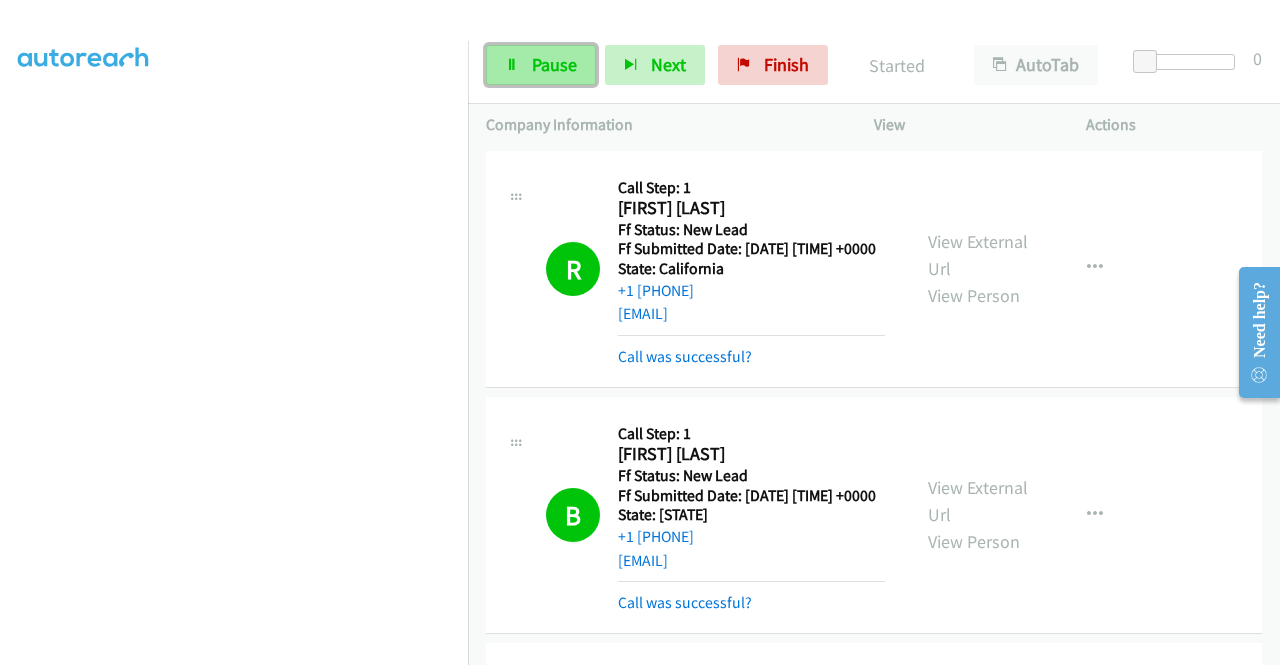 click on "Pause" at bounding box center [554, 64] 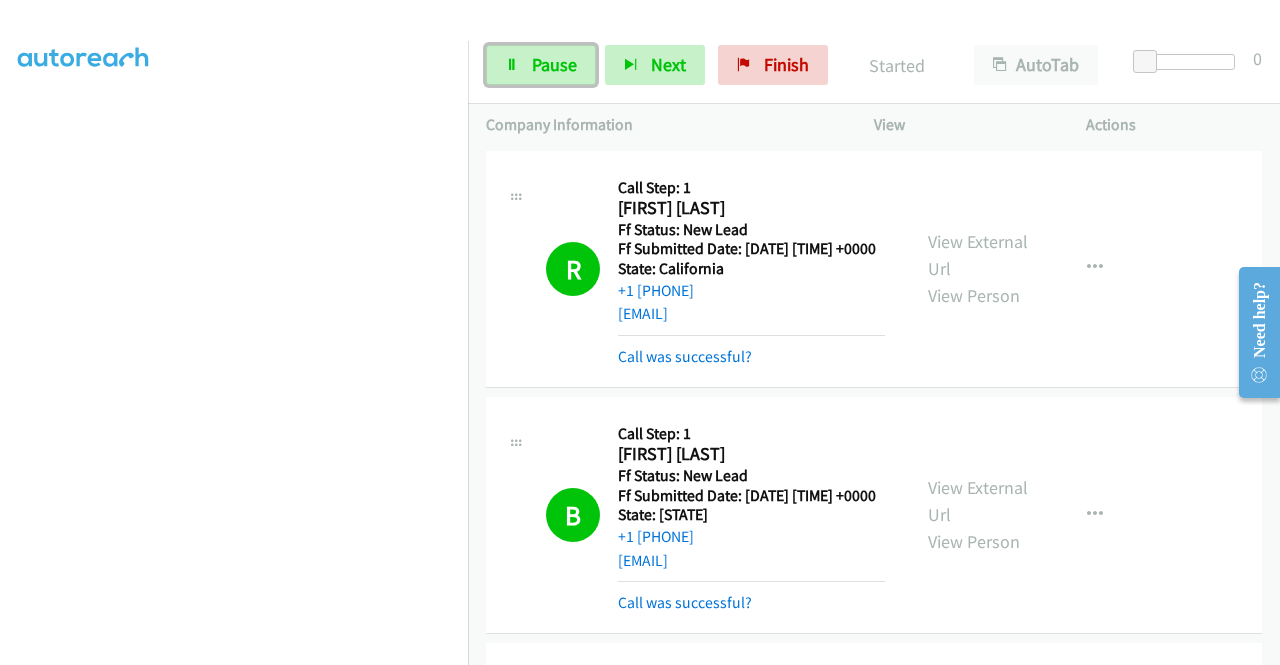 scroll, scrollTop: 0, scrollLeft: 15, axis: horizontal 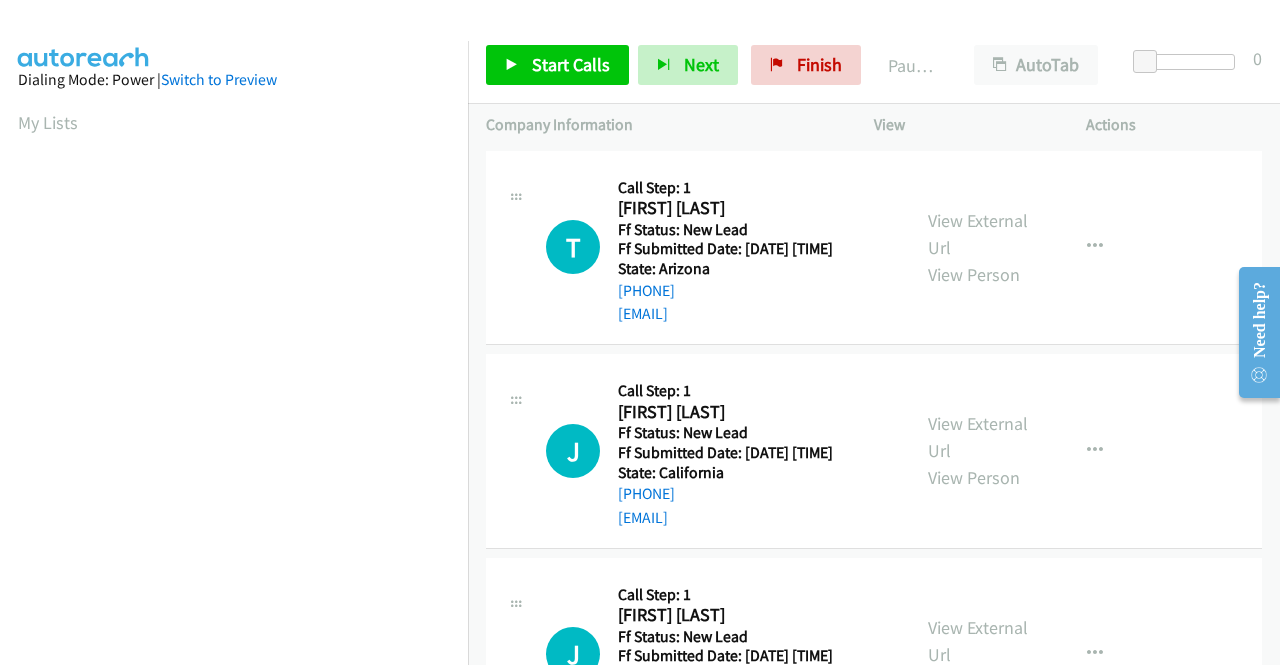 click on "Call Step: 1" at bounding box center (751, 188) 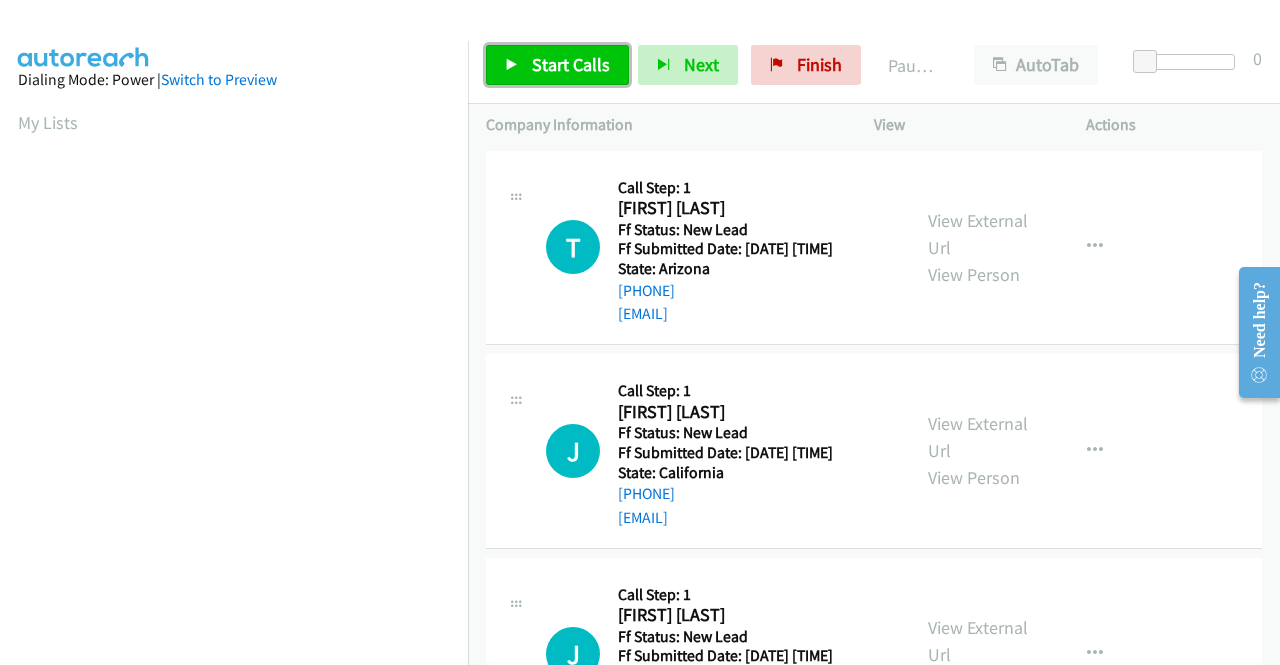 click on "Start Calls" at bounding box center [571, 64] 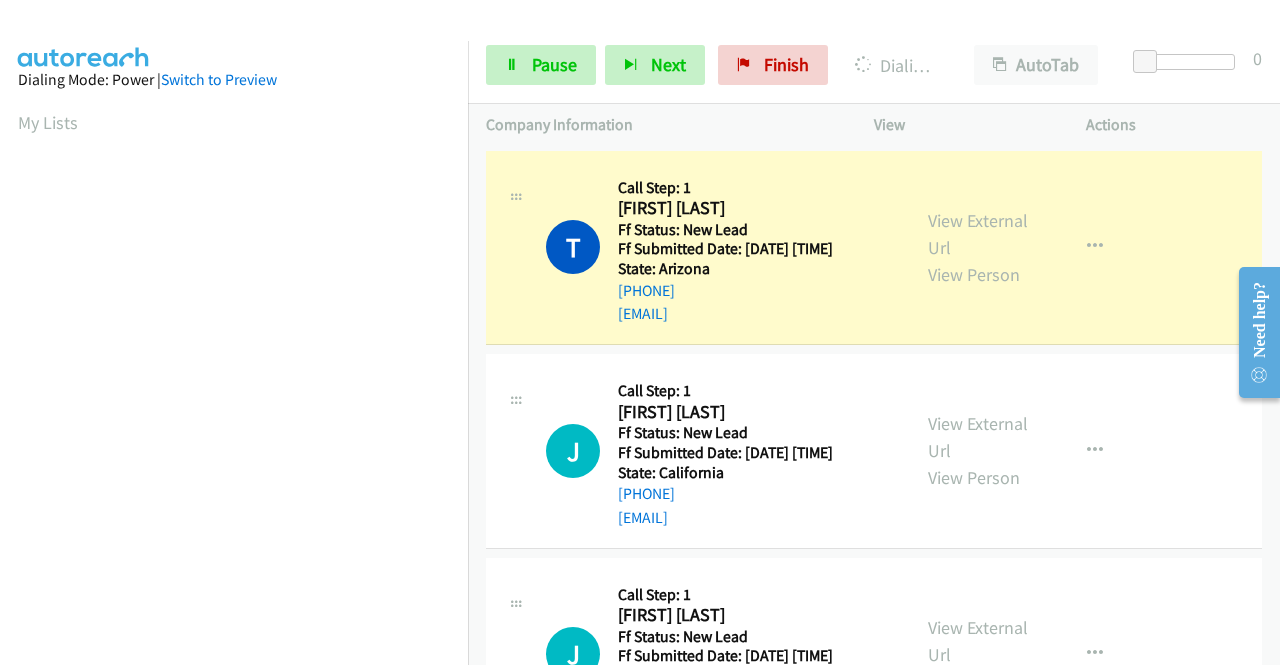 click on "Dialing Mode: Power
|
Switch to Preview
My Lists" at bounding box center (234, 594) 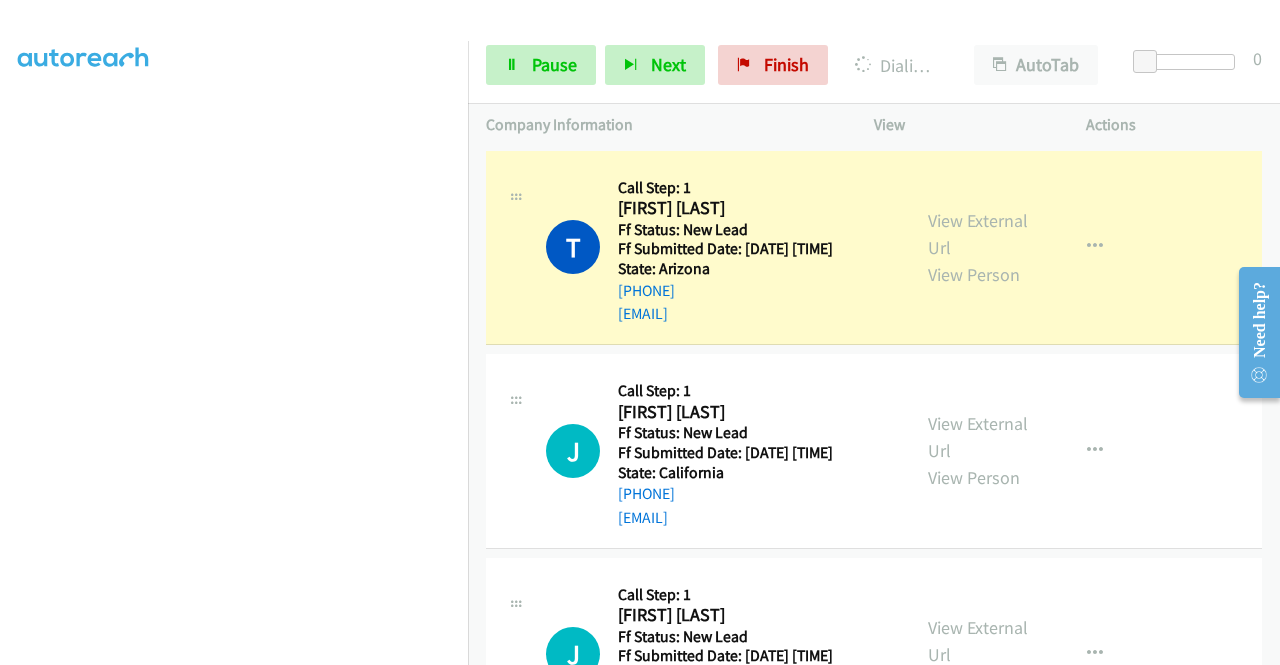 click at bounding box center [234, 190] 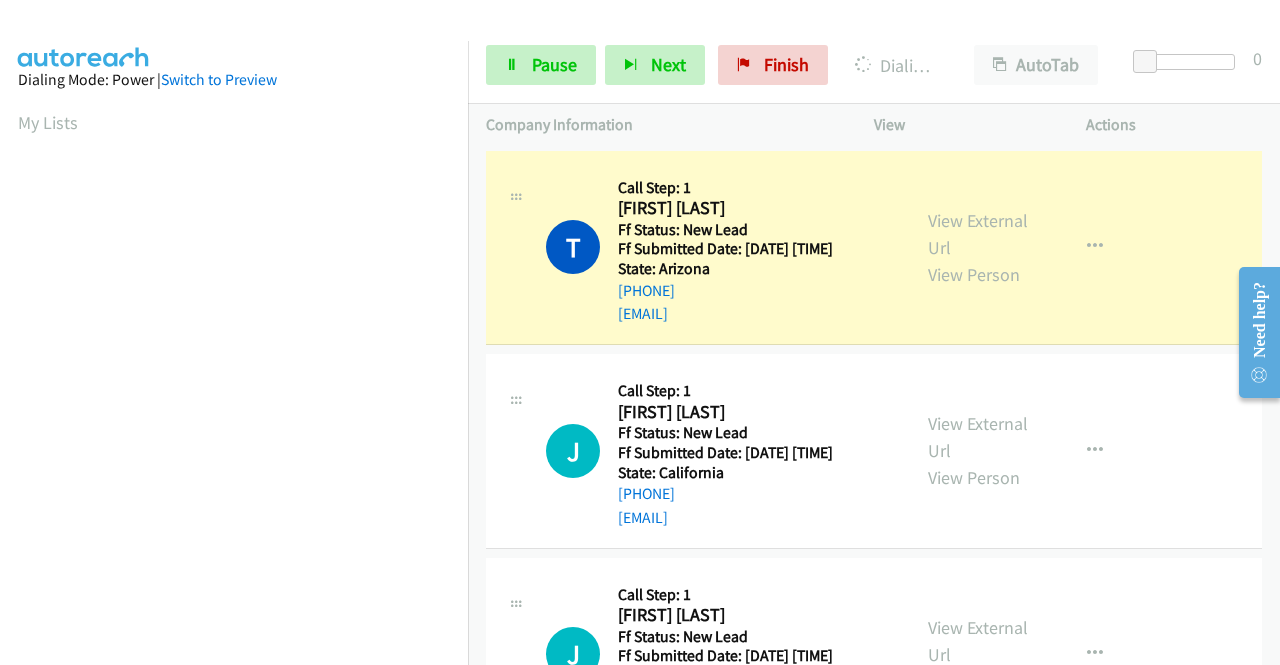 scroll, scrollTop: 456, scrollLeft: 0, axis: vertical 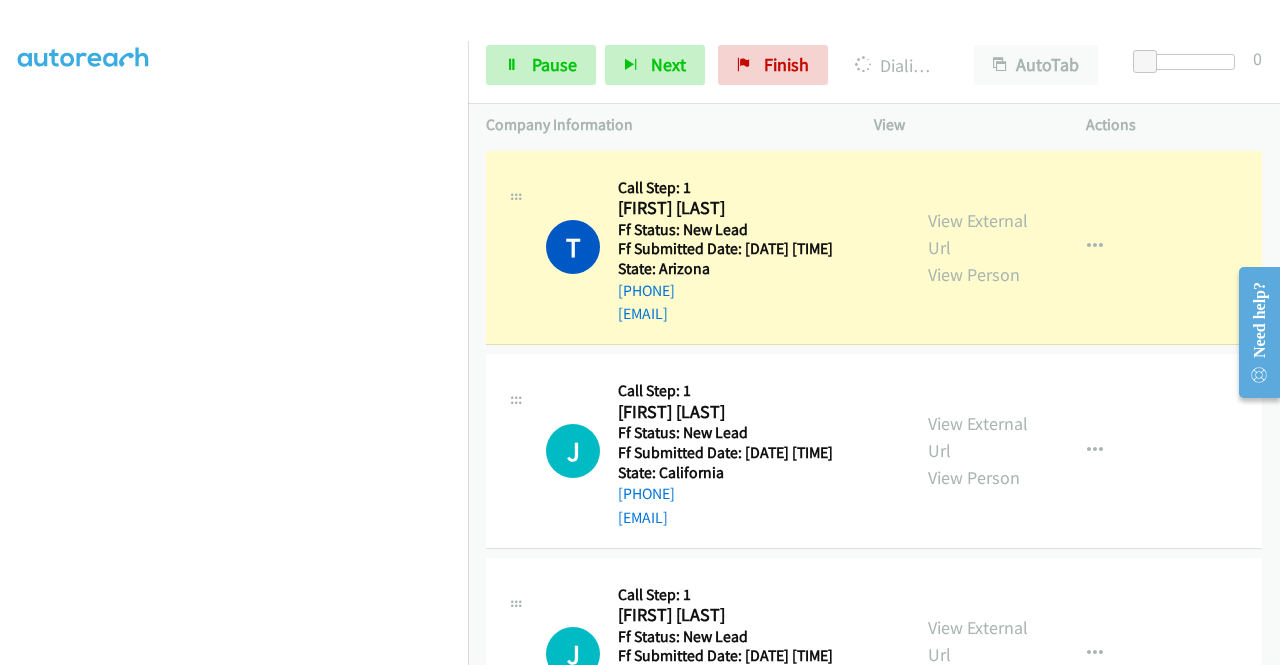 click on "View External Url
View Person" at bounding box center (980, 247) 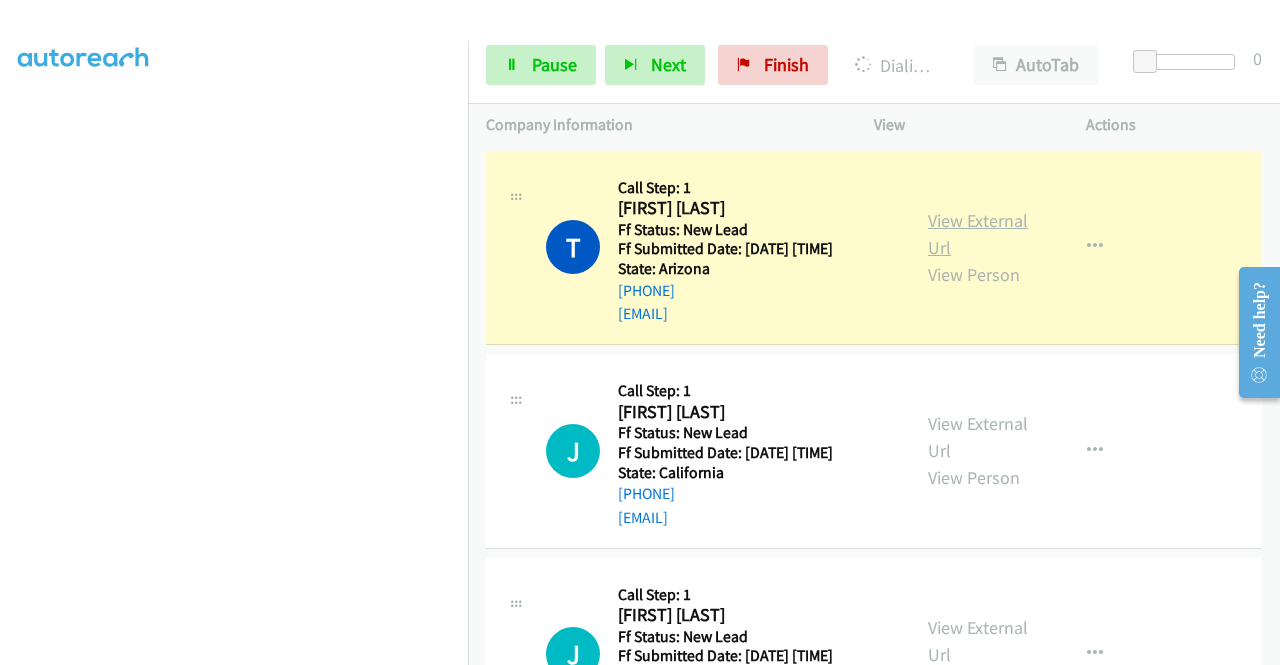 click on "View External Url" at bounding box center (978, 234) 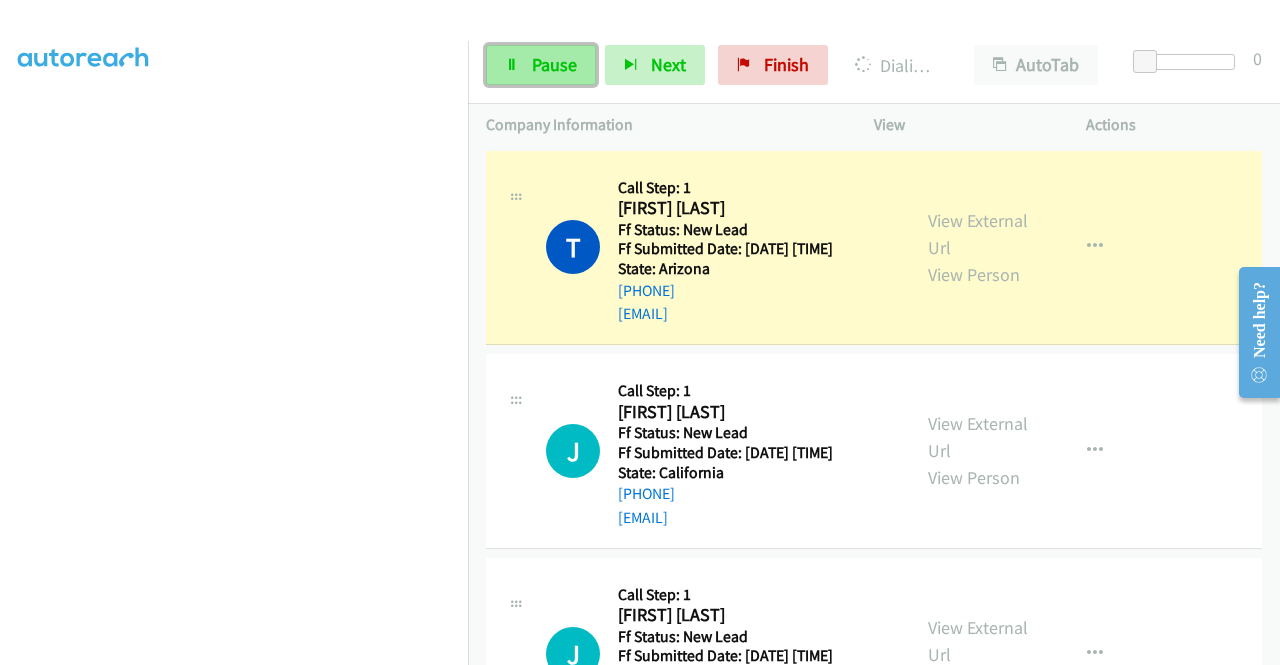 click on "Pause" at bounding box center [541, 65] 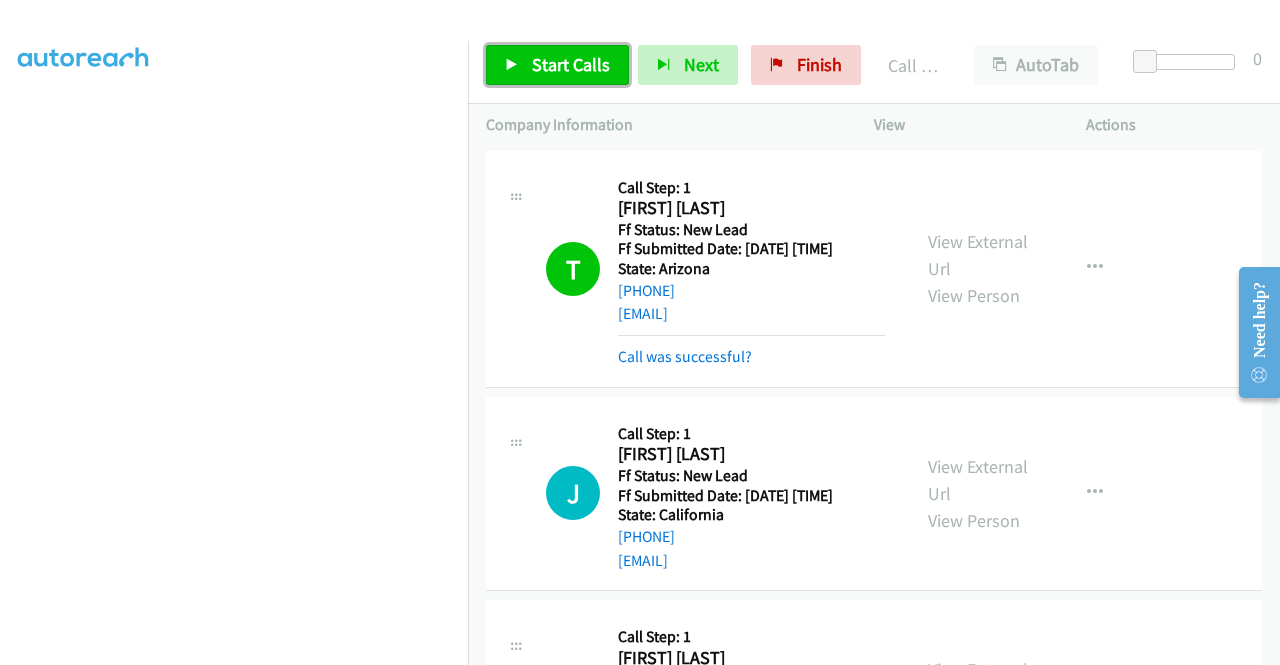 click on "Start Calls" at bounding box center (557, 65) 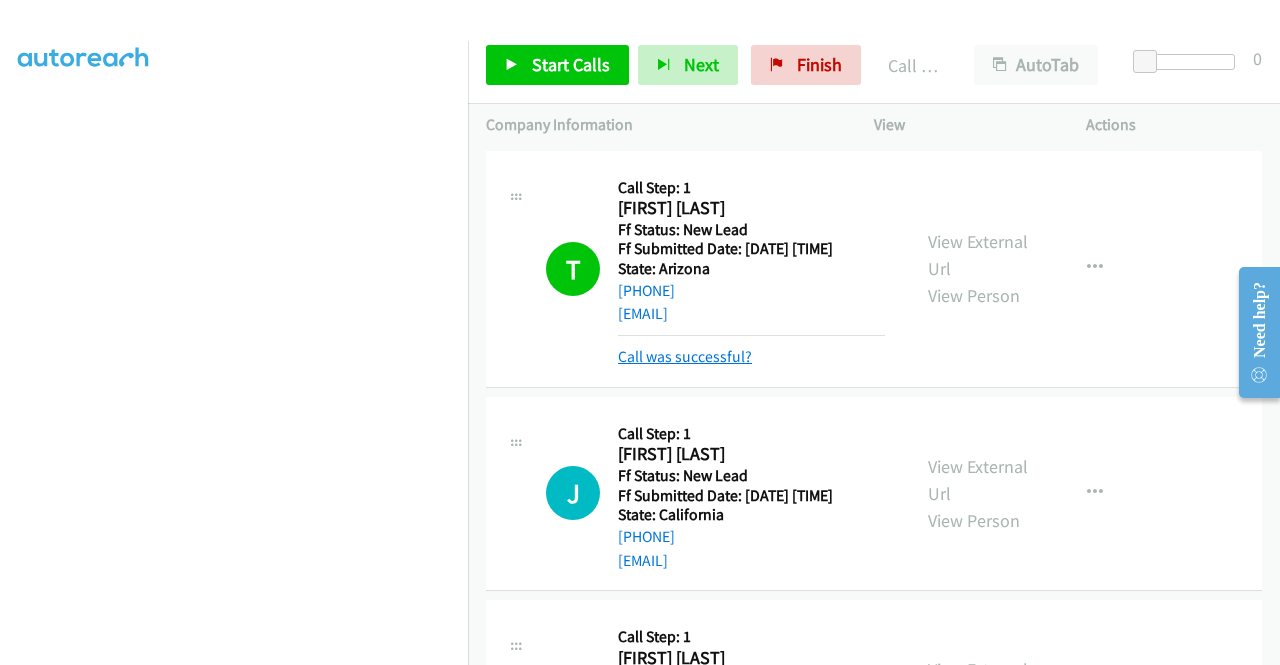 click on "Call was successful?" at bounding box center (685, 356) 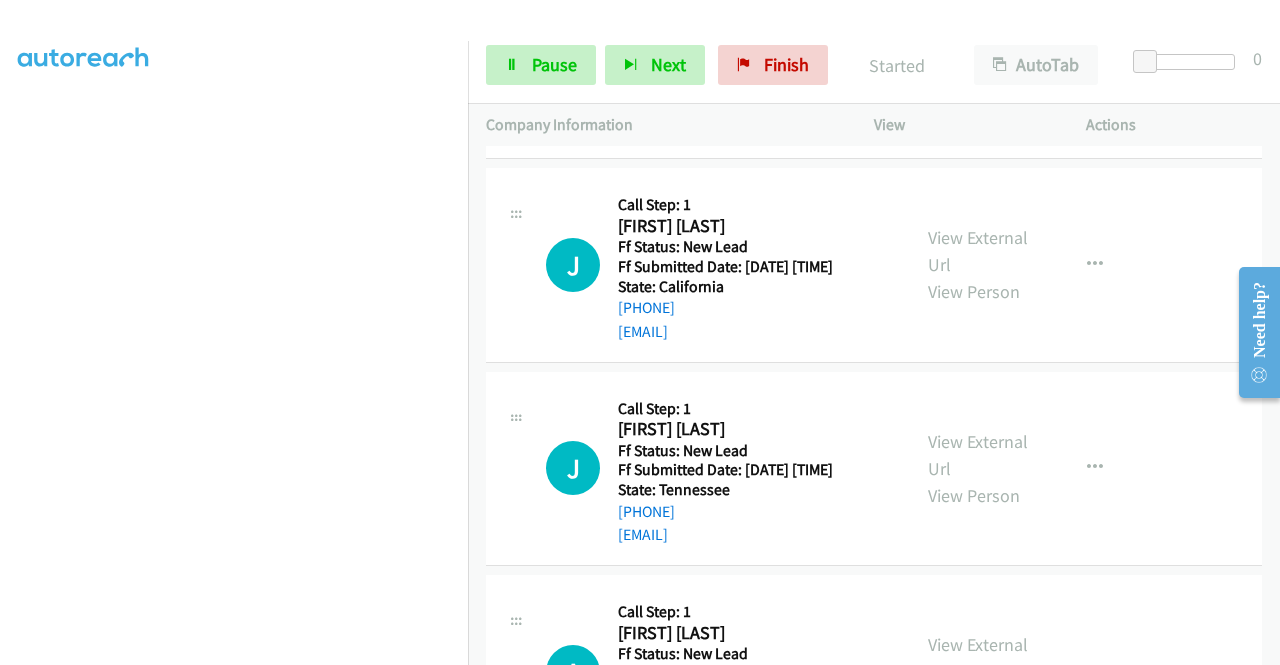 scroll, scrollTop: 226, scrollLeft: 0, axis: vertical 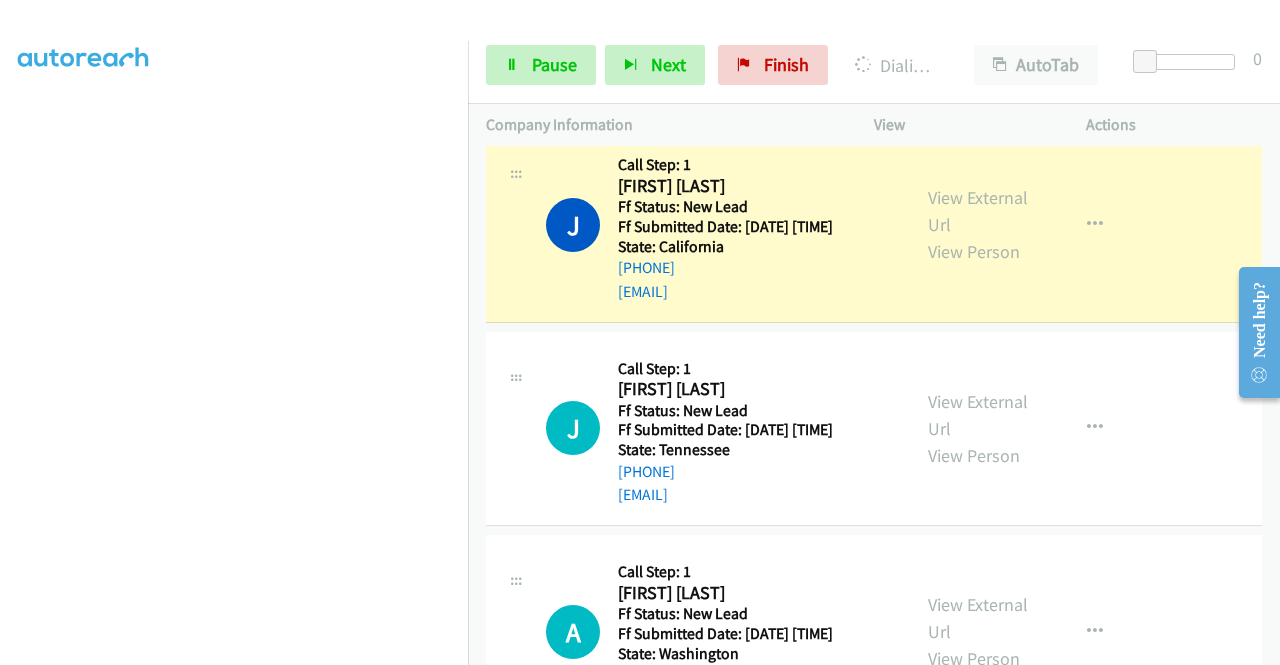 click on "View External Url
View Person" at bounding box center (980, 224) 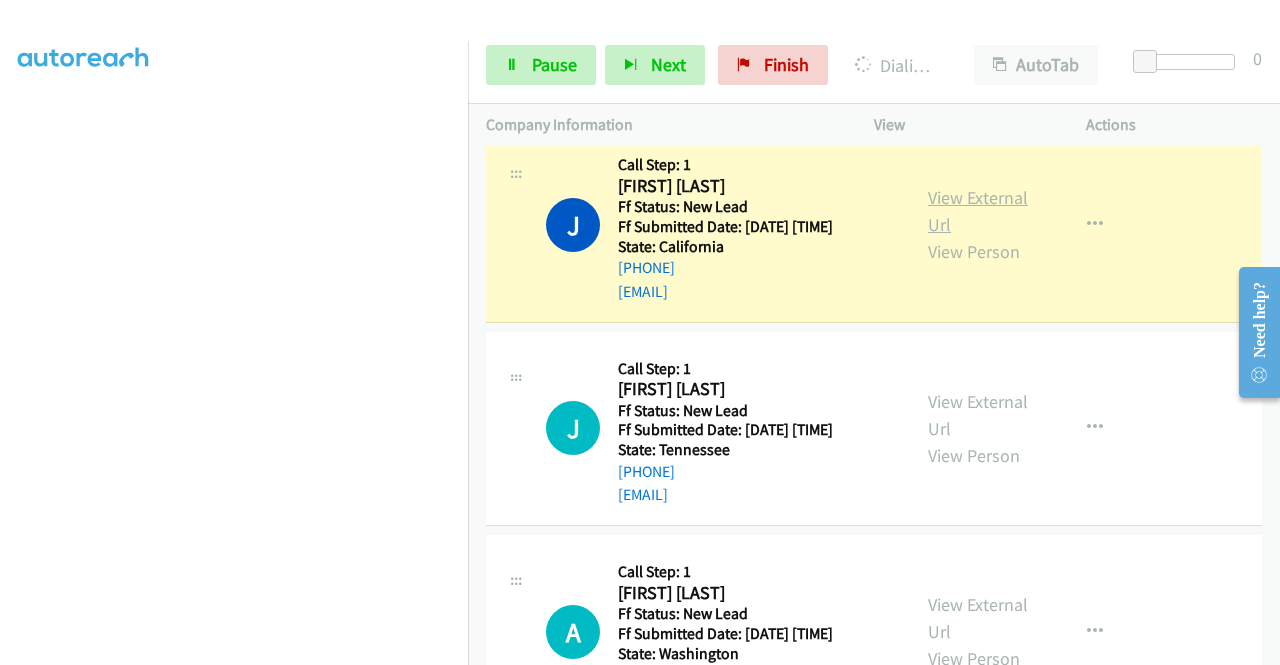click on "View External Url" at bounding box center [978, 211] 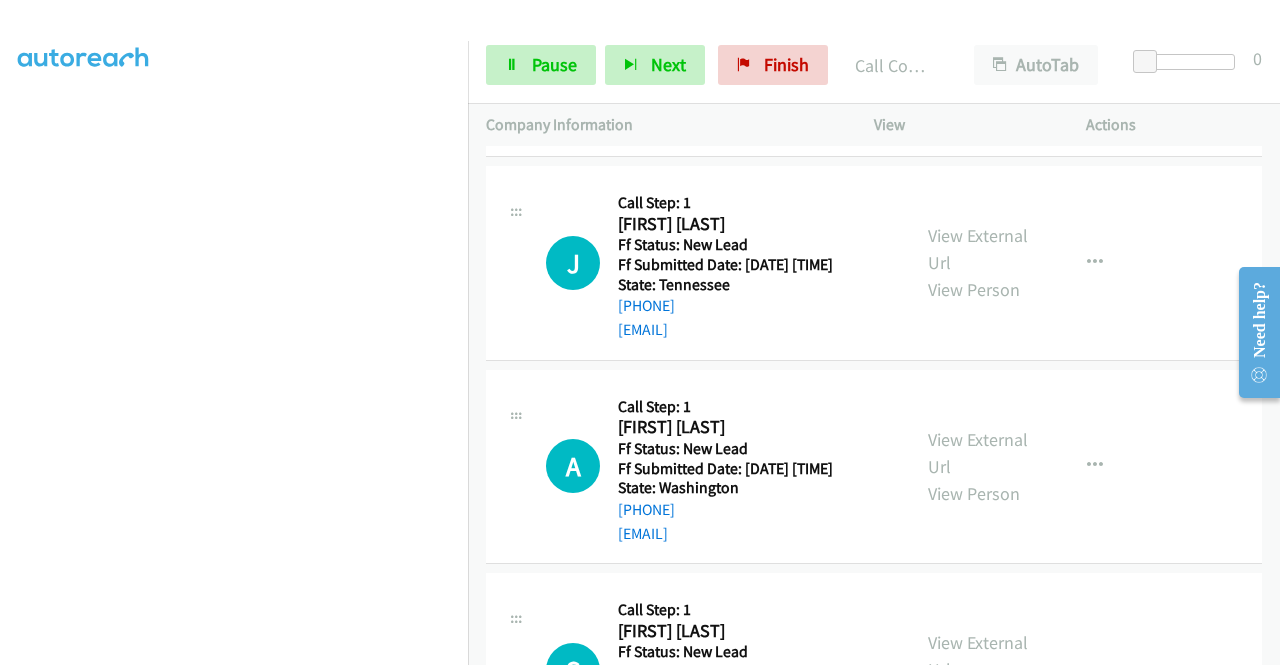 scroll, scrollTop: 474, scrollLeft: 0, axis: vertical 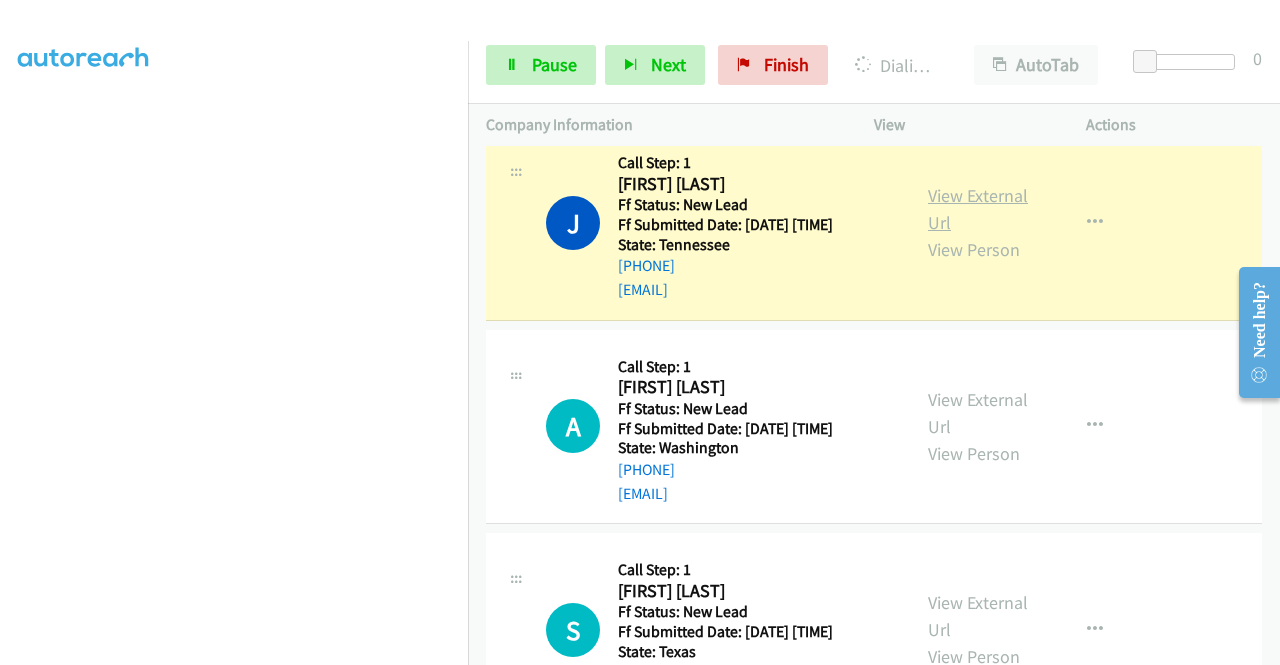 click on "View External Url" at bounding box center (978, 209) 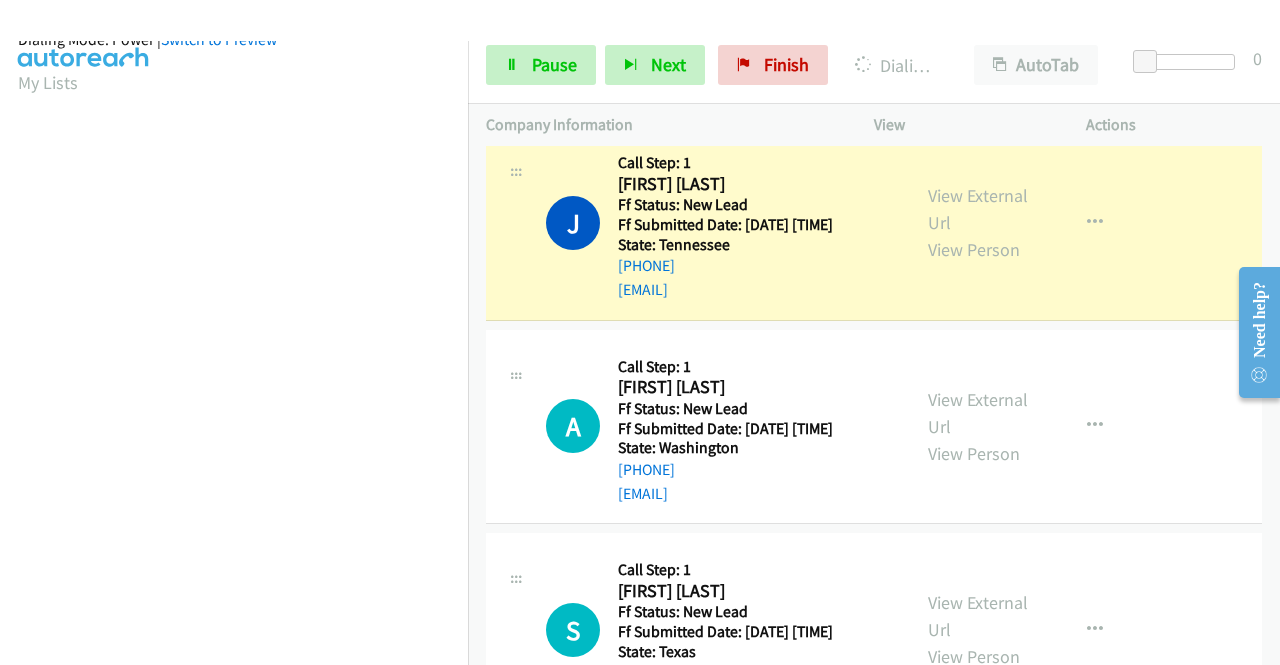 scroll, scrollTop: 420, scrollLeft: 0, axis: vertical 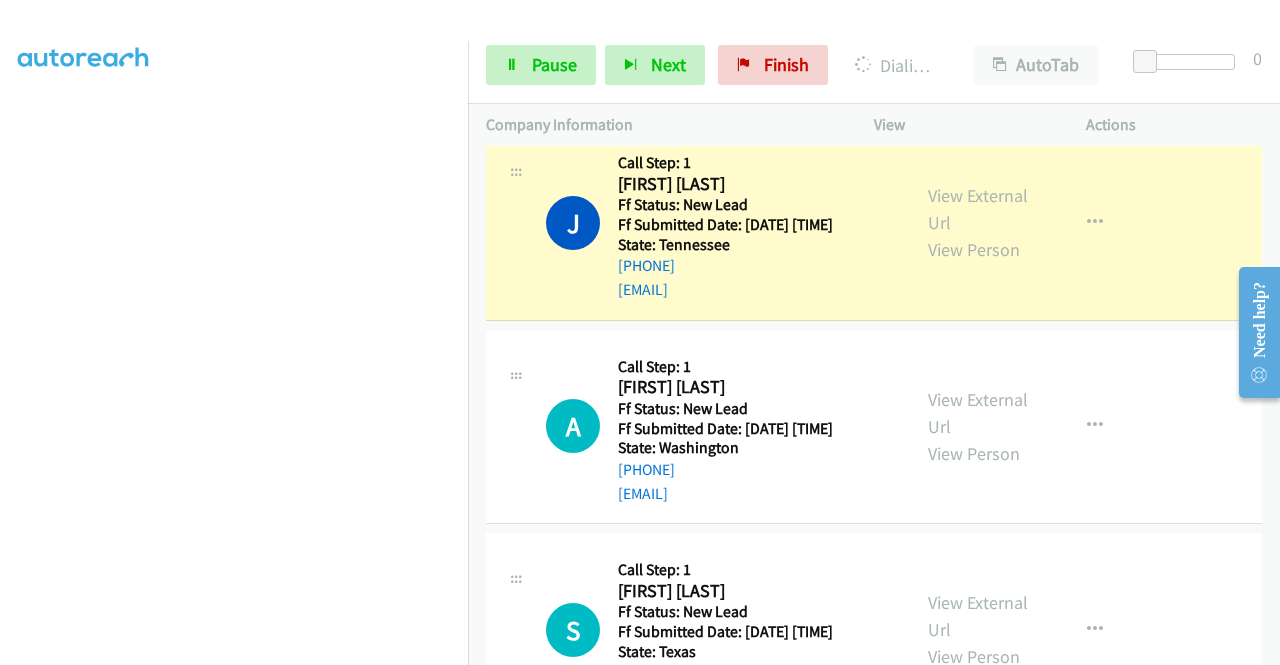 click on "J
Callback Scheduled
Call Step: 1
Janet Abeja
America/New_York
Ff Status: New Lead
Ff Submitted Date: 2025-08-05 01:26:25 +0000
State: Tennessee
+1 615-918-8497
homesbyabeja@gmail.com
Call was successful?
View External Url
View Person
View External Url
Email
Schedule/Manage Callback
Skip Call
Add to do not call list" at bounding box center (874, 224) 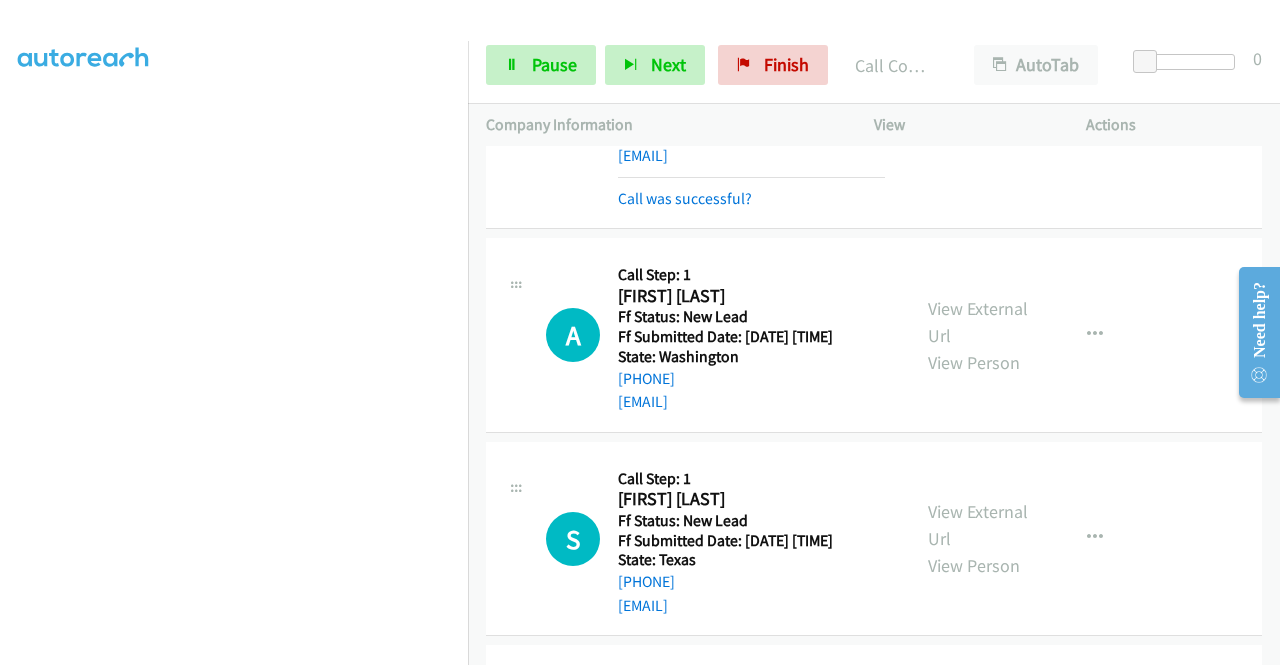 scroll, scrollTop: 688, scrollLeft: 0, axis: vertical 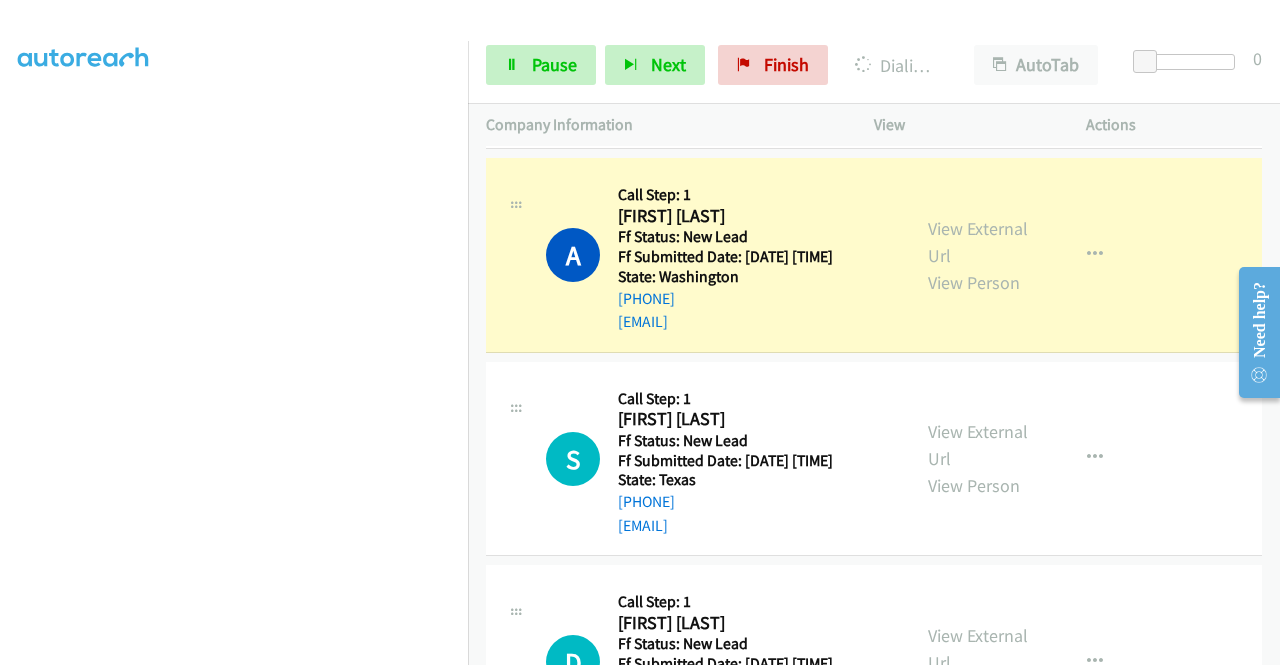 click on "View External Url
View Person" at bounding box center [980, 255] 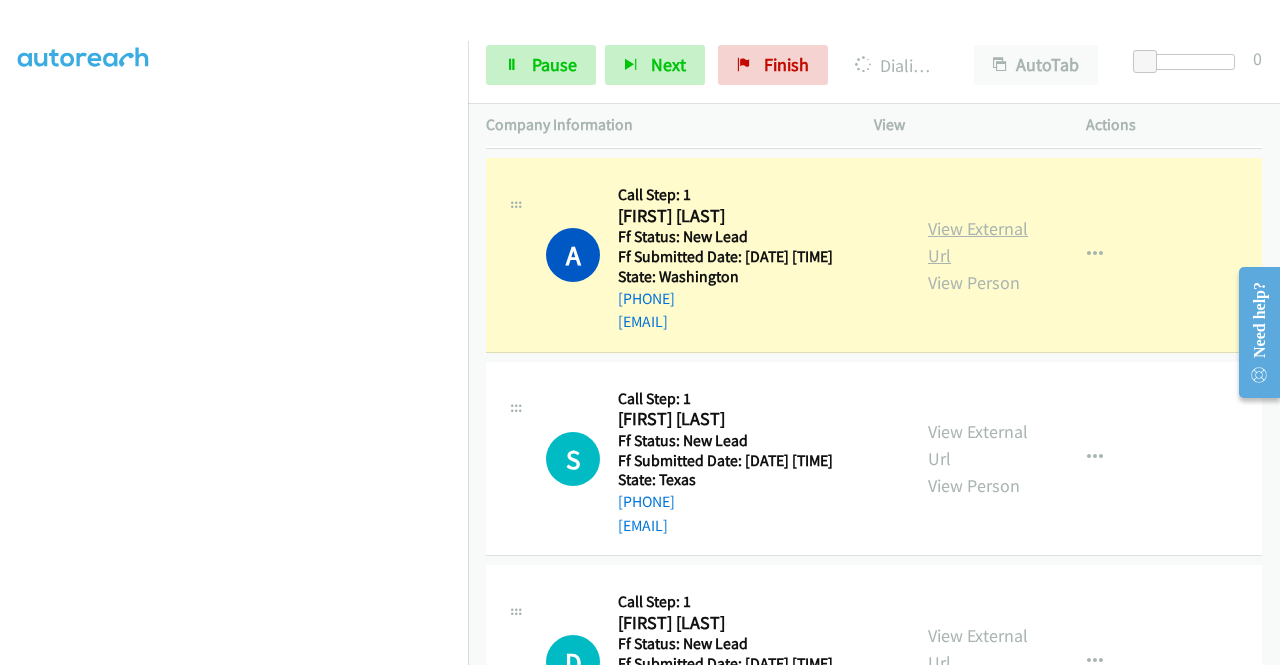 click on "View External Url" at bounding box center [978, 242] 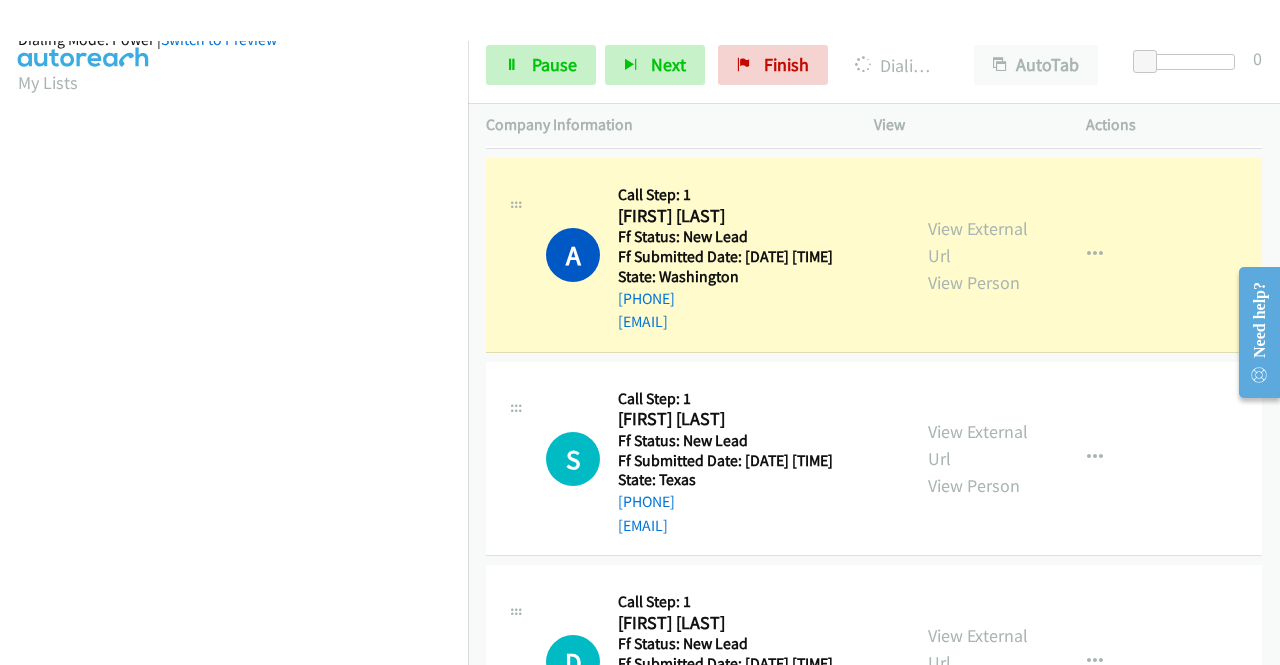 scroll, scrollTop: 421, scrollLeft: 0, axis: vertical 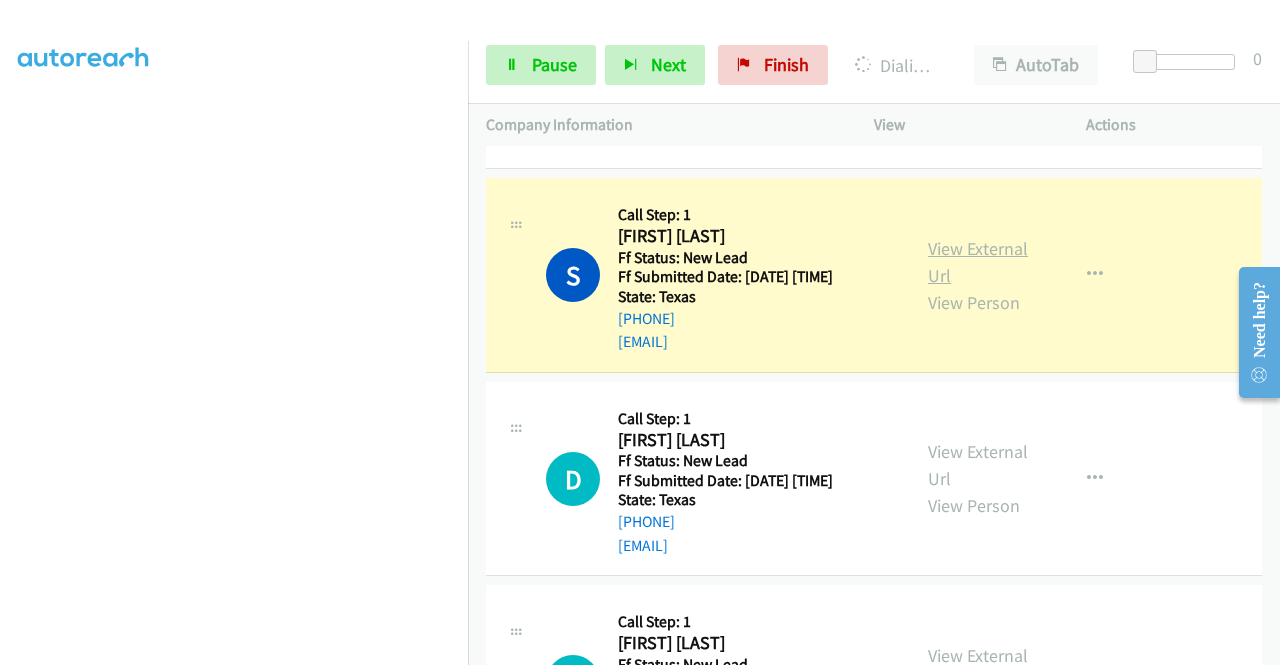 click on "View External Url" at bounding box center [978, 262] 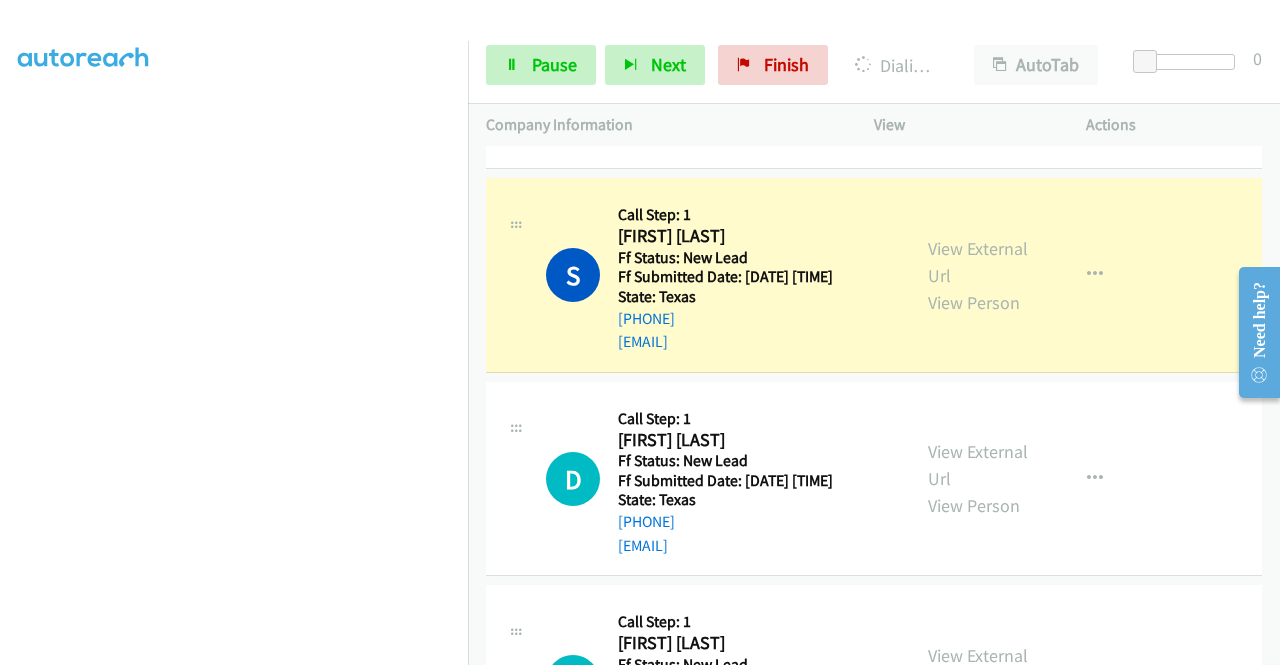 click at bounding box center [234, 190] 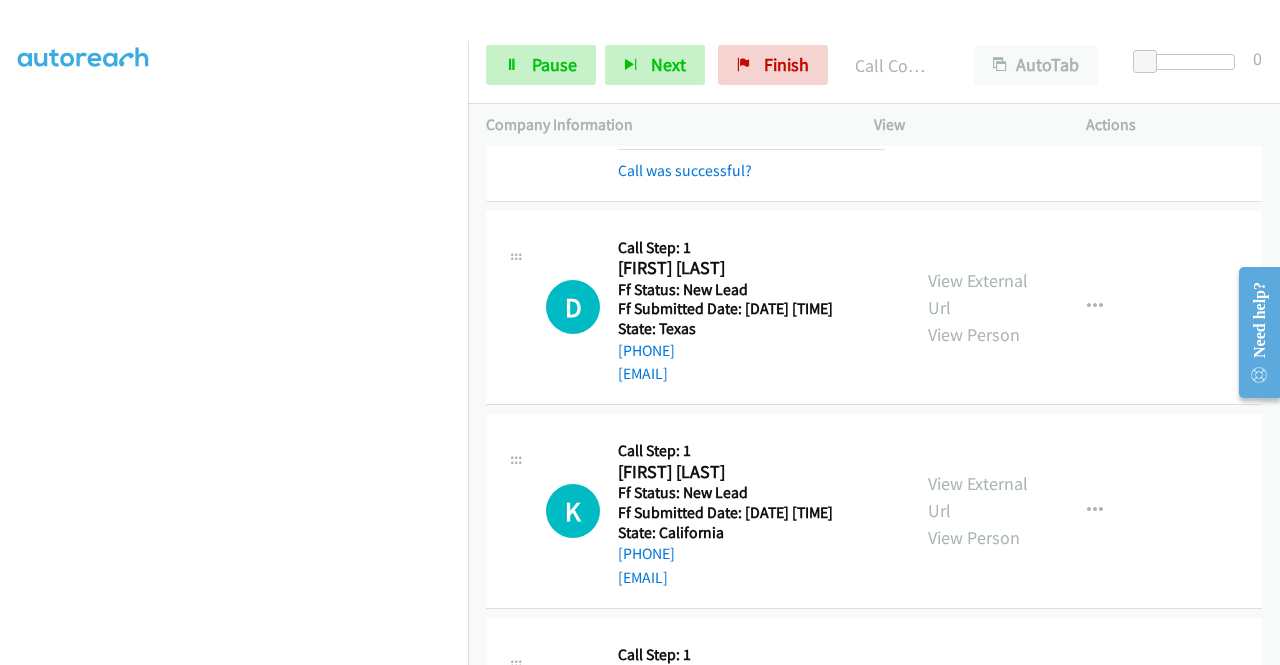 scroll, scrollTop: 1234, scrollLeft: 0, axis: vertical 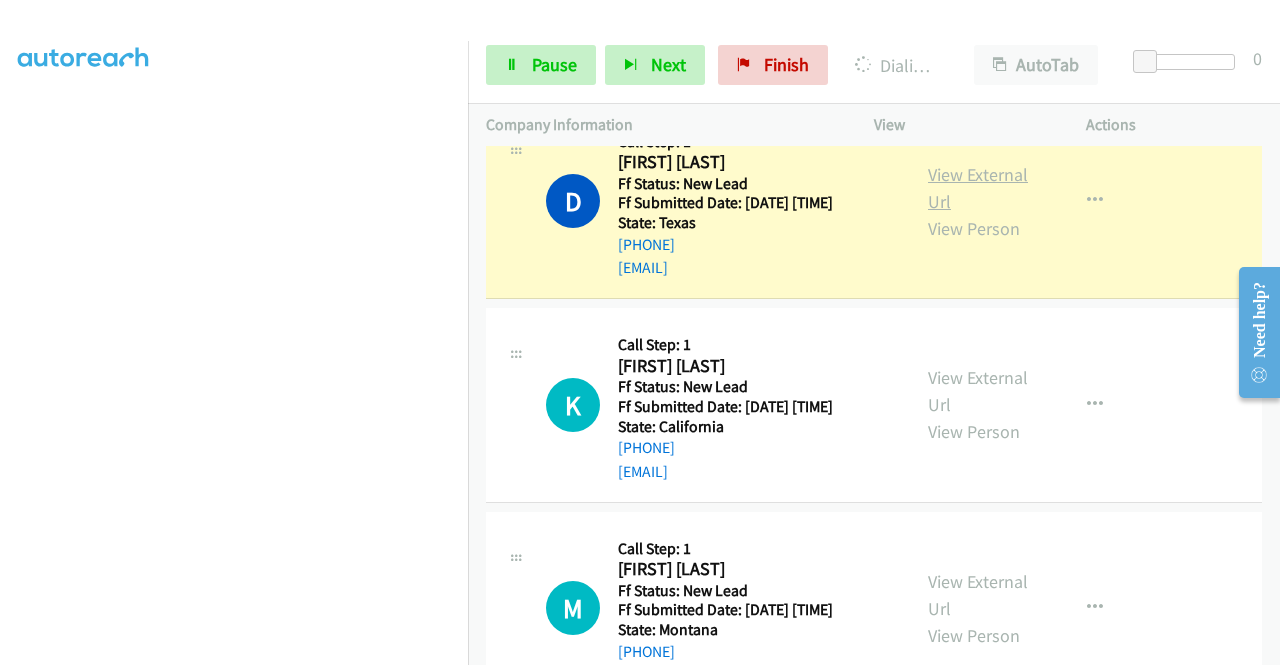 click on "View External Url" at bounding box center (978, 188) 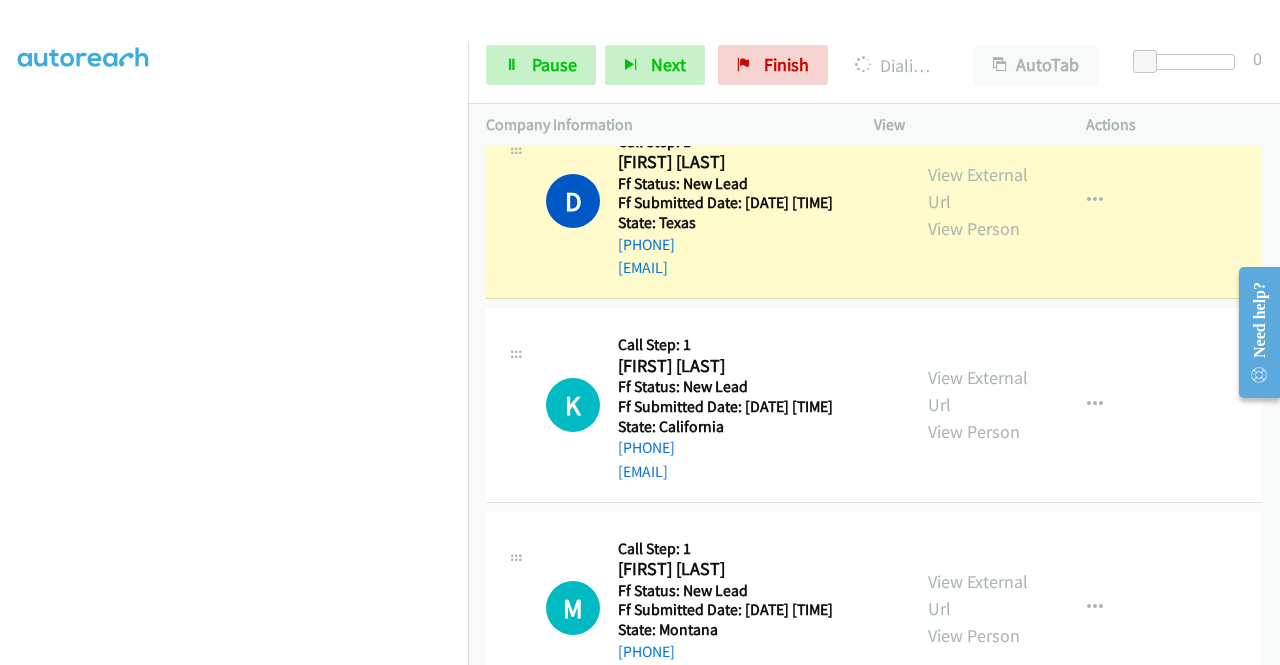 scroll, scrollTop: 0, scrollLeft: 0, axis: both 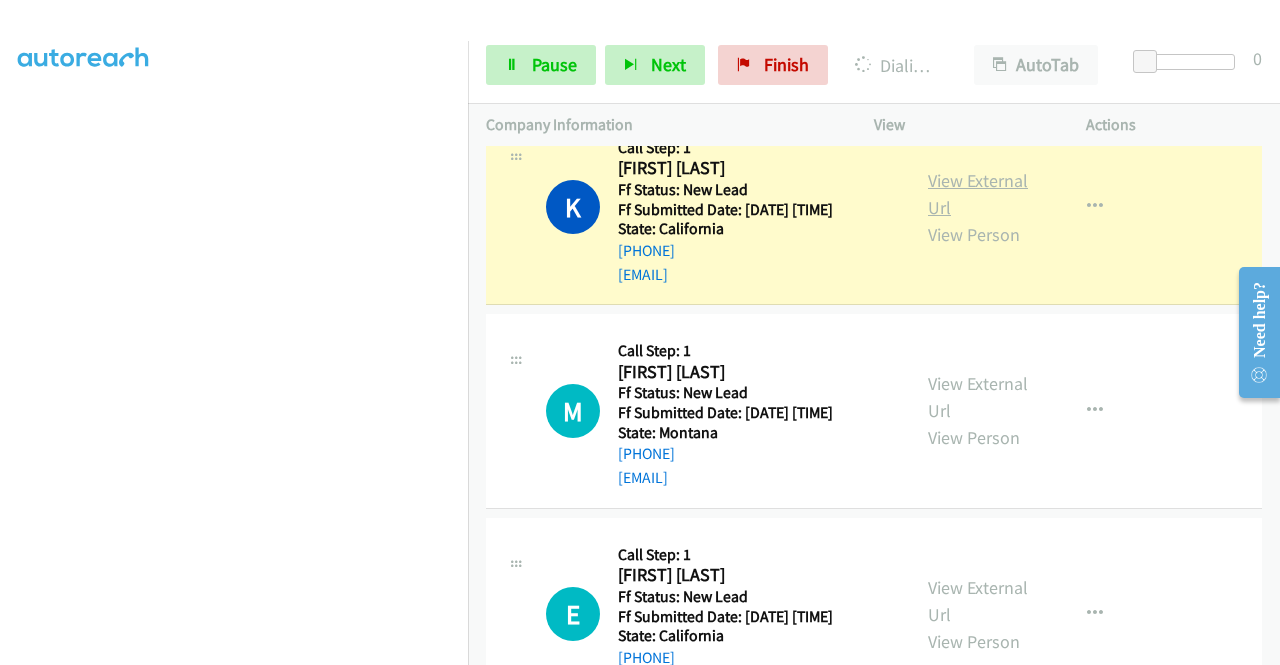 click on "View External Url" at bounding box center [978, 194] 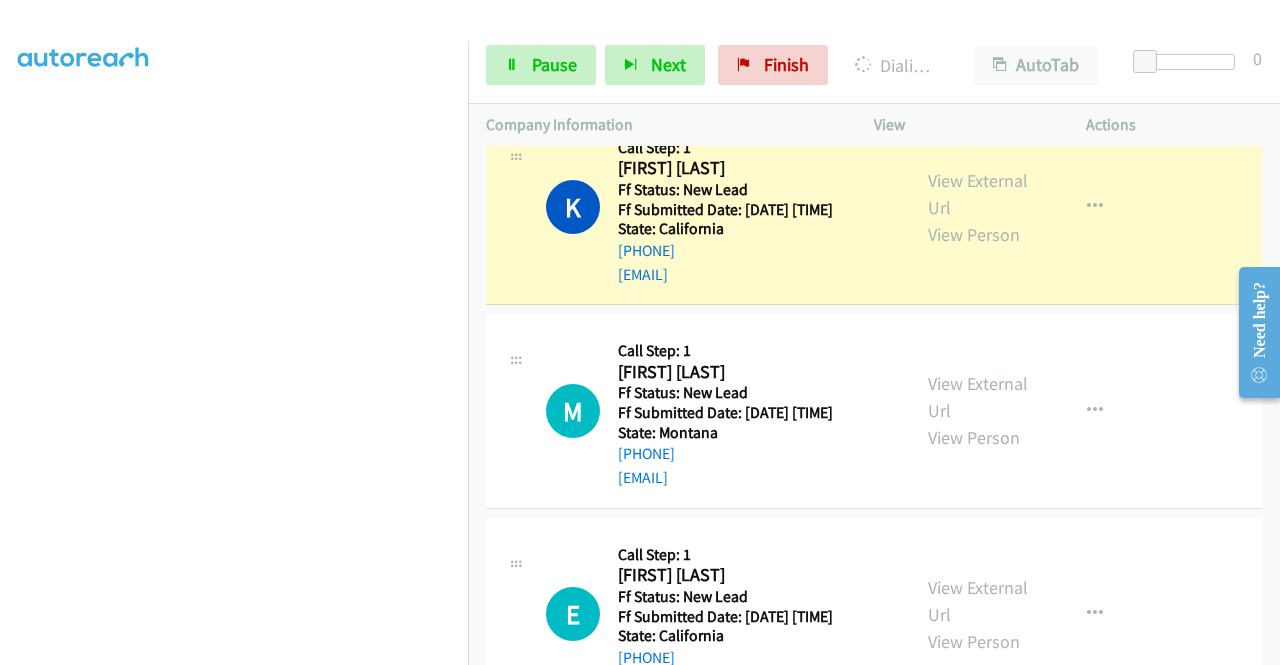 scroll, scrollTop: 0, scrollLeft: 0, axis: both 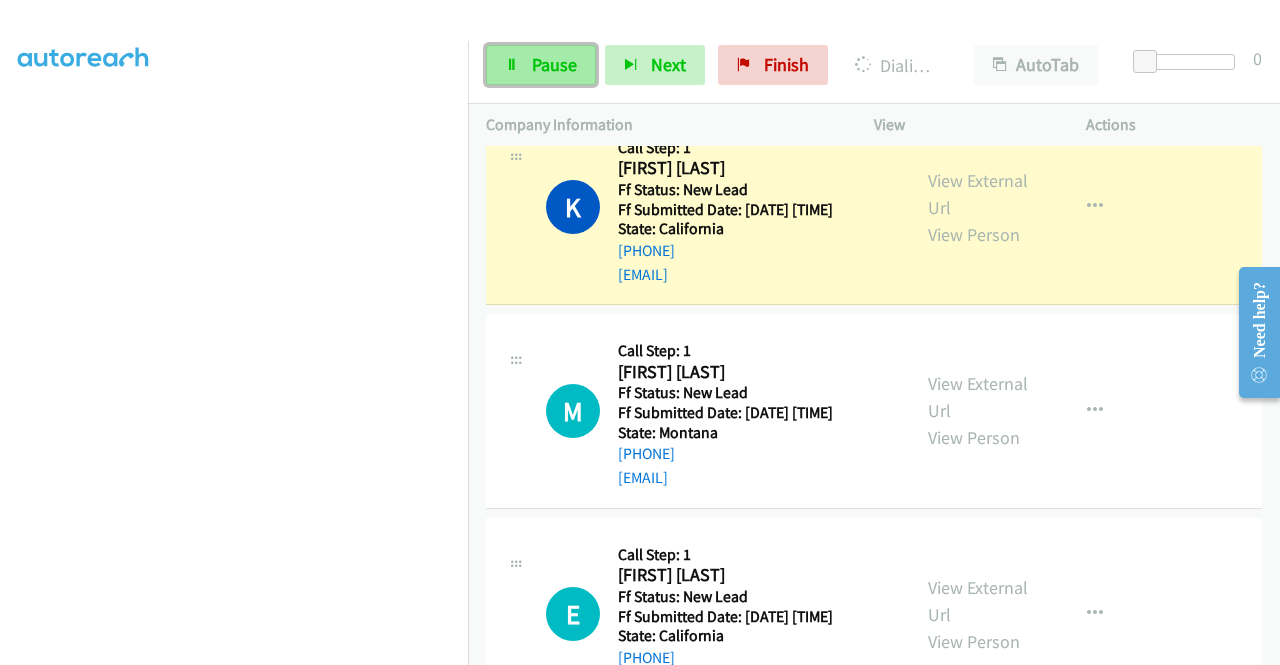 click on "Pause" at bounding box center (554, 64) 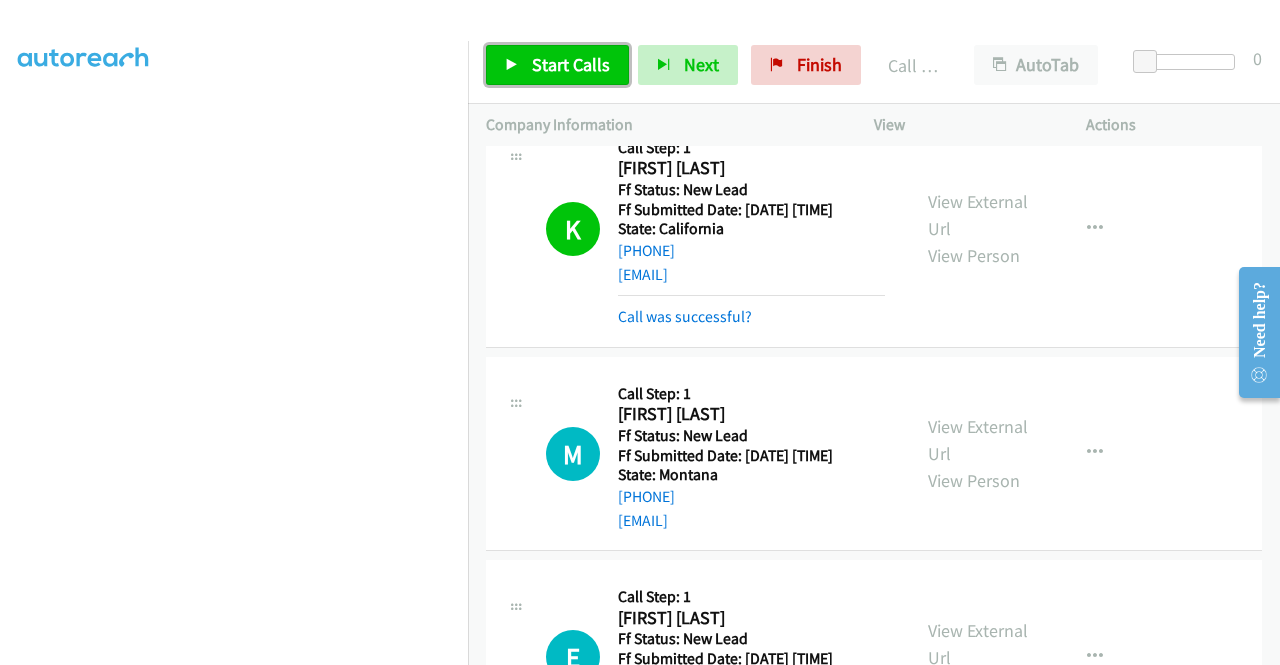 click on "Start Calls" at bounding box center (571, 64) 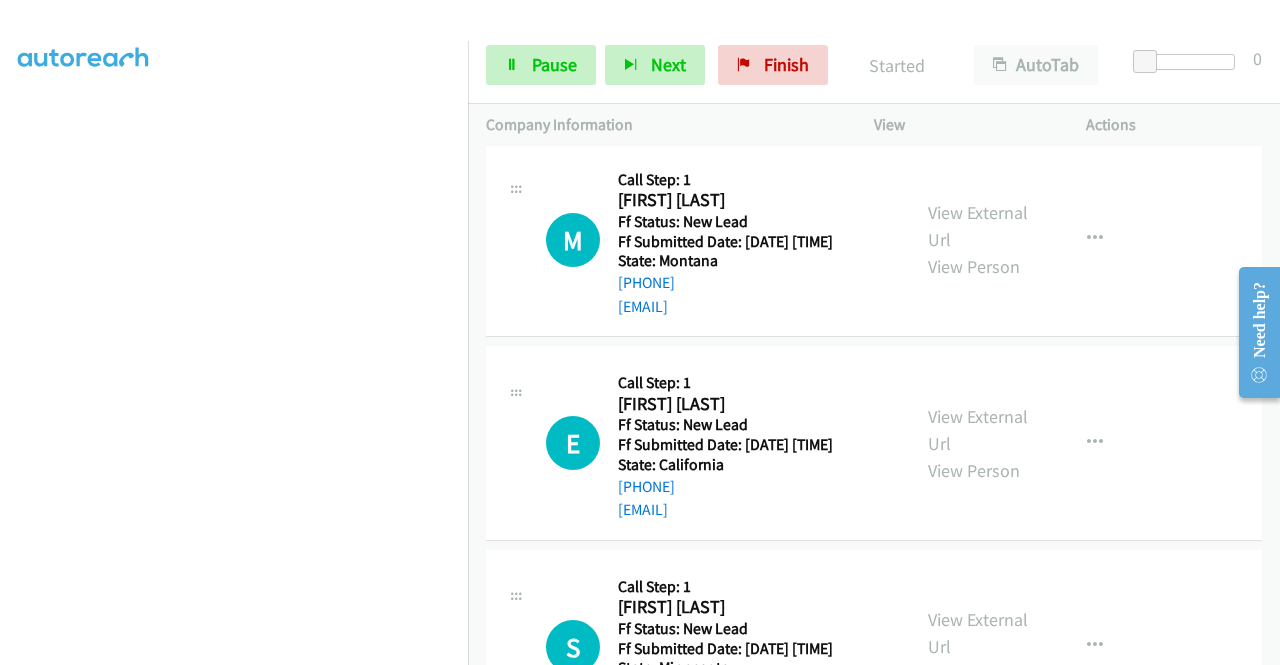 scroll, scrollTop: 1768, scrollLeft: 0, axis: vertical 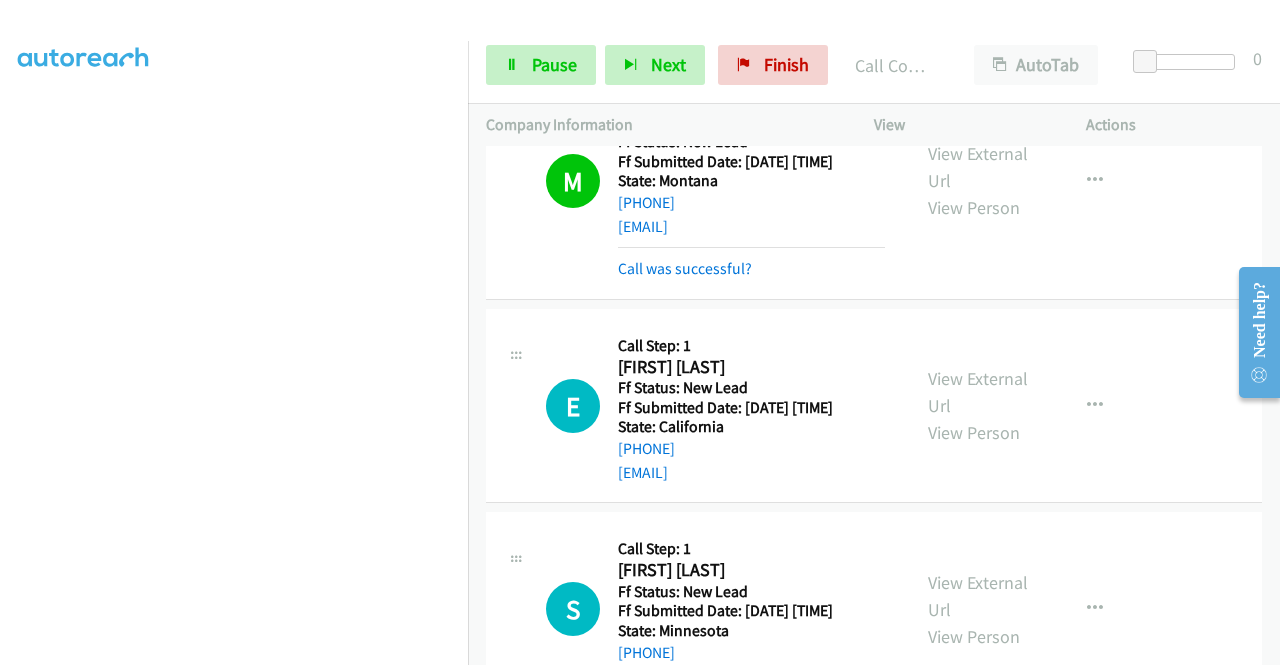 click on "View External Url
View Person
View External Url
Email
Schedule/Manage Callback
Skip Call
Add to do not call list" at bounding box center [1025, 181] 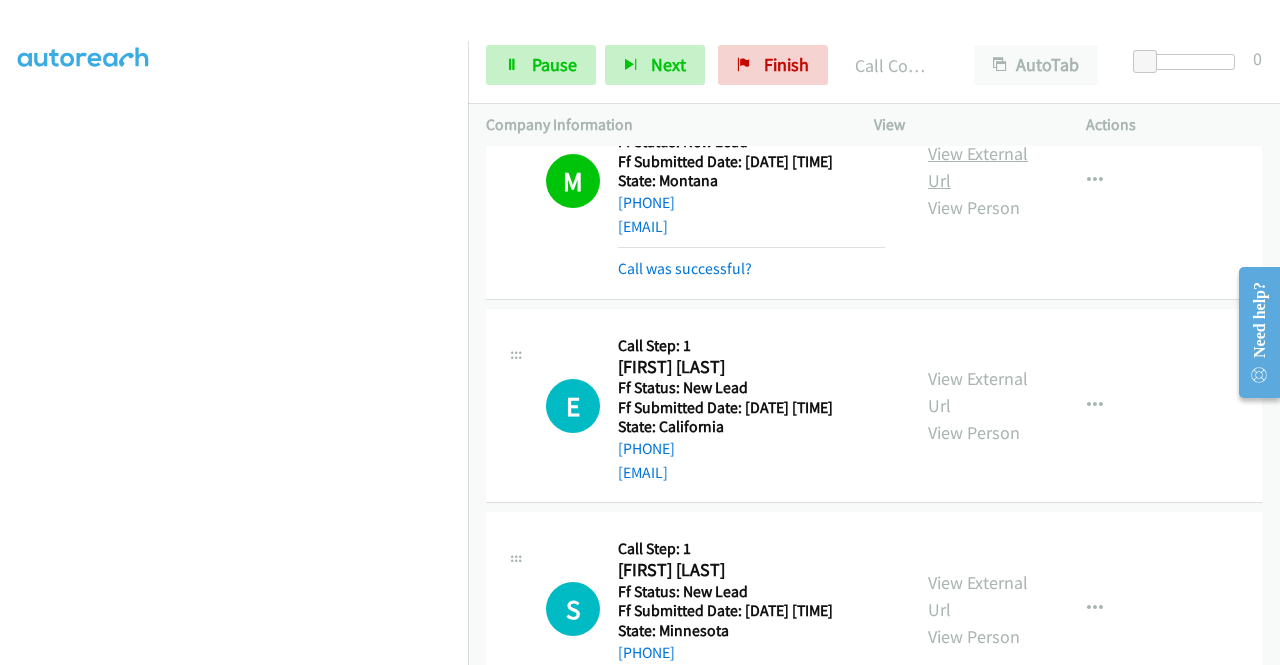 click on "View External Url" at bounding box center [978, 167] 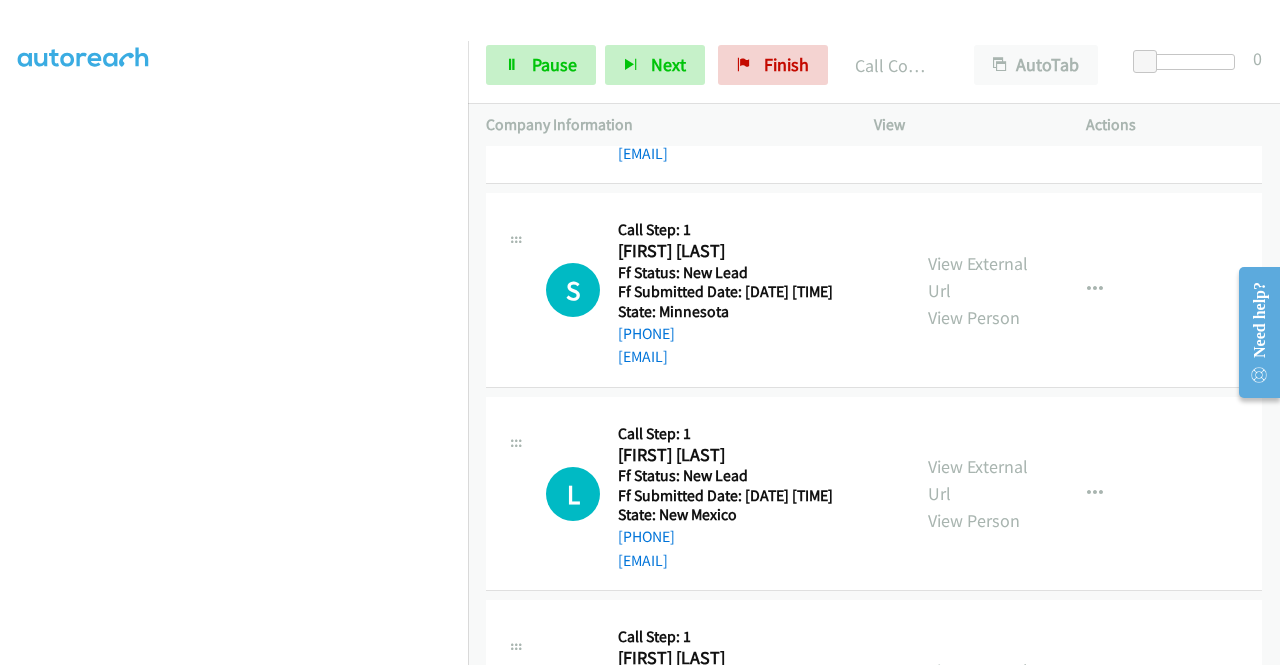 scroll, scrollTop: 2101, scrollLeft: 0, axis: vertical 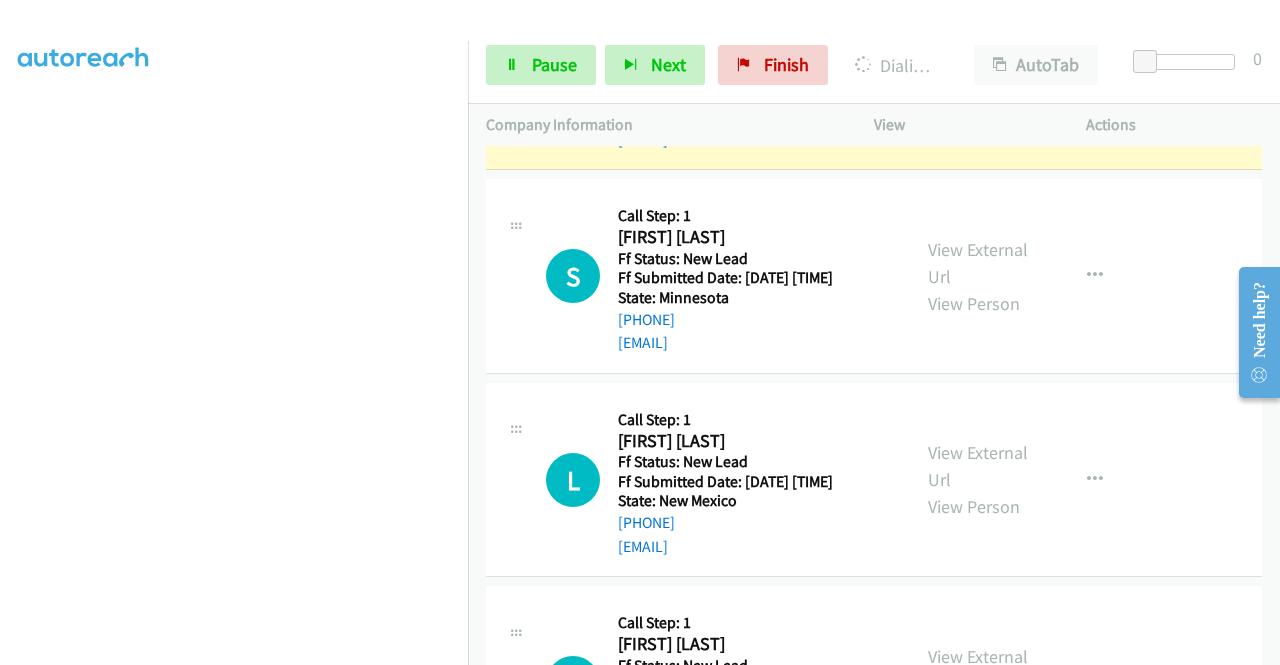 click on "View External Url" at bounding box center (978, 59) 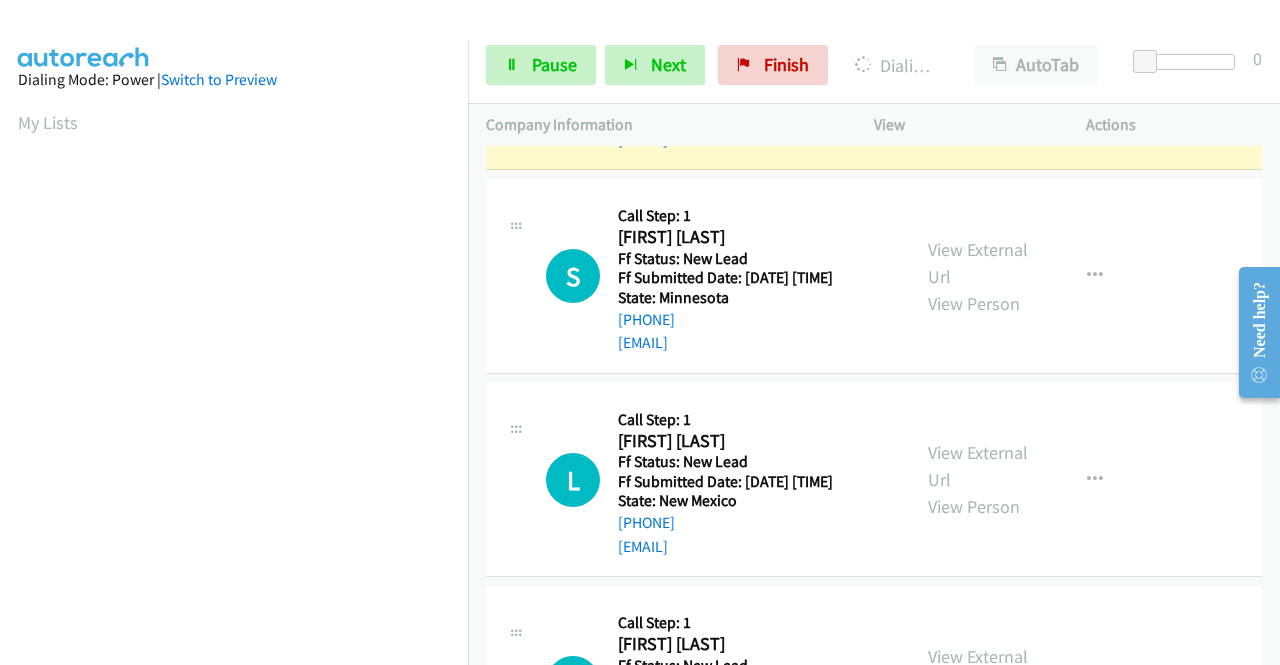 scroll, scrollTop: 456, scrollLeft: 0, axis: vertical 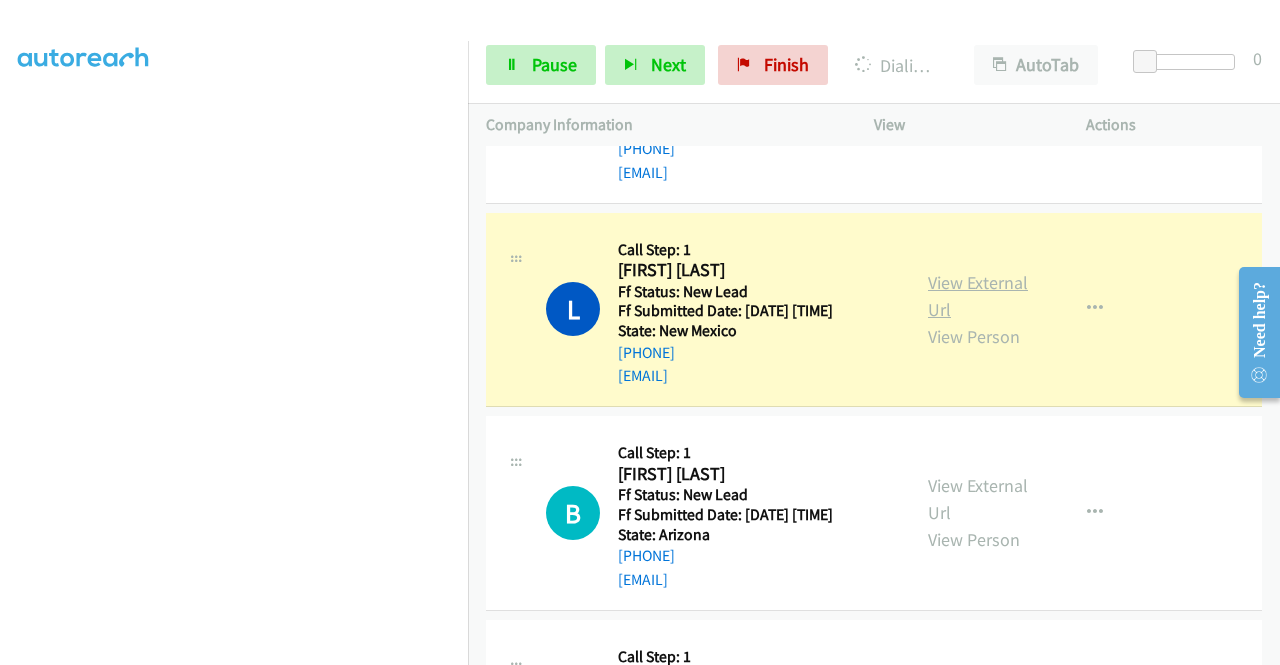 click on "View External Url" at bounding box center [978, 296] 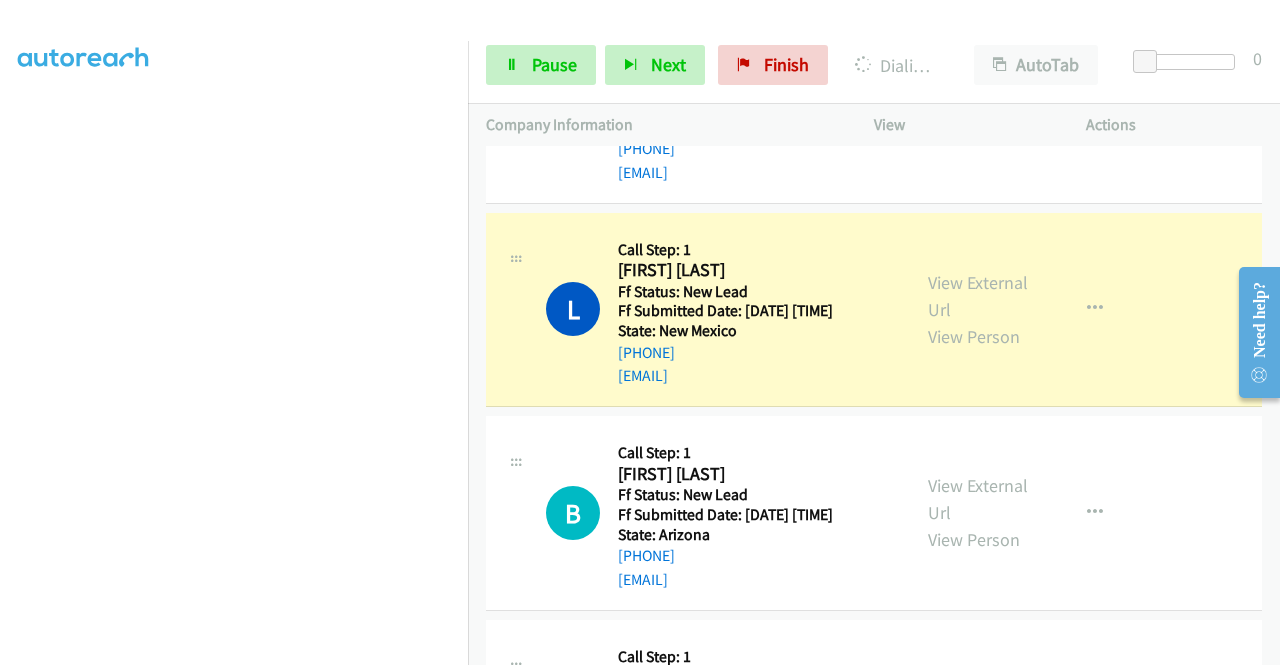 scroll, scrollTop: 0, scrollLeft: 0, axis: both 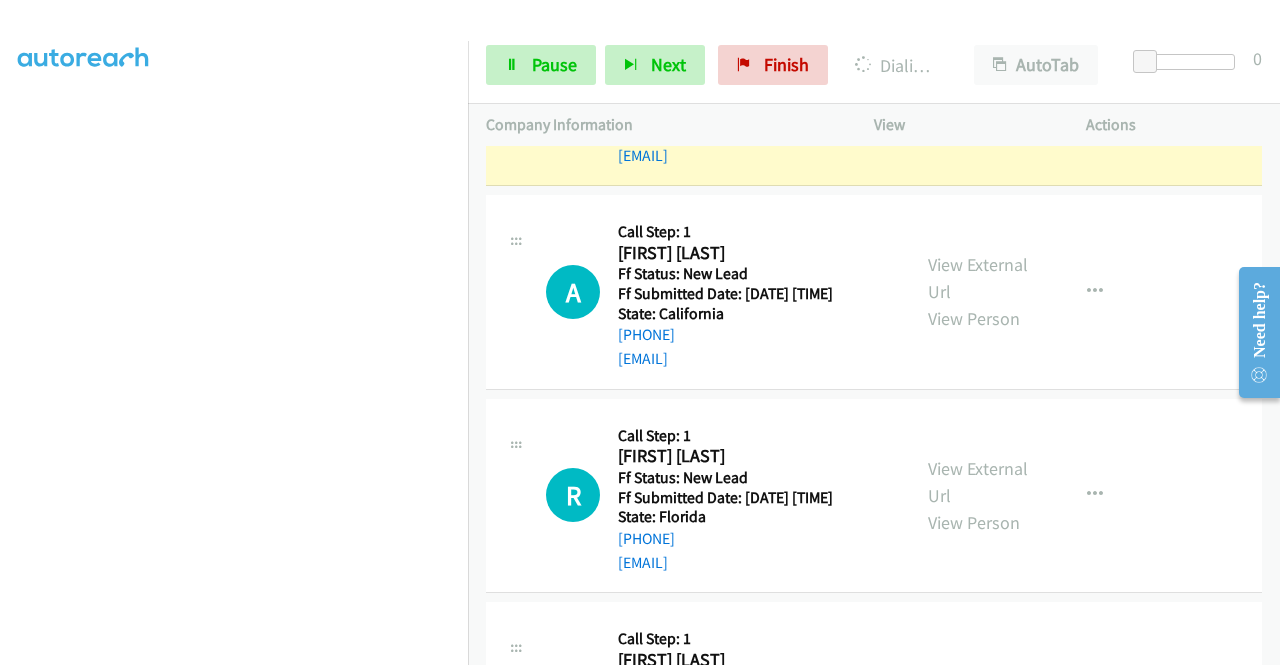 click on "View External Url" at bounding box center [978, 75] 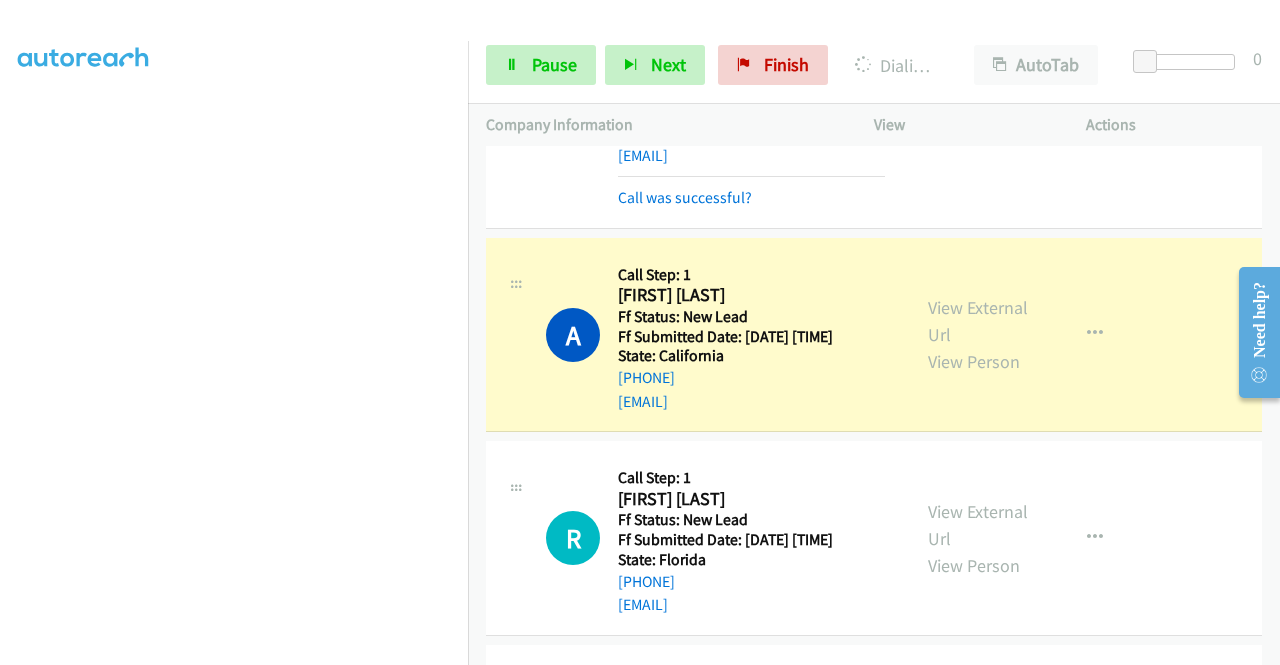 click on "View External Url
View Person
View External Url
Email
Schedule/Manage Callback
Skip Call
Add to do not call list" at bounding box center (1025, 335) 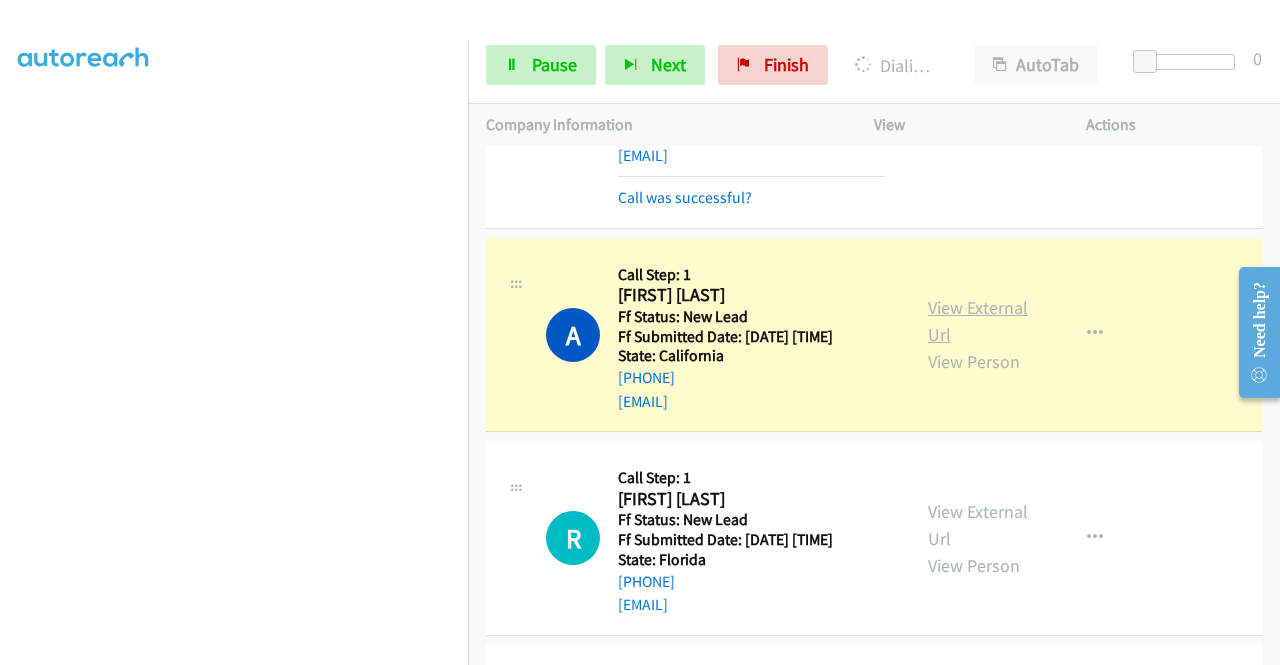 click on "View External Url" at bounding box center (978, 321) 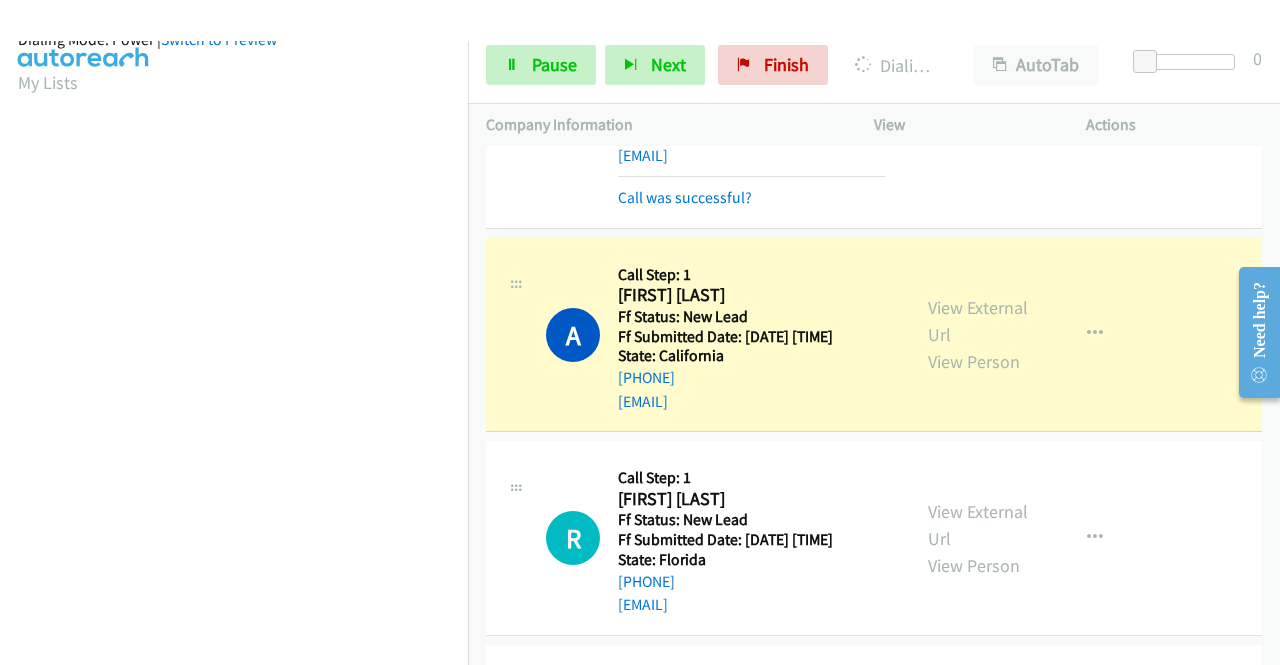 scroll, scrollTop: 456, scrollLeft: 0, axis: vertical 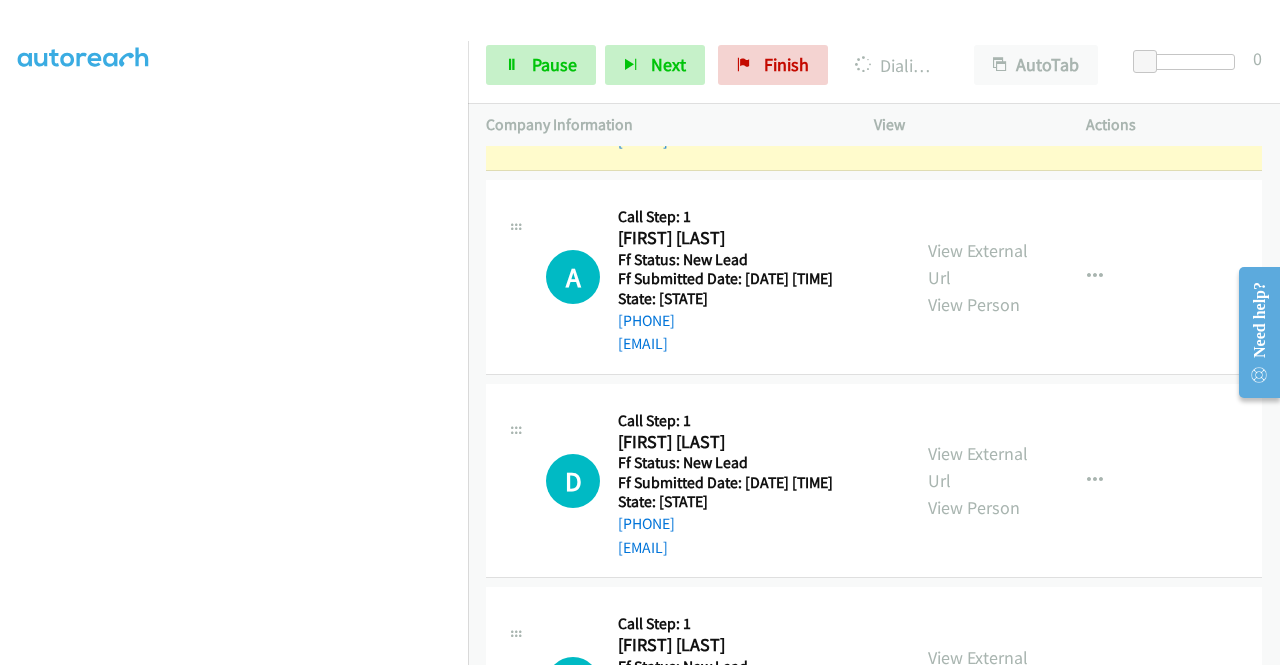 click on "View External Url" at bounding box center (978, 60) 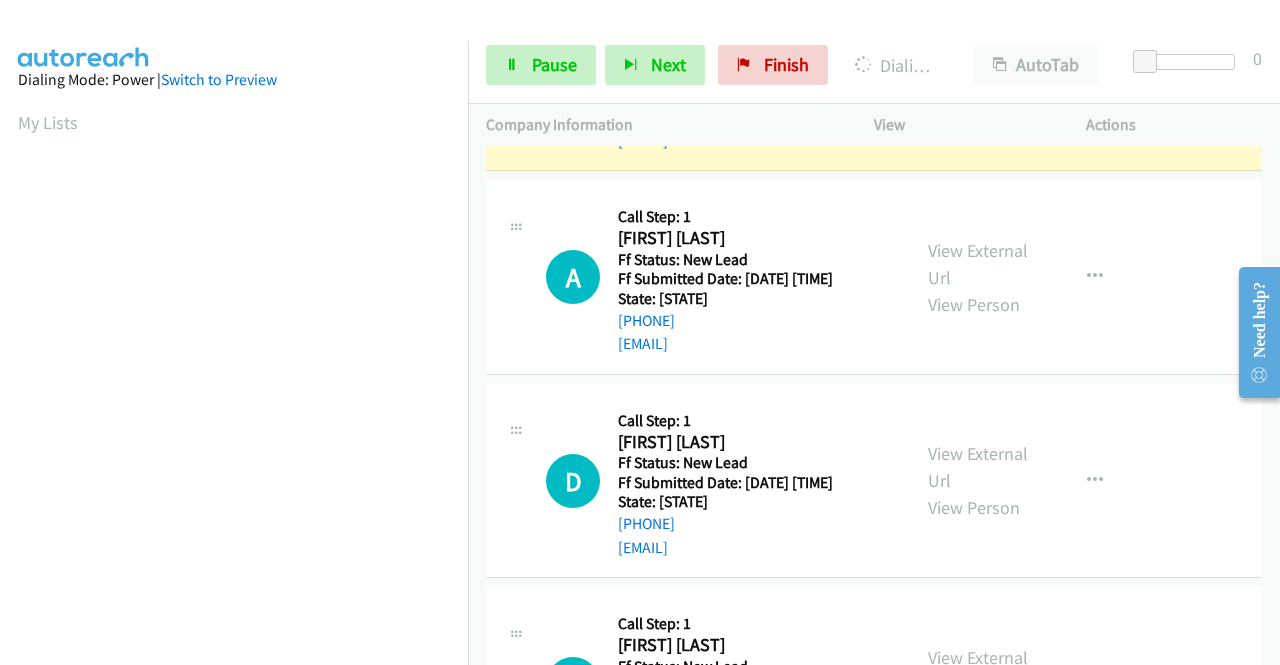 scroll, scrollTop: 414, scrollLeft: 0, axis: vertical 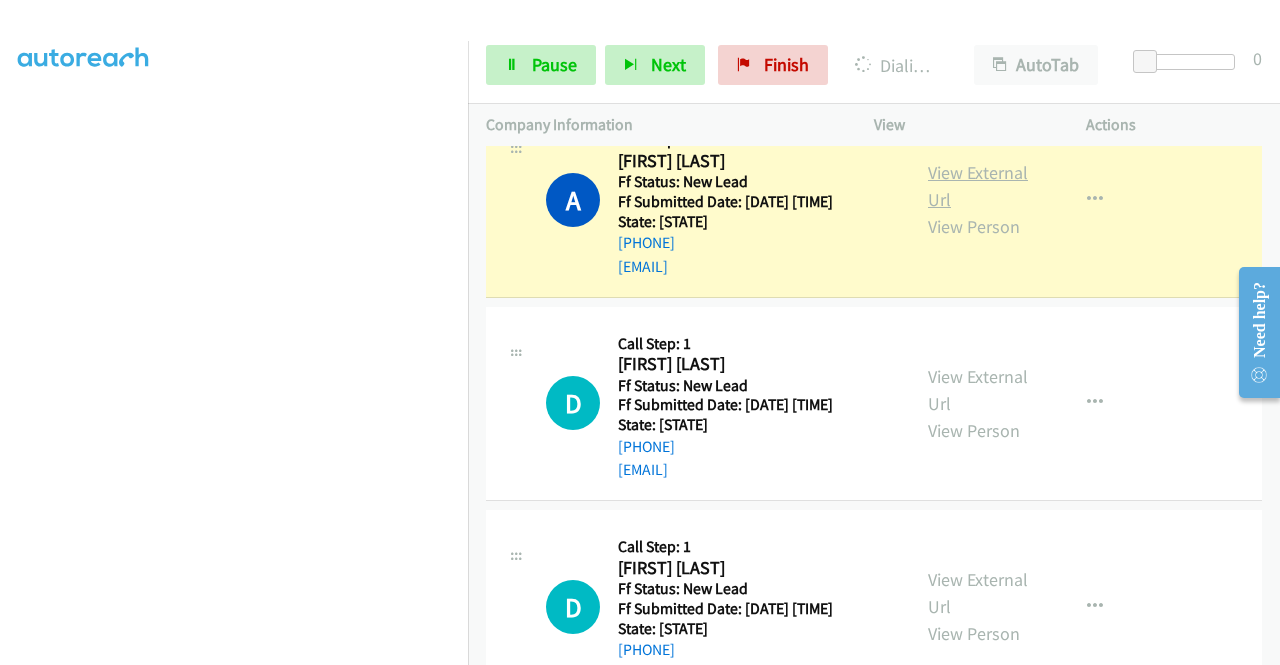 click on "View External Url" at bounding box center (978, 186) 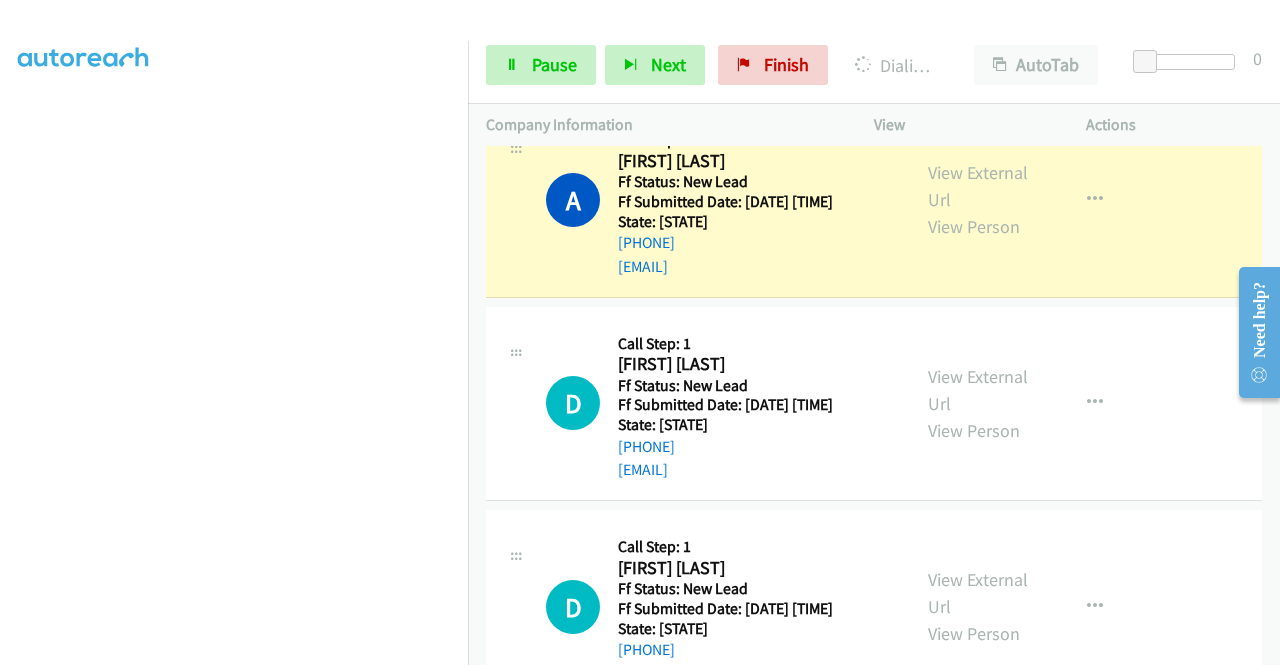 scroll, scrollTop: 0, scrollLeft: 0, axis: both 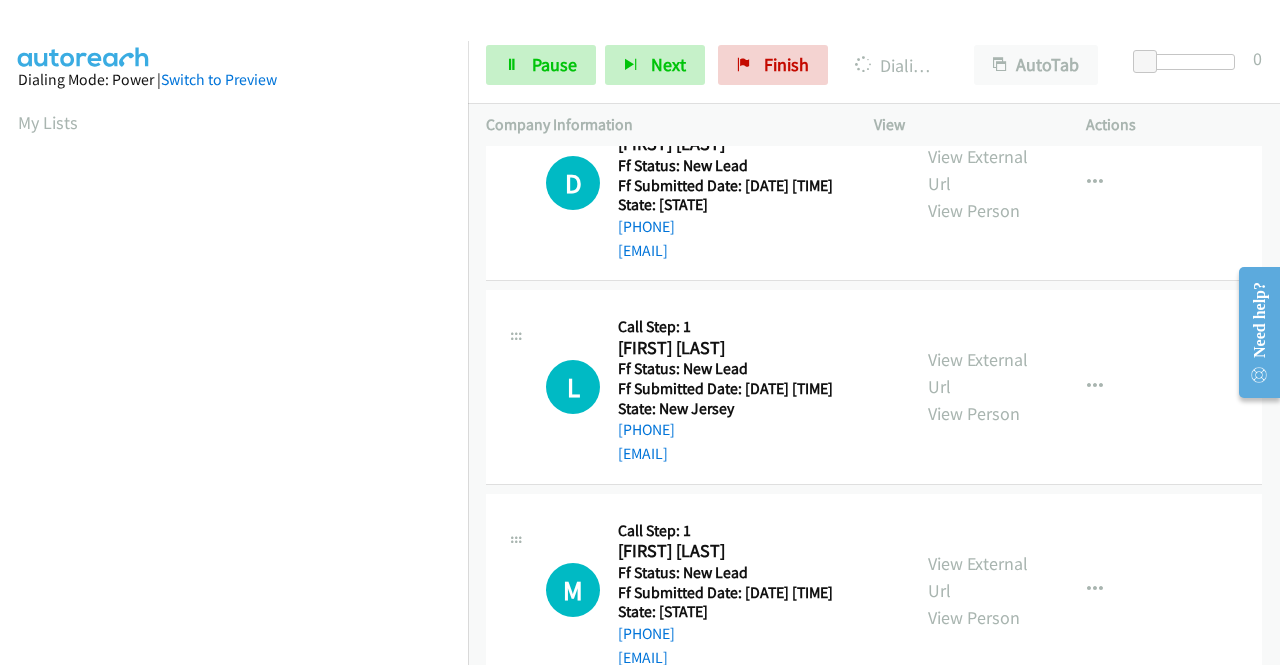click on "View External Url" at bounding box center [978, -34] 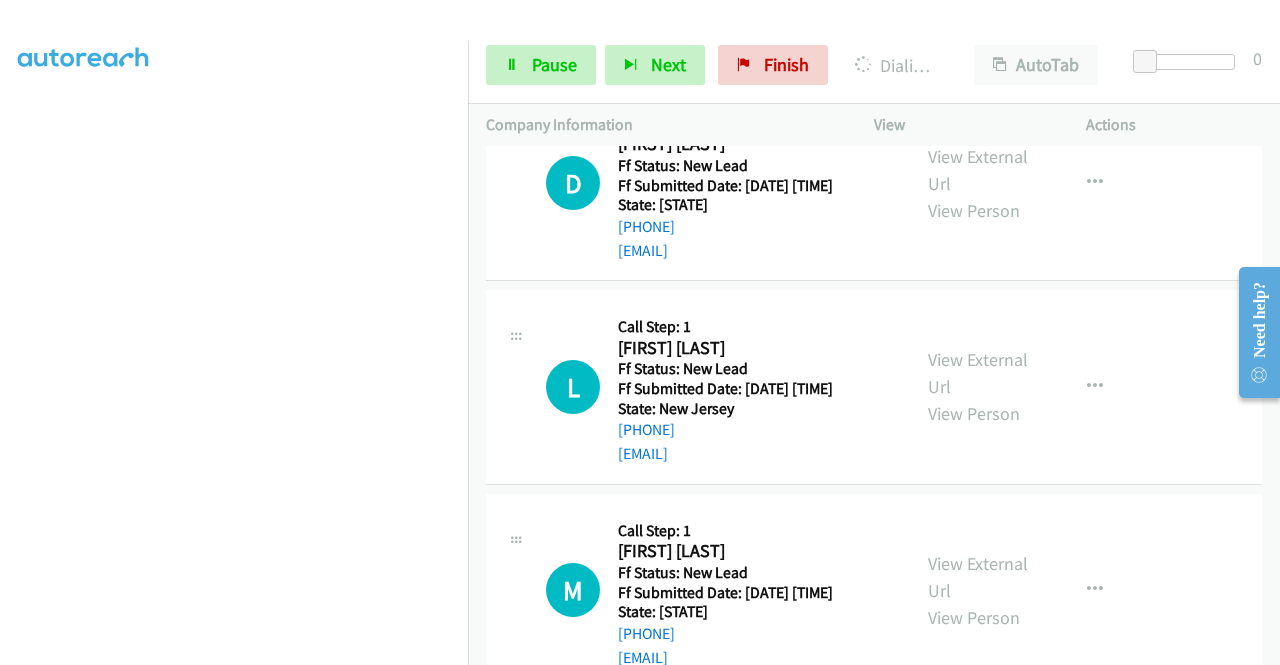 scroll, scrollTop: 432, scrollLeft: 0, axis: vertical 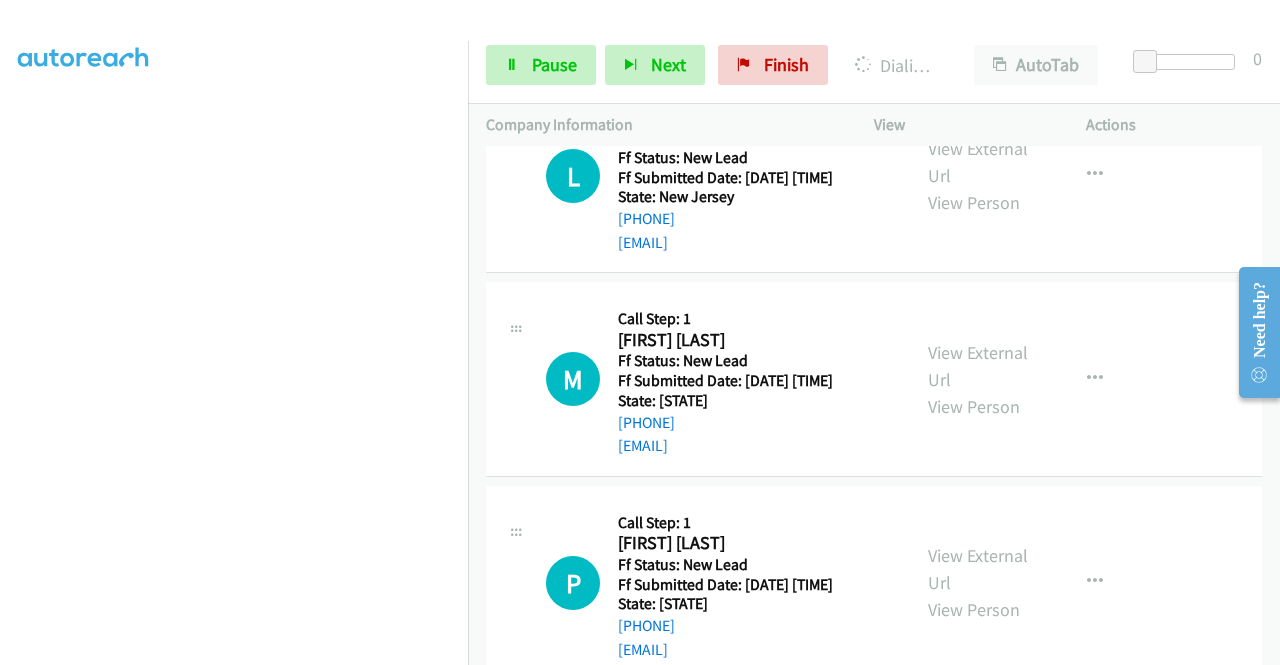 click on "View External Url" at bounding box center (978, -41) 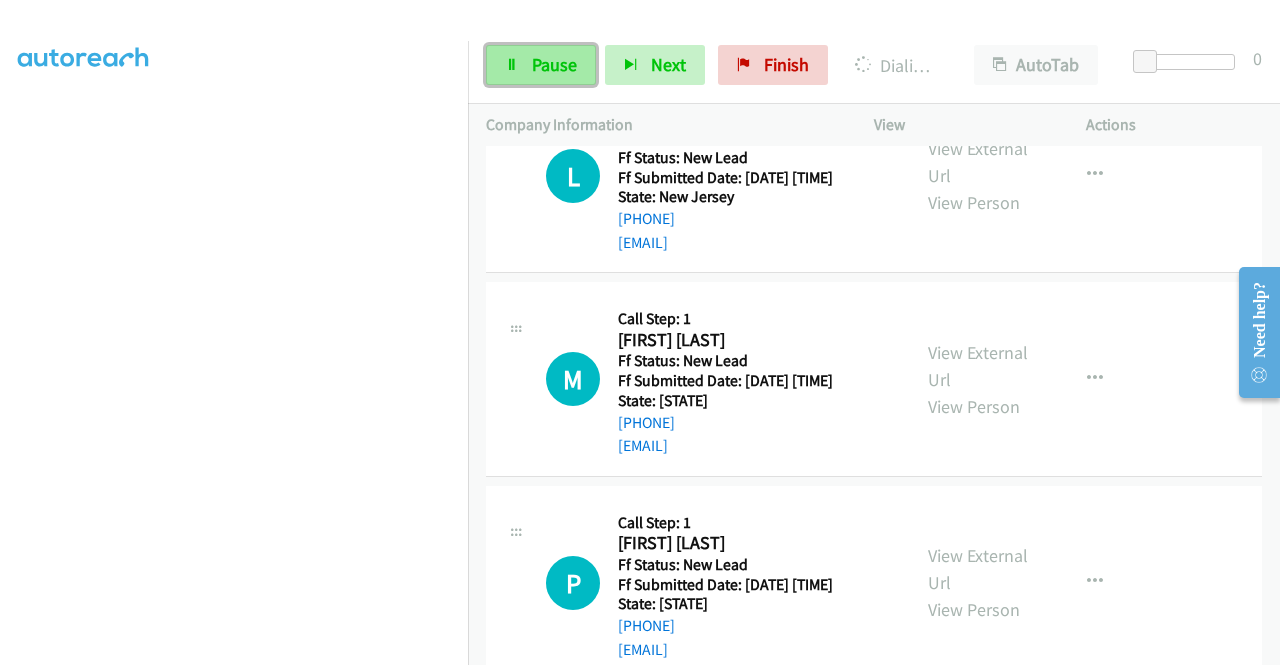 click on "Pause" at bounding box center [554, 64] 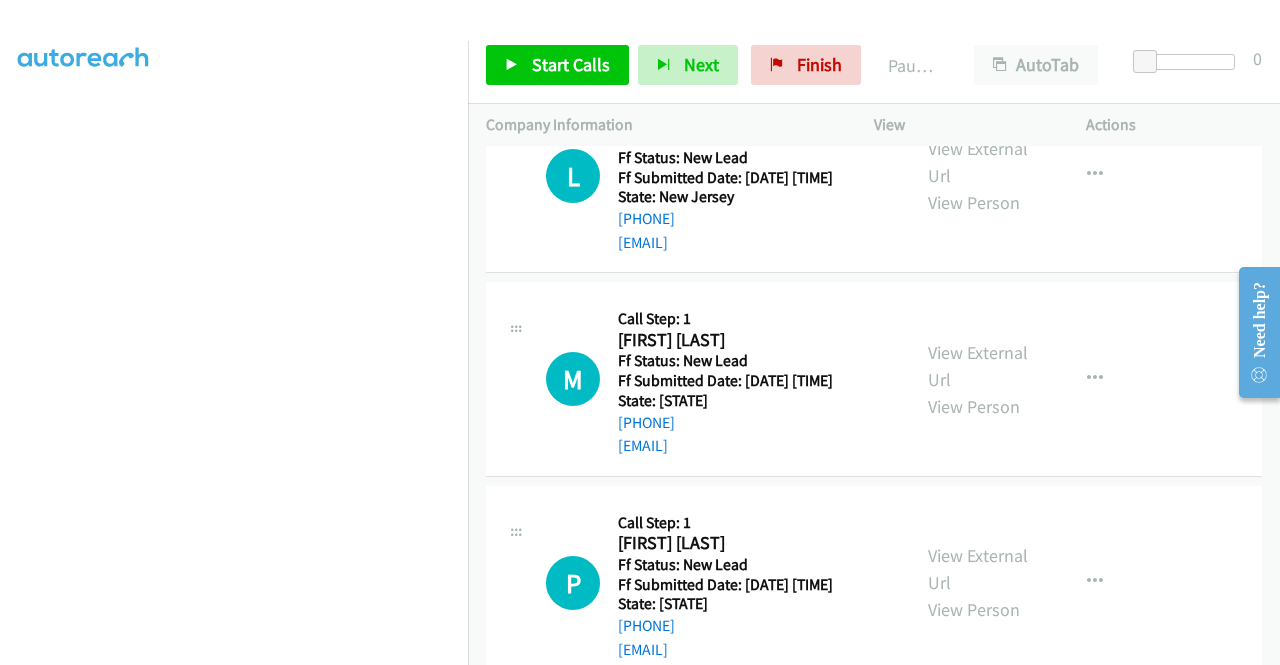 scroll, scrollTop: 0, scrollLeft: 0, axis: both 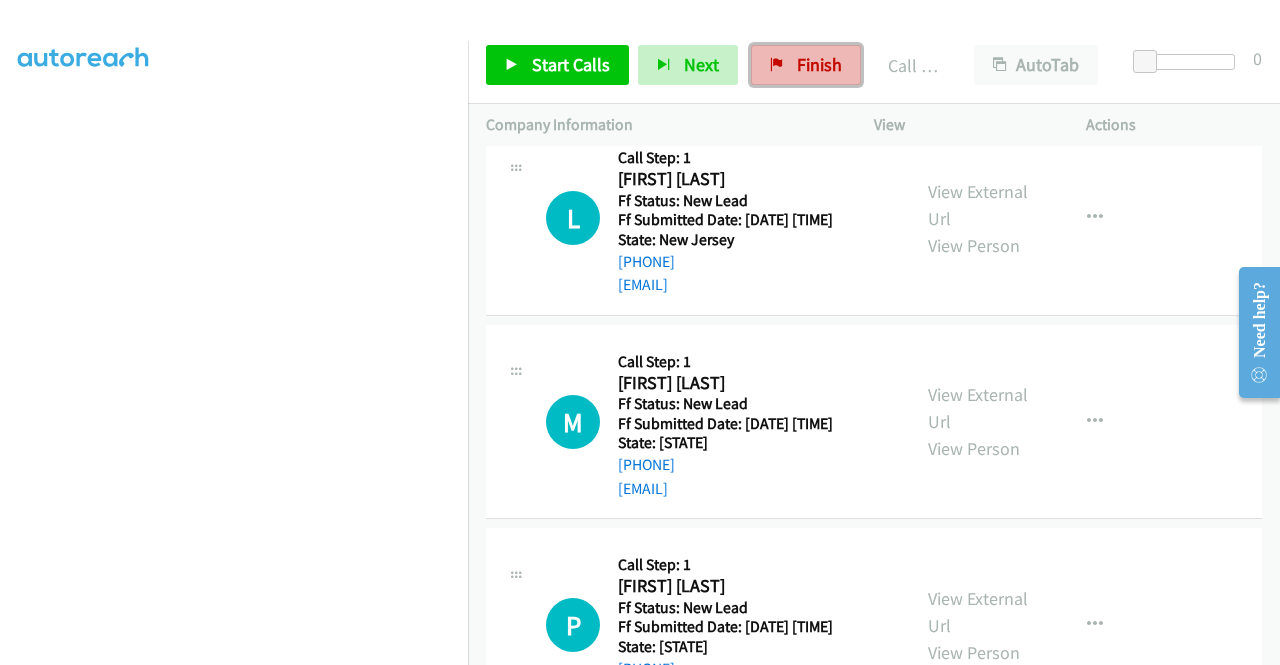 click on "Finish" at bounding box center [806, 65] 